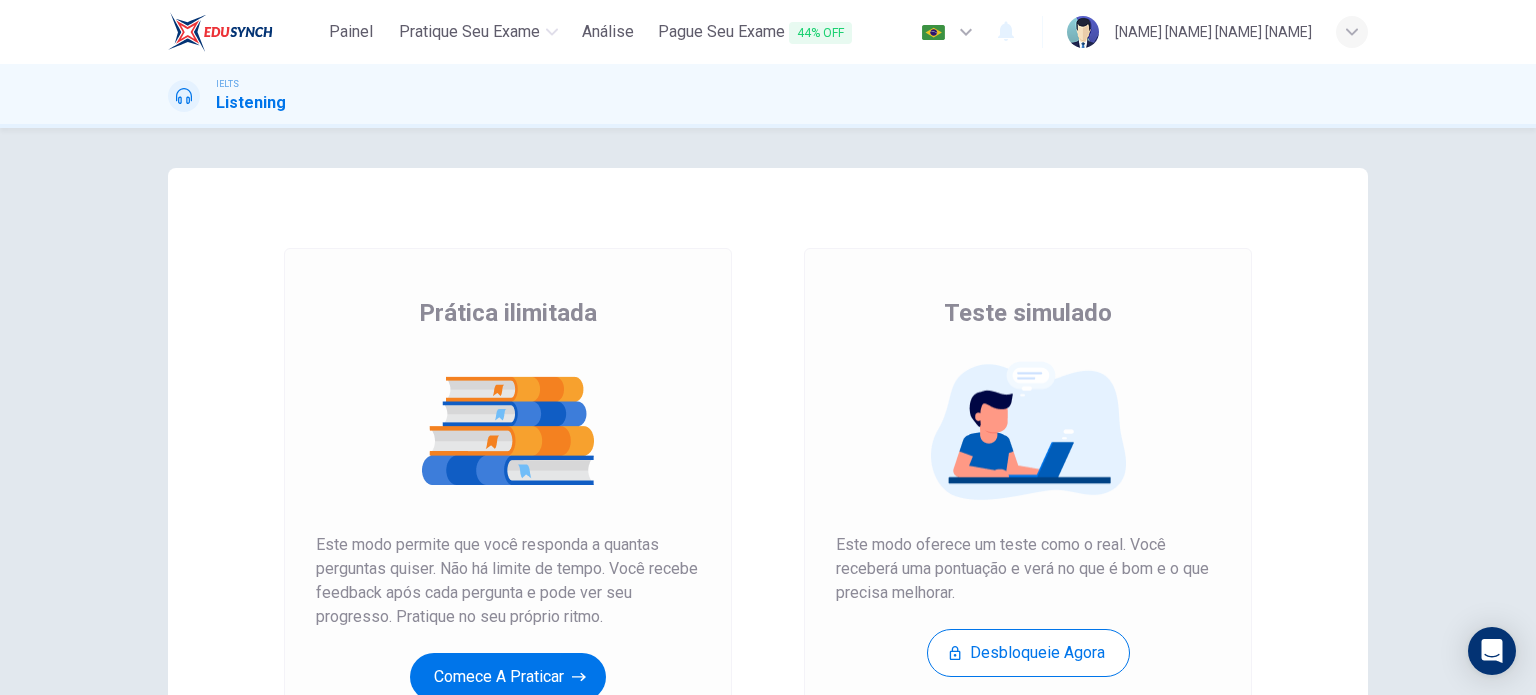 scroll, scrollTop: 0, scrollLeft: 0, axis: both 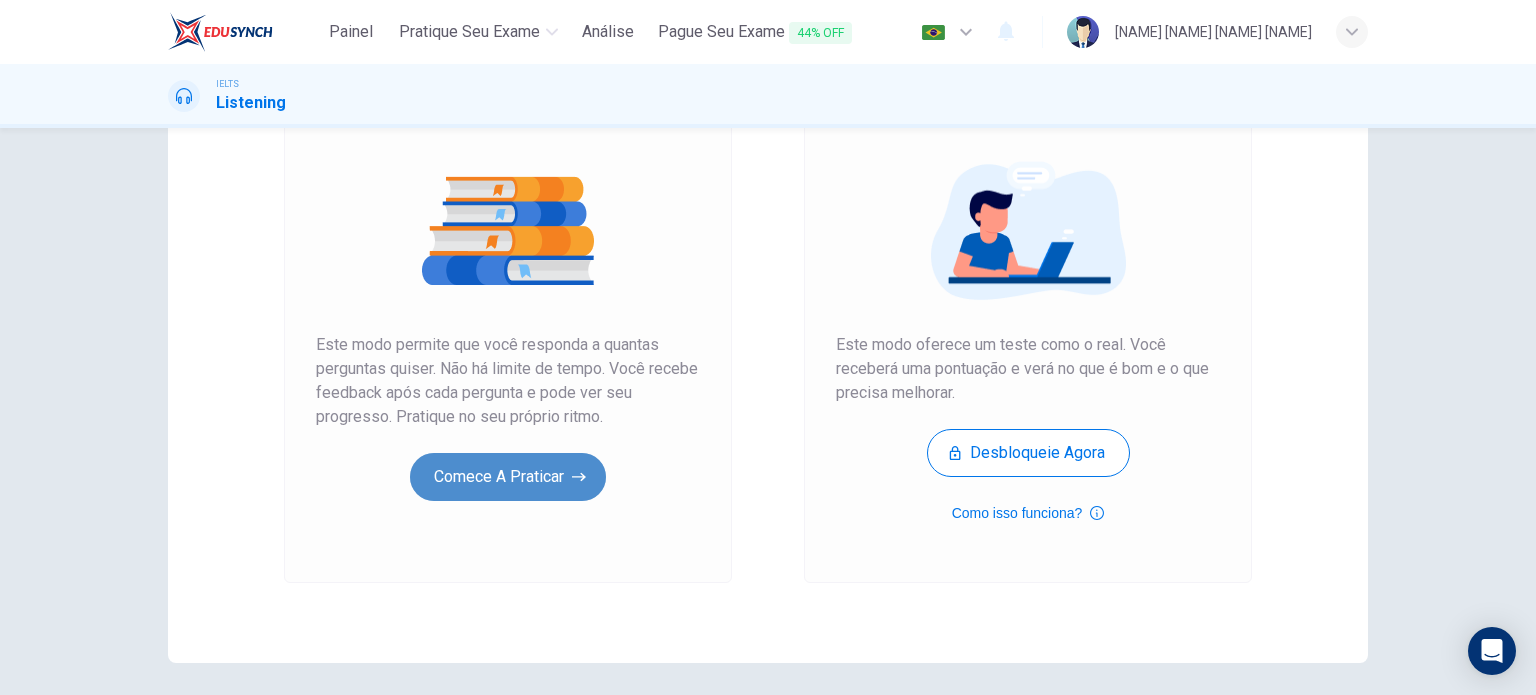 click on "Comece a praticar" at bounding box center [508, 477] 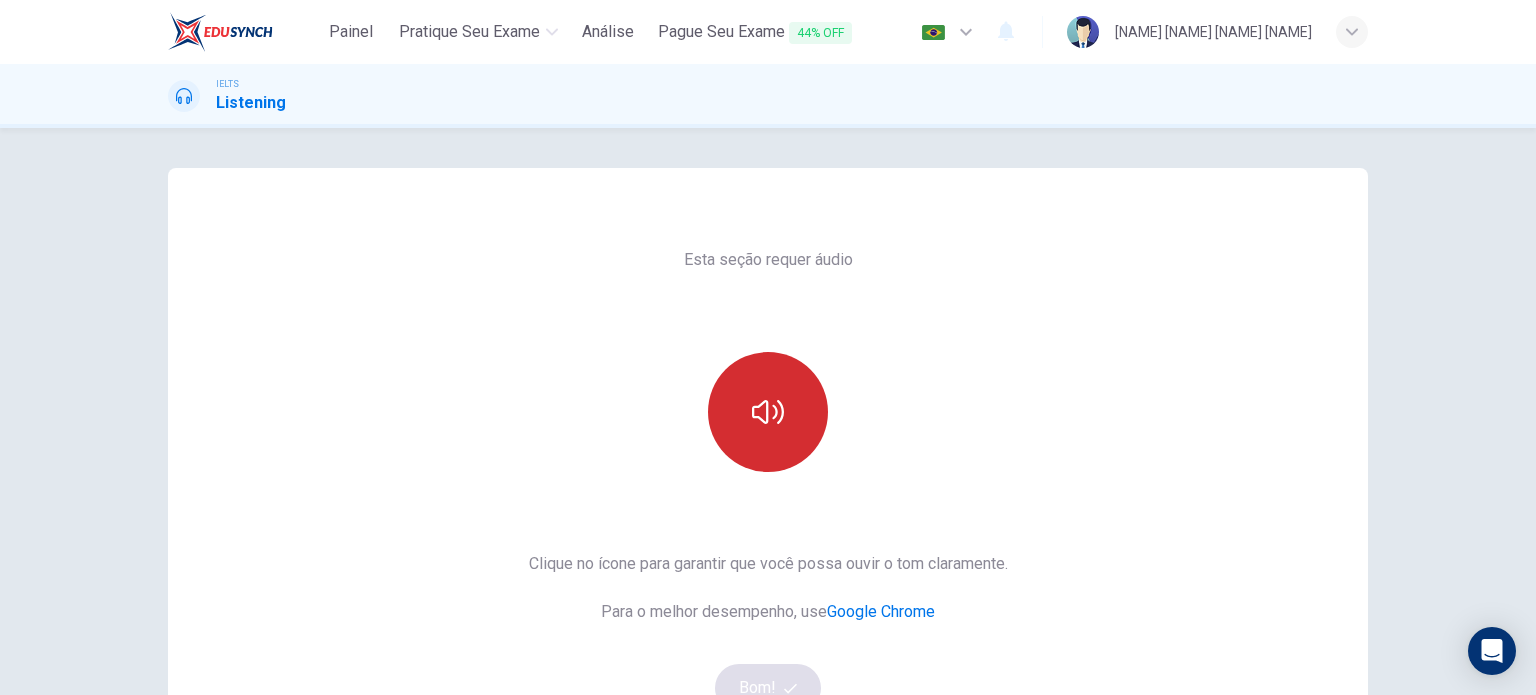 click at bounding box center (768, 412) 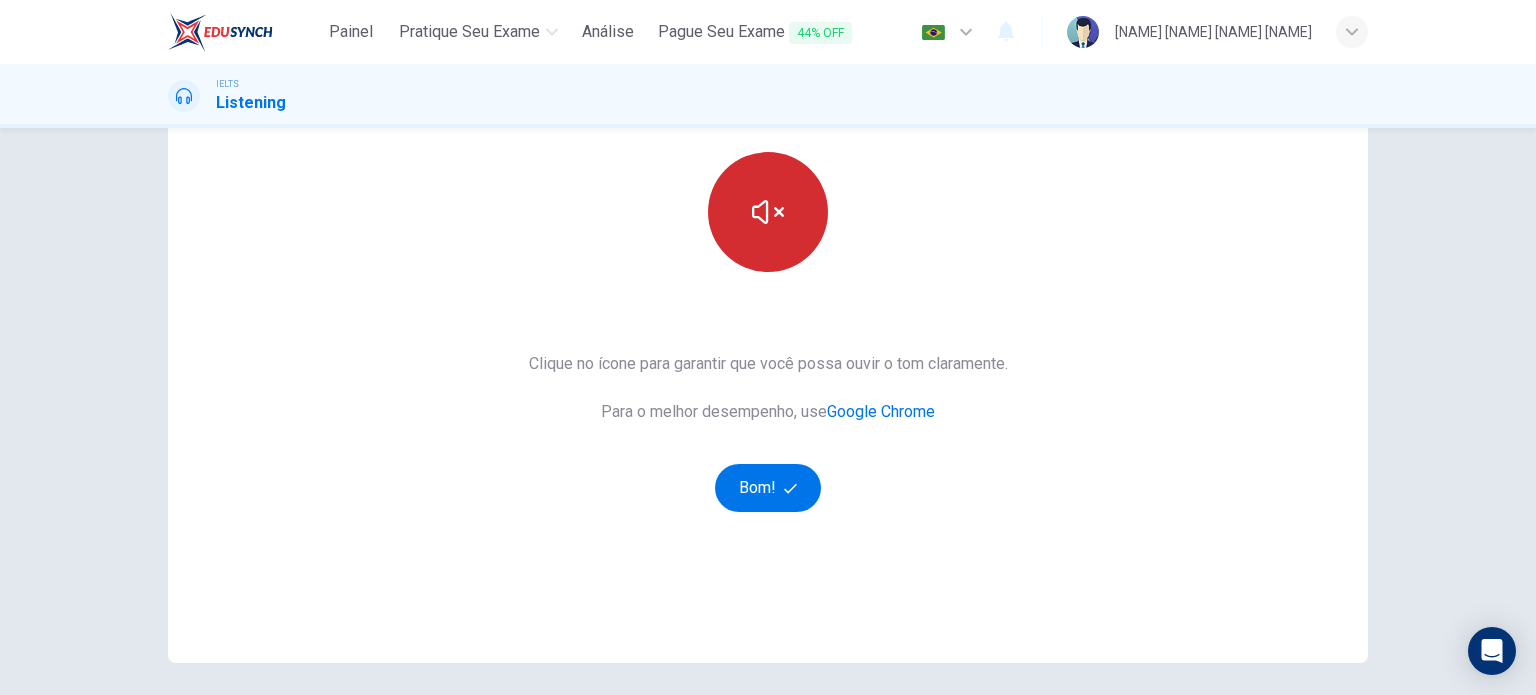 scroll, scrollTop: 100, scrollLeft: 0, axis: vertical 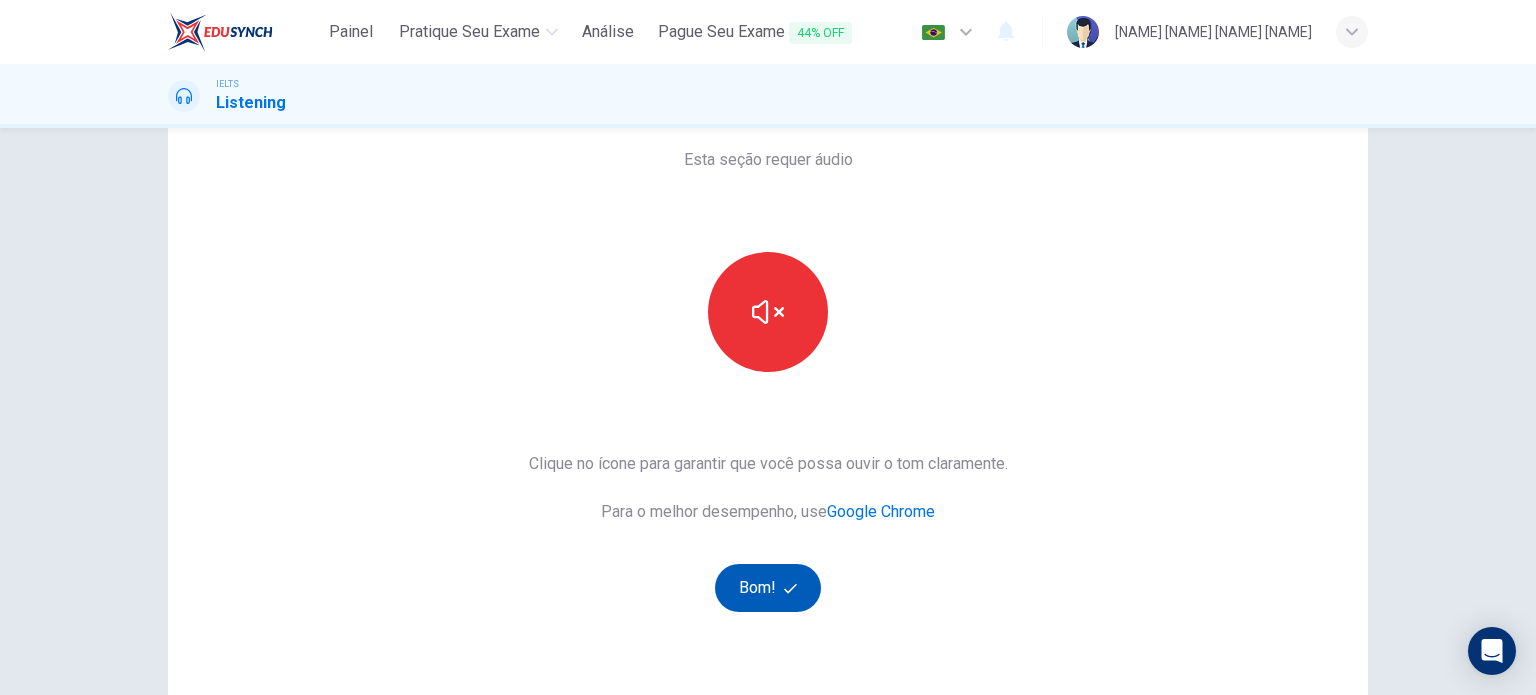 click on "Bom!" at bounding box center [768, 588] 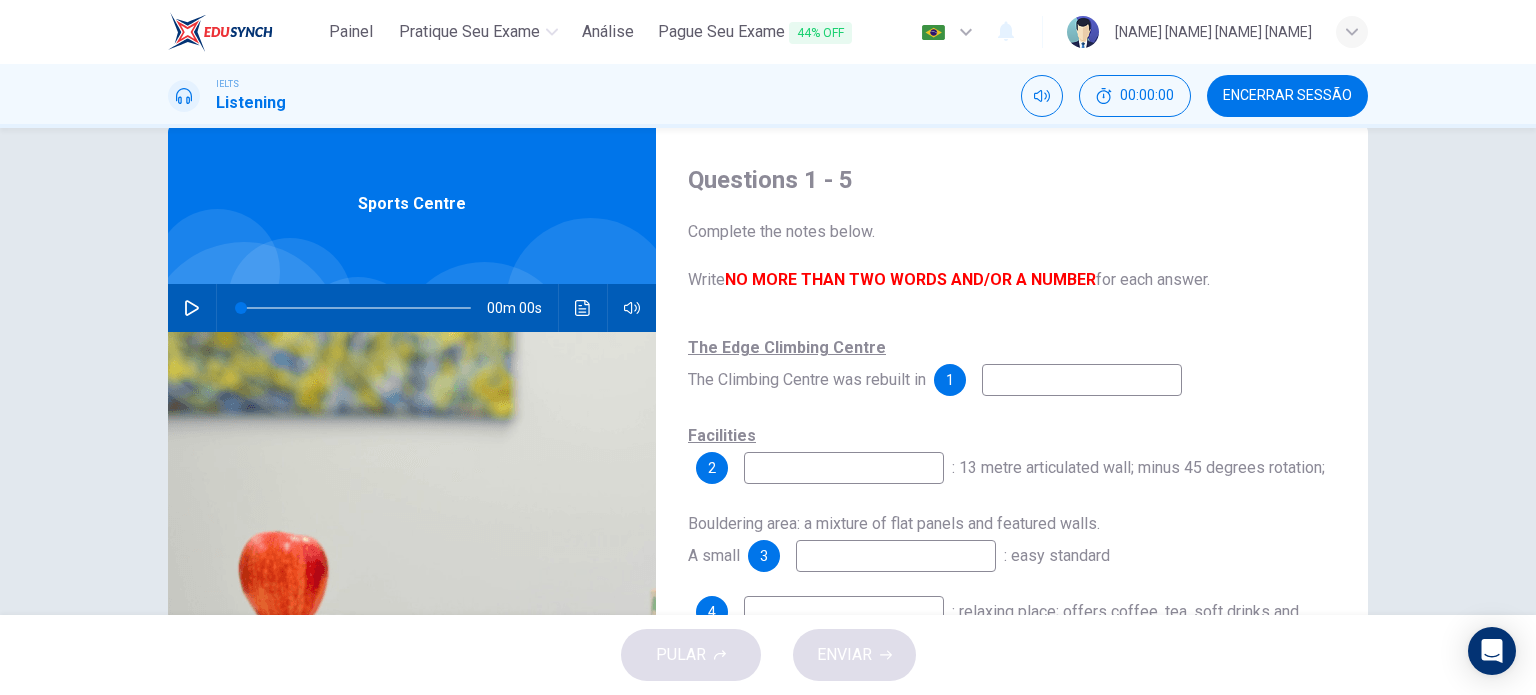 scroll, scrollTop: 0, scrollLeft: 0, axis: both 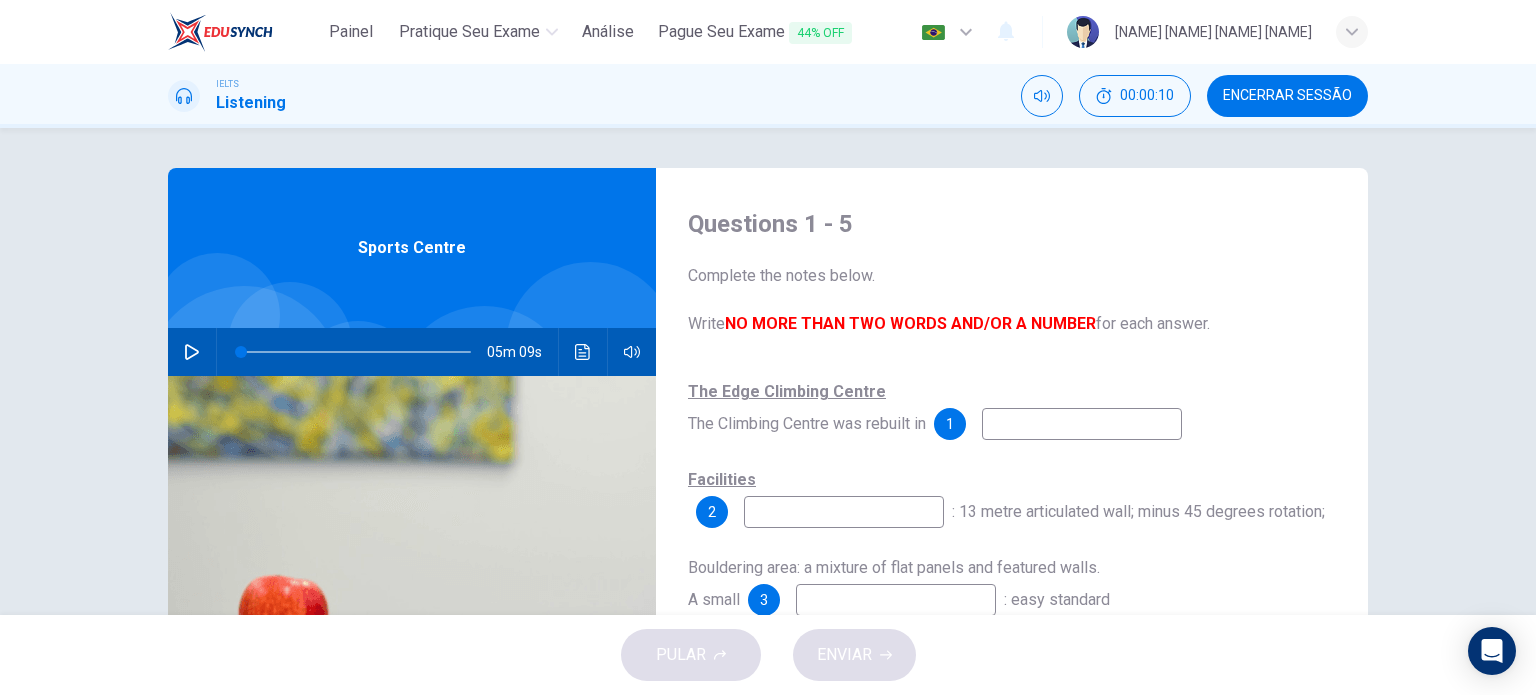 click at bounding box center (192, 352) 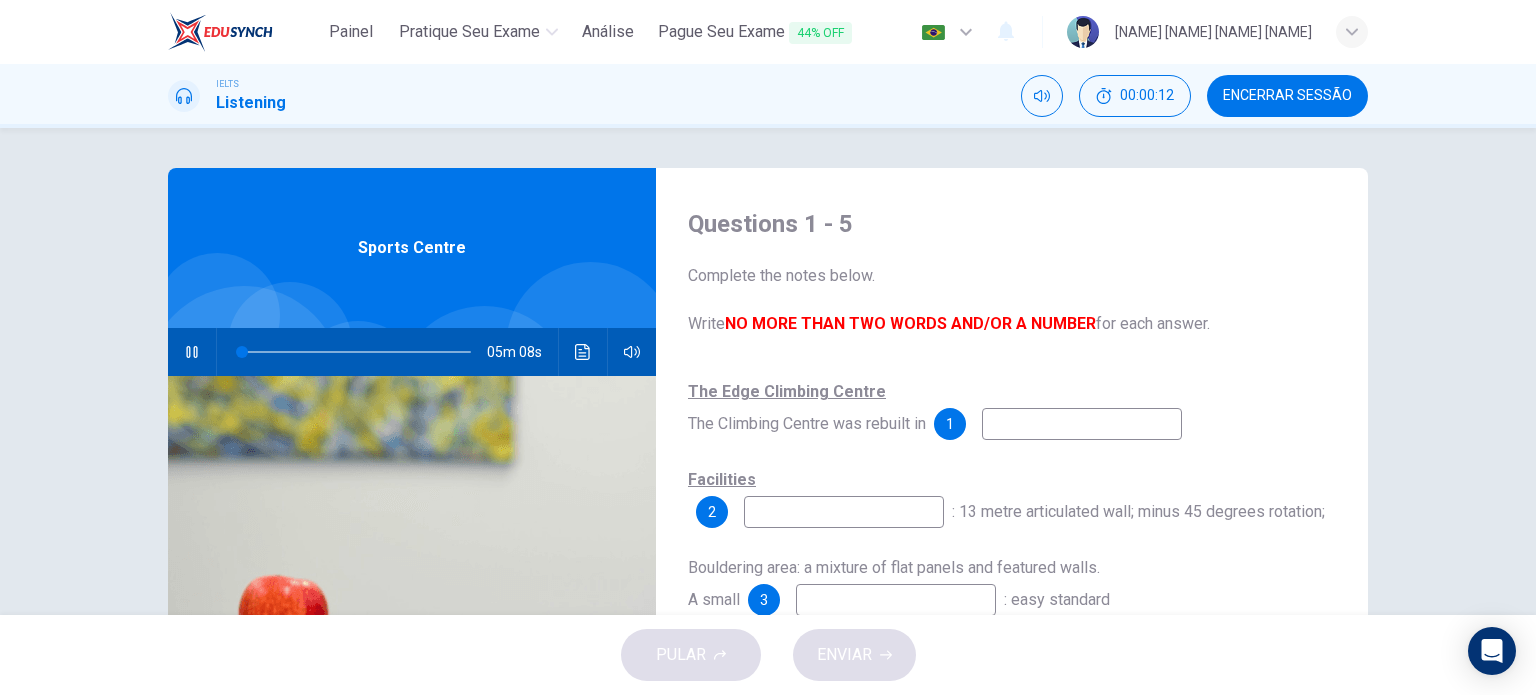 scroll, scrollTop: 100, scrollLeft: 0, axis: vertical 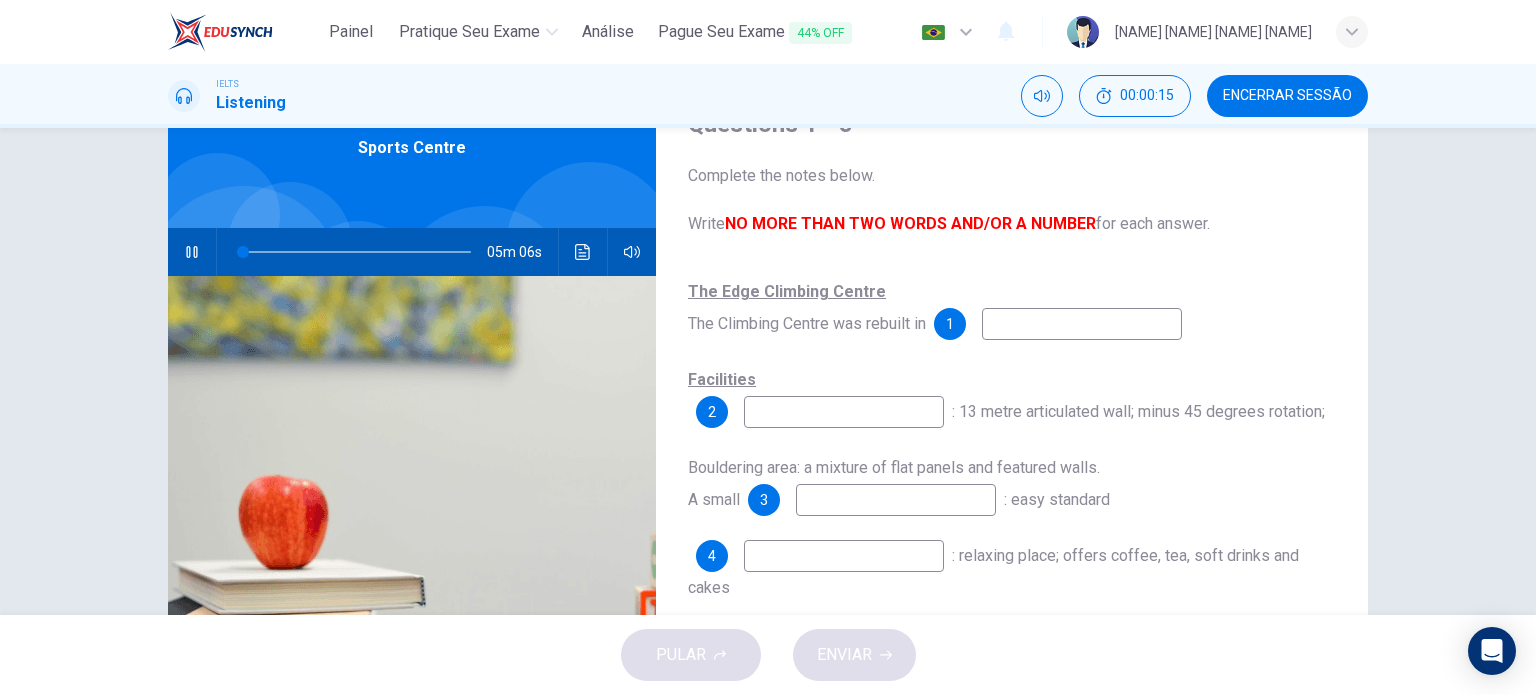 click at bounding box center (1082, 324) 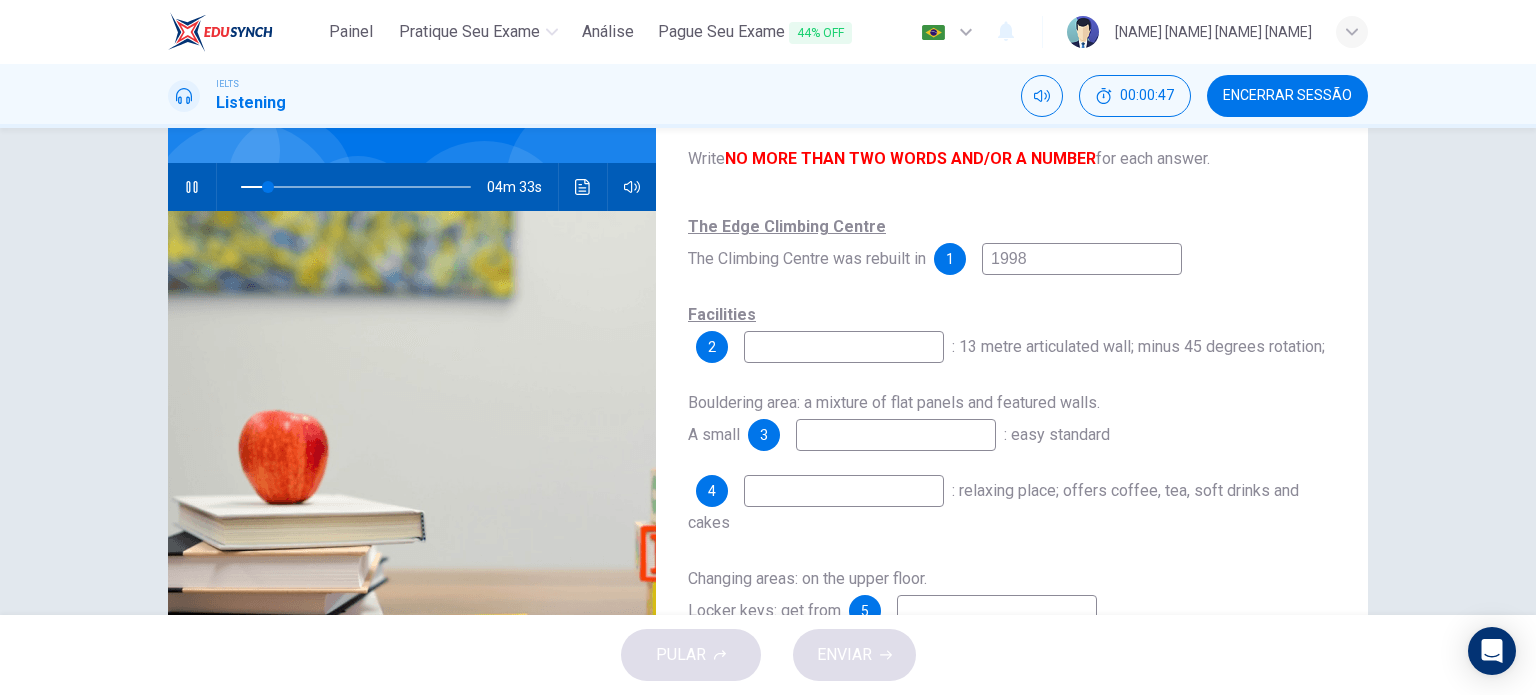 scroll, scrollTop: 200, scrollLeft: 0, axis: vertical 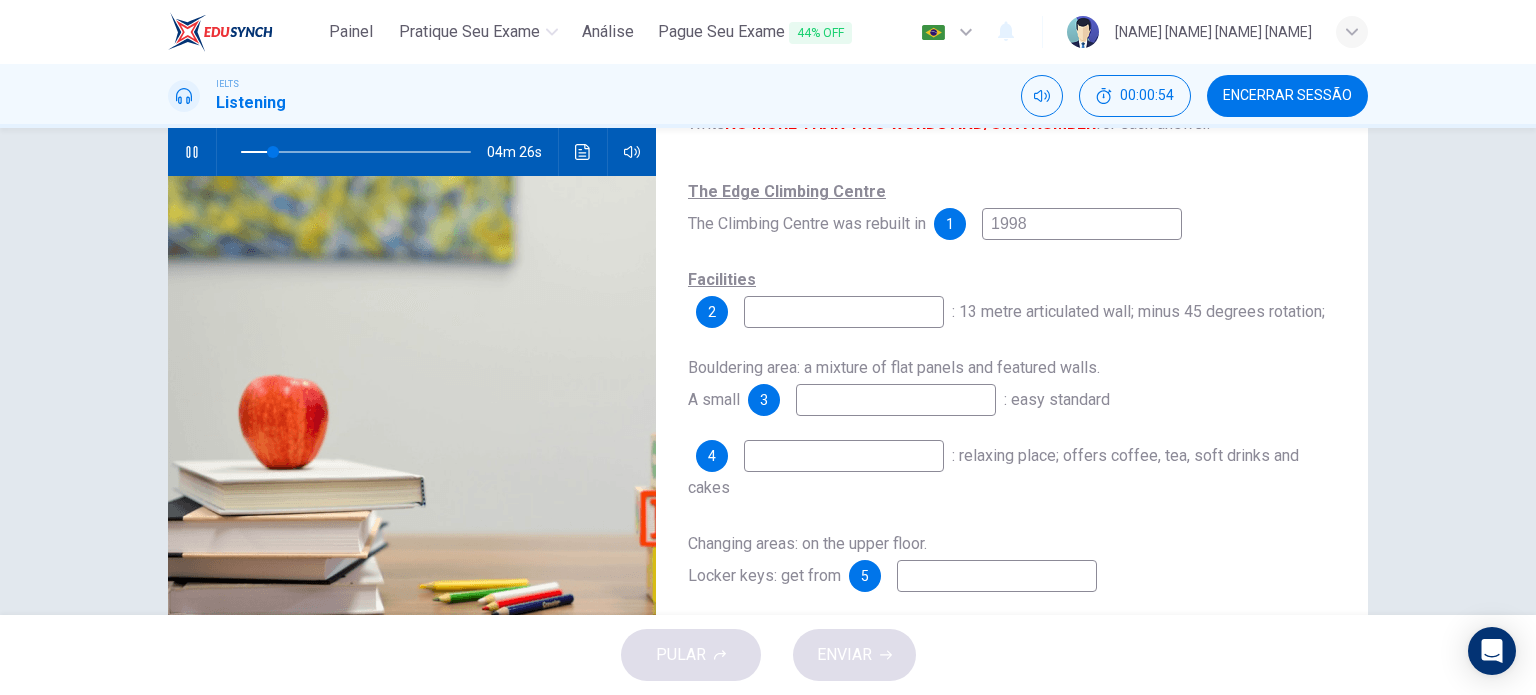 type on "1998" 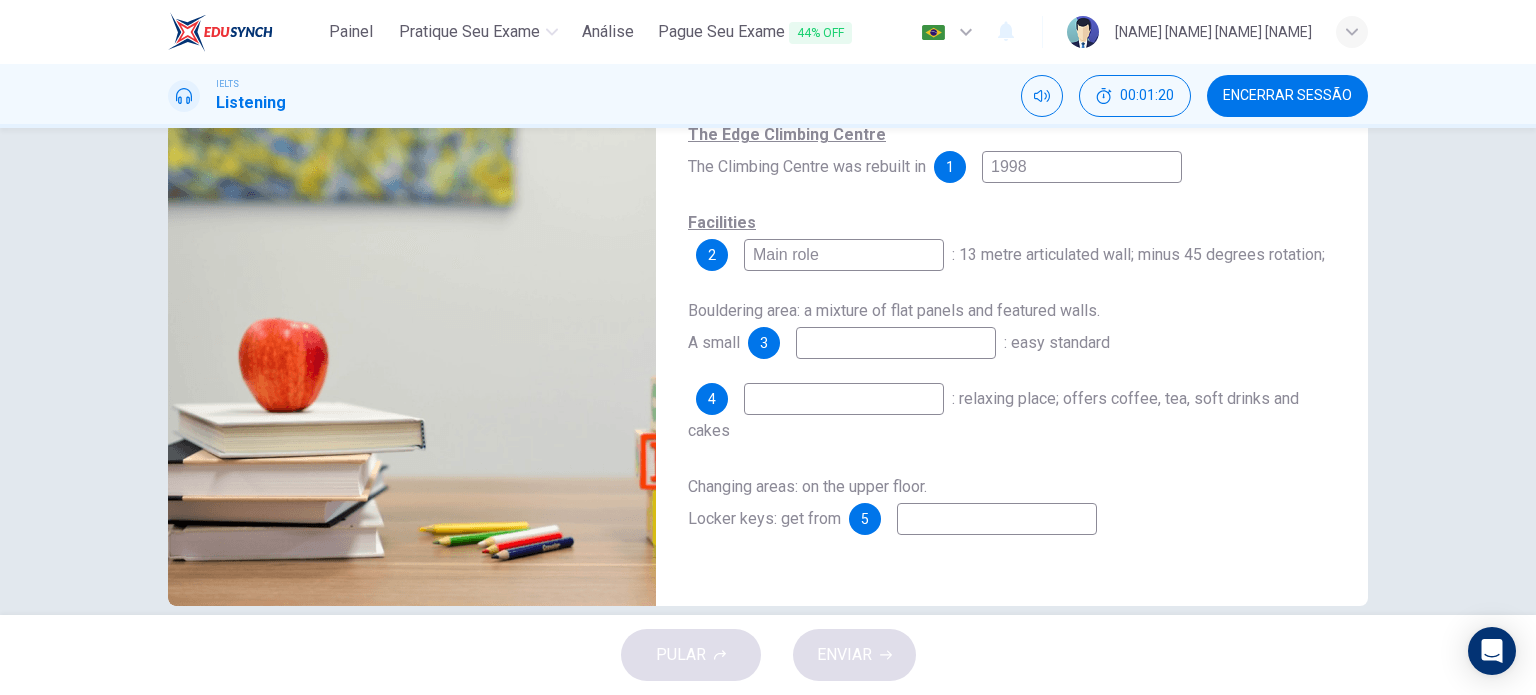 scroll, scrollTop: 288, scrollLeft: 0, axis: vertical 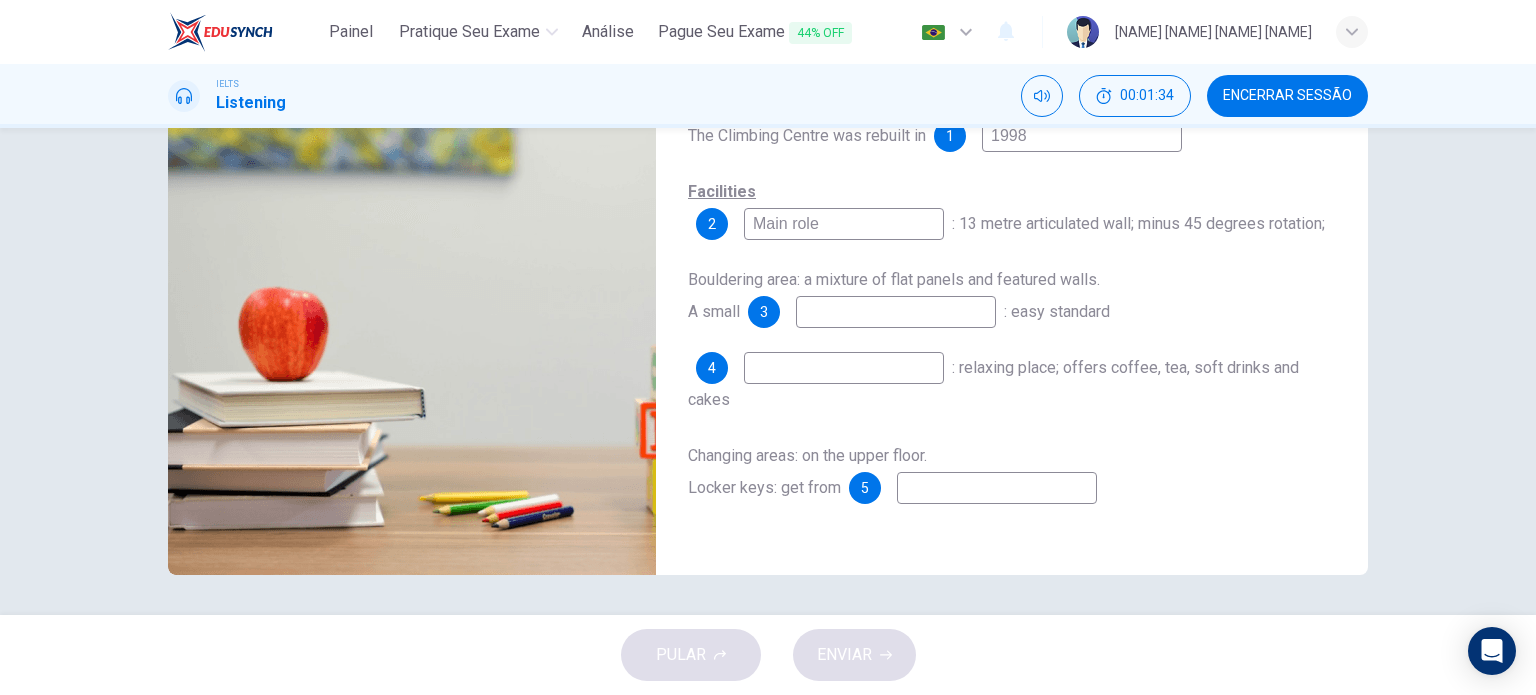 type on "Main role" 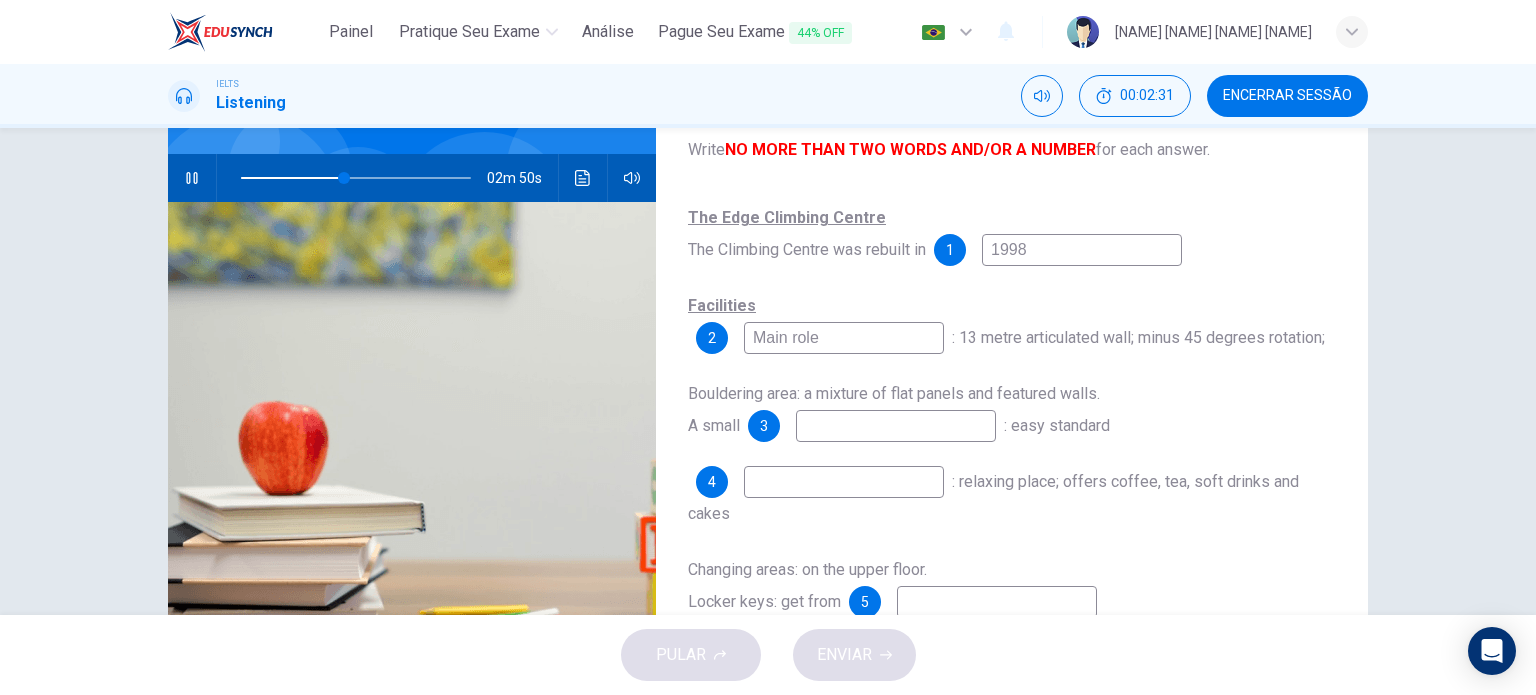 scroll, scrollTop: 88, scrollLeft: 0, axis: vertical 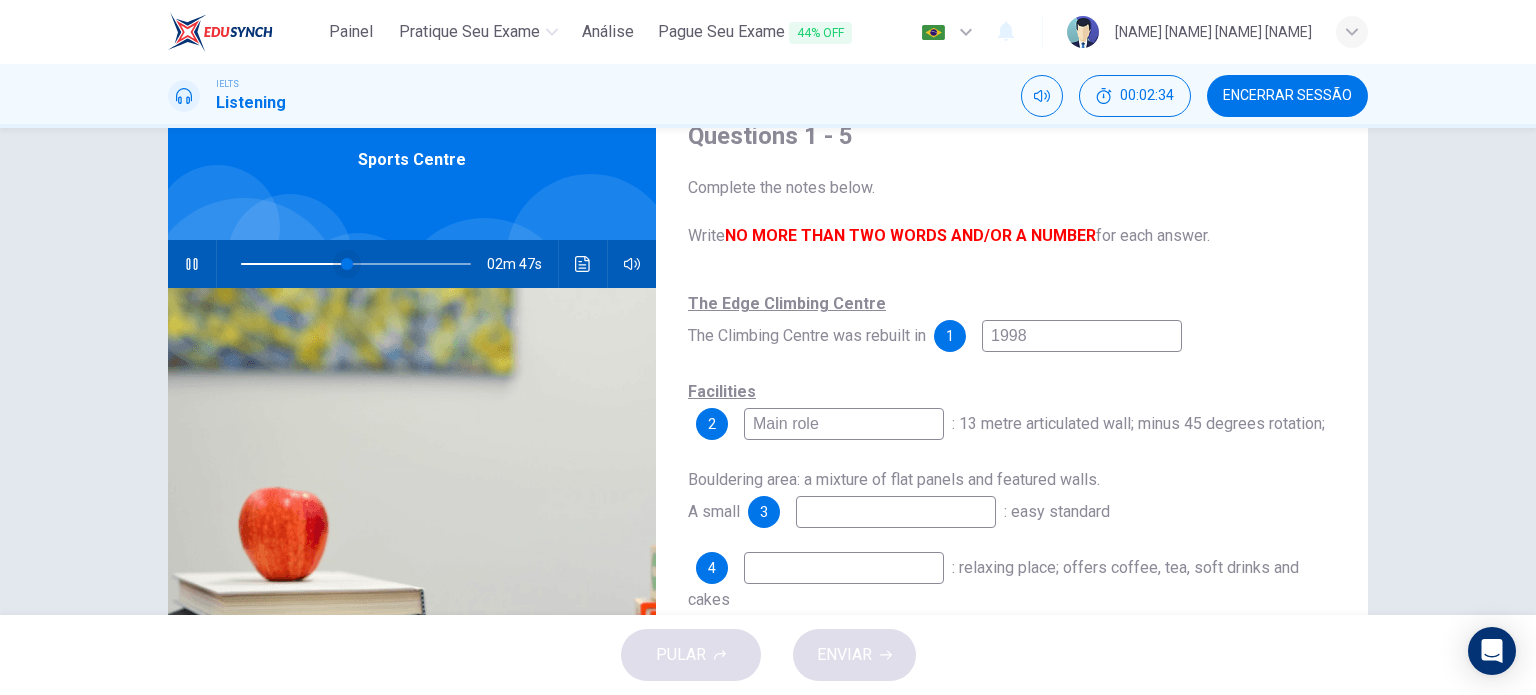 click at bounding box center (347, 264) 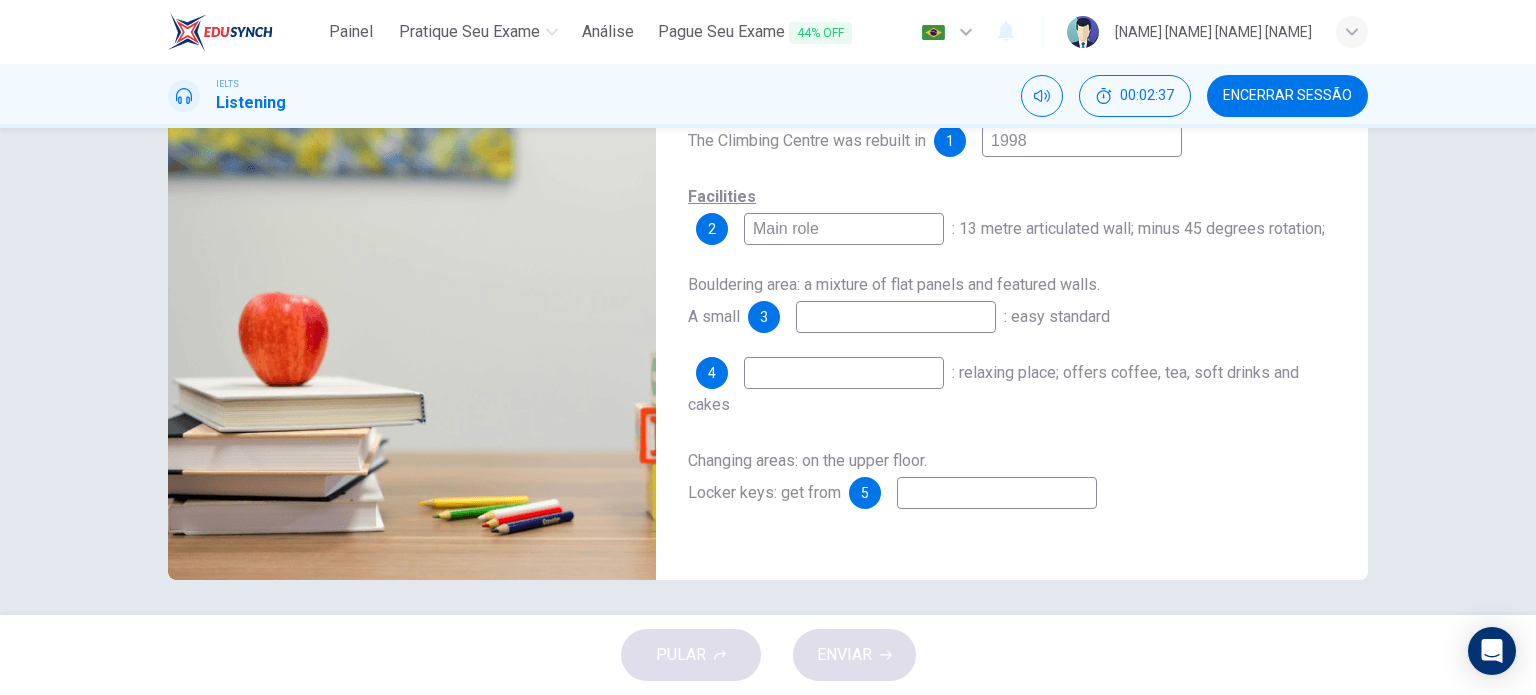 scroll, scrollTop: 288, scrollLeft: 0, axis: vertical 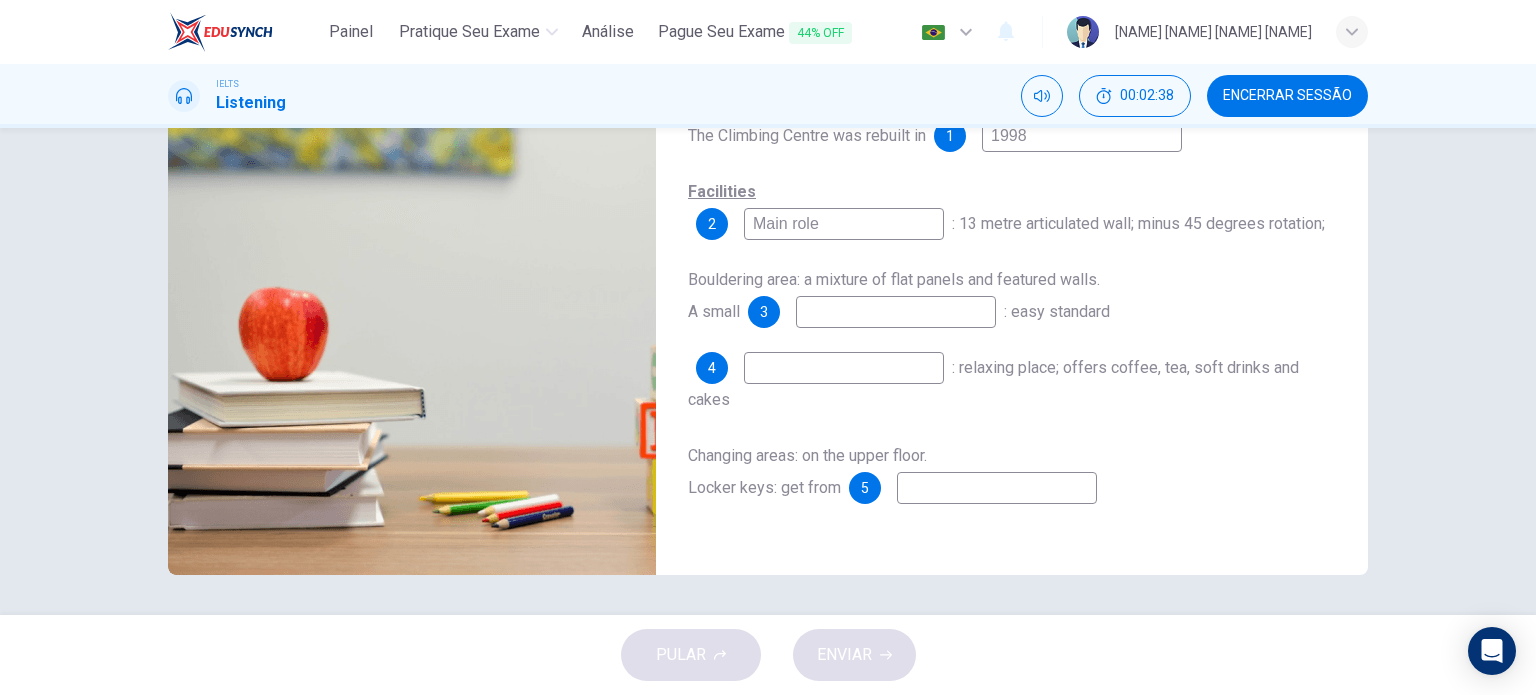 click at bounding box center (1082, 136) 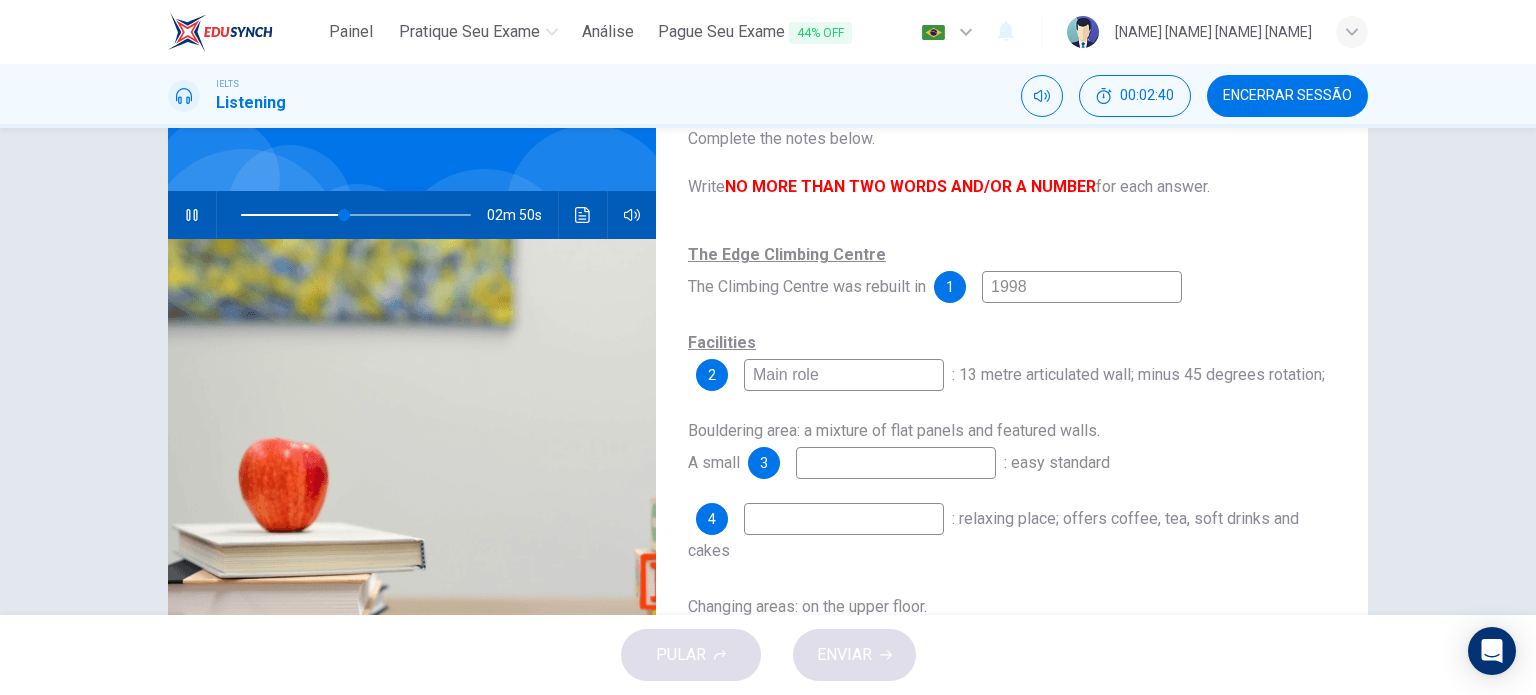 scroll, scrollTop: 88, scrollLeft: 0, axis: vertical 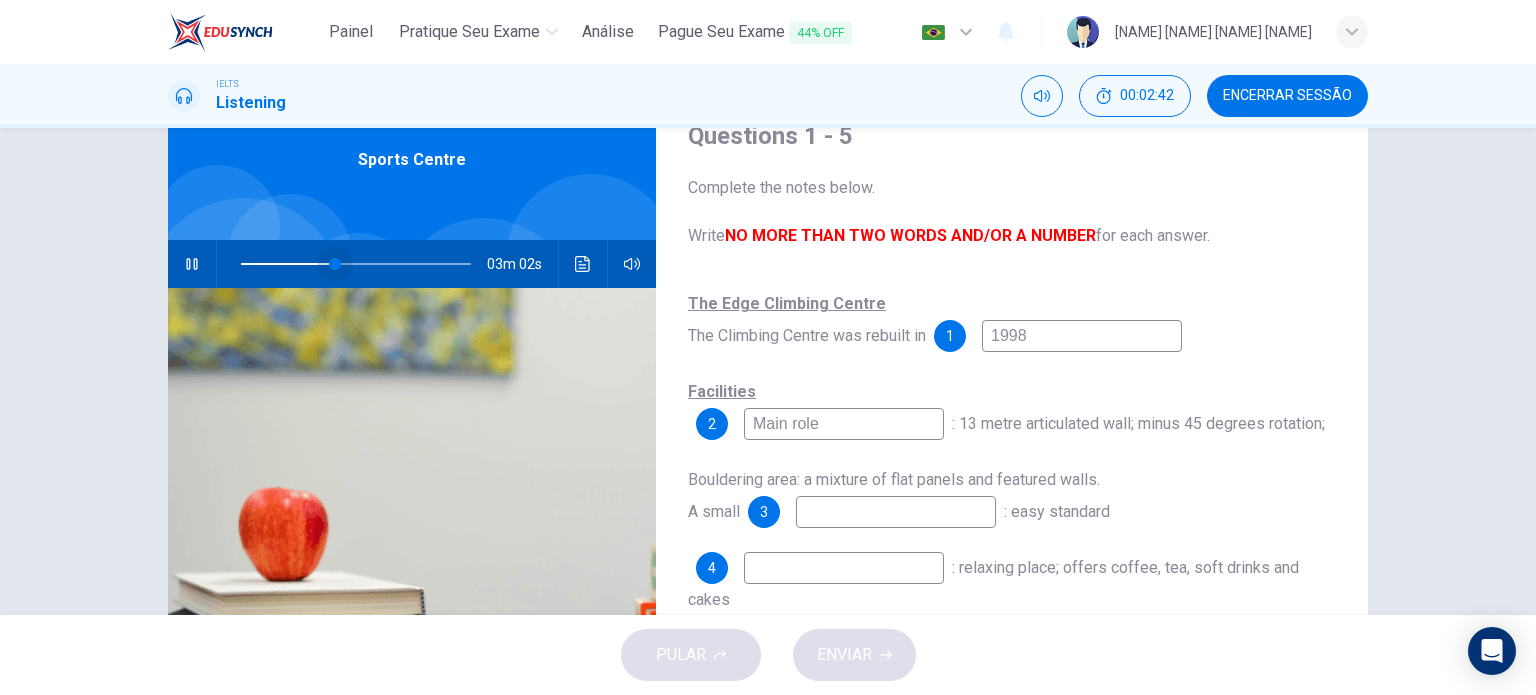 click at bounding box center [335, 264] 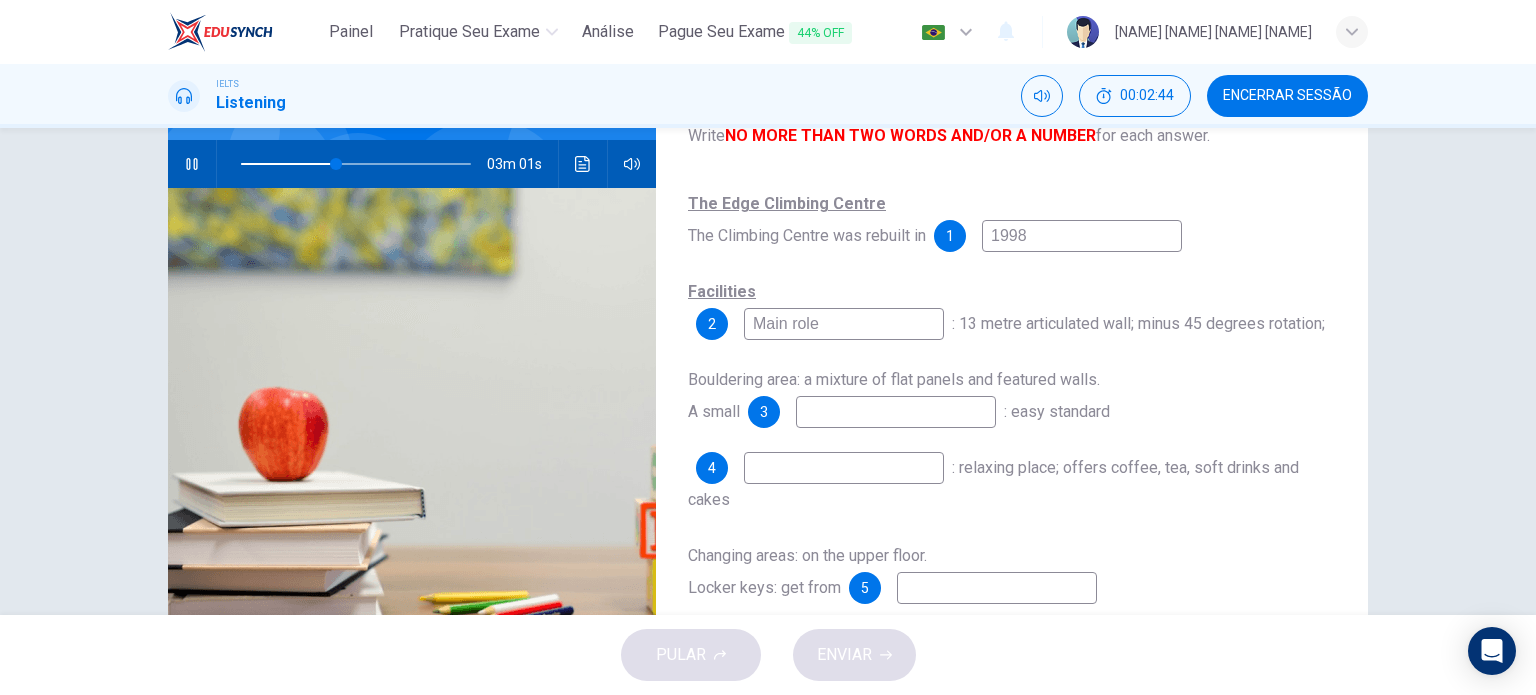 scroll, scrollTop: 288, scrollLeft: 0, axis: vertical 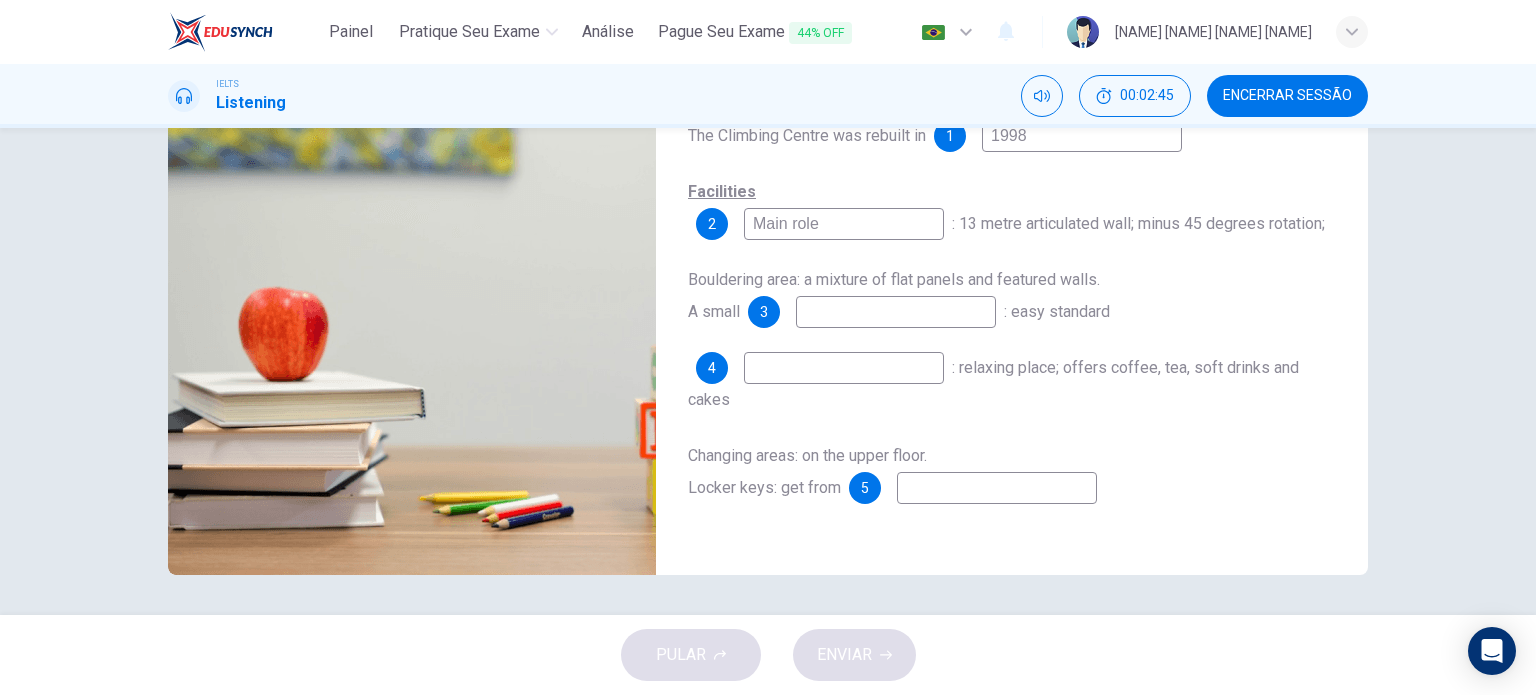 click at bounding box center [1082, 136] 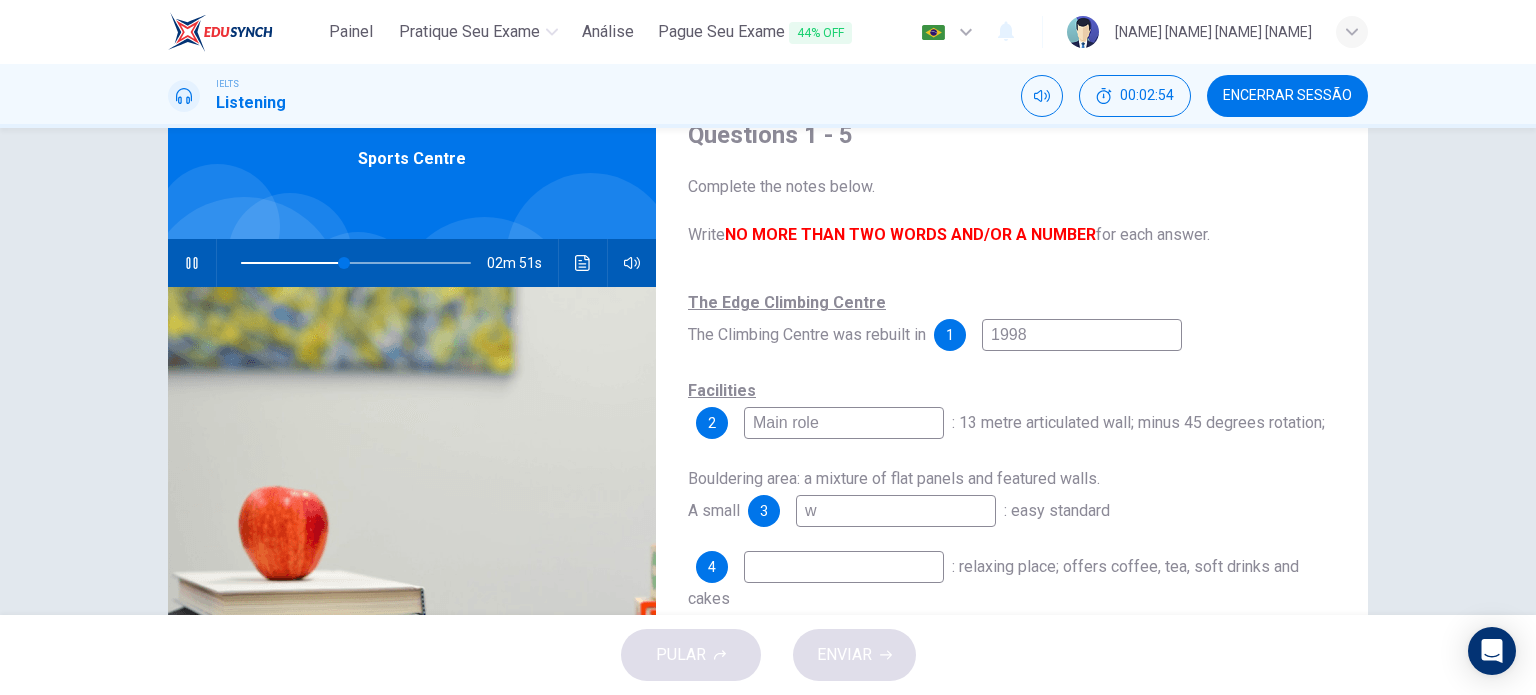scroll, scrollTop: 88, scrollLeft: 0, axis: vertical 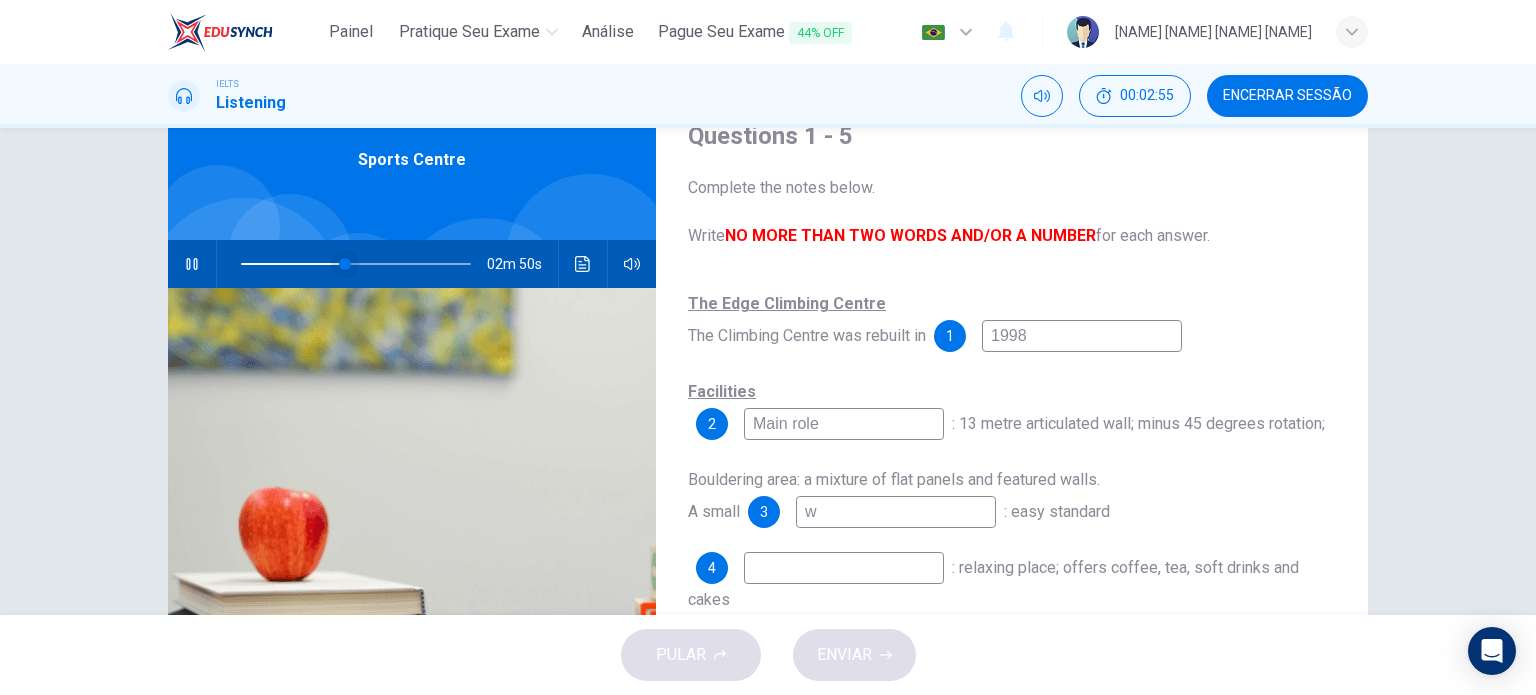 type on "w" 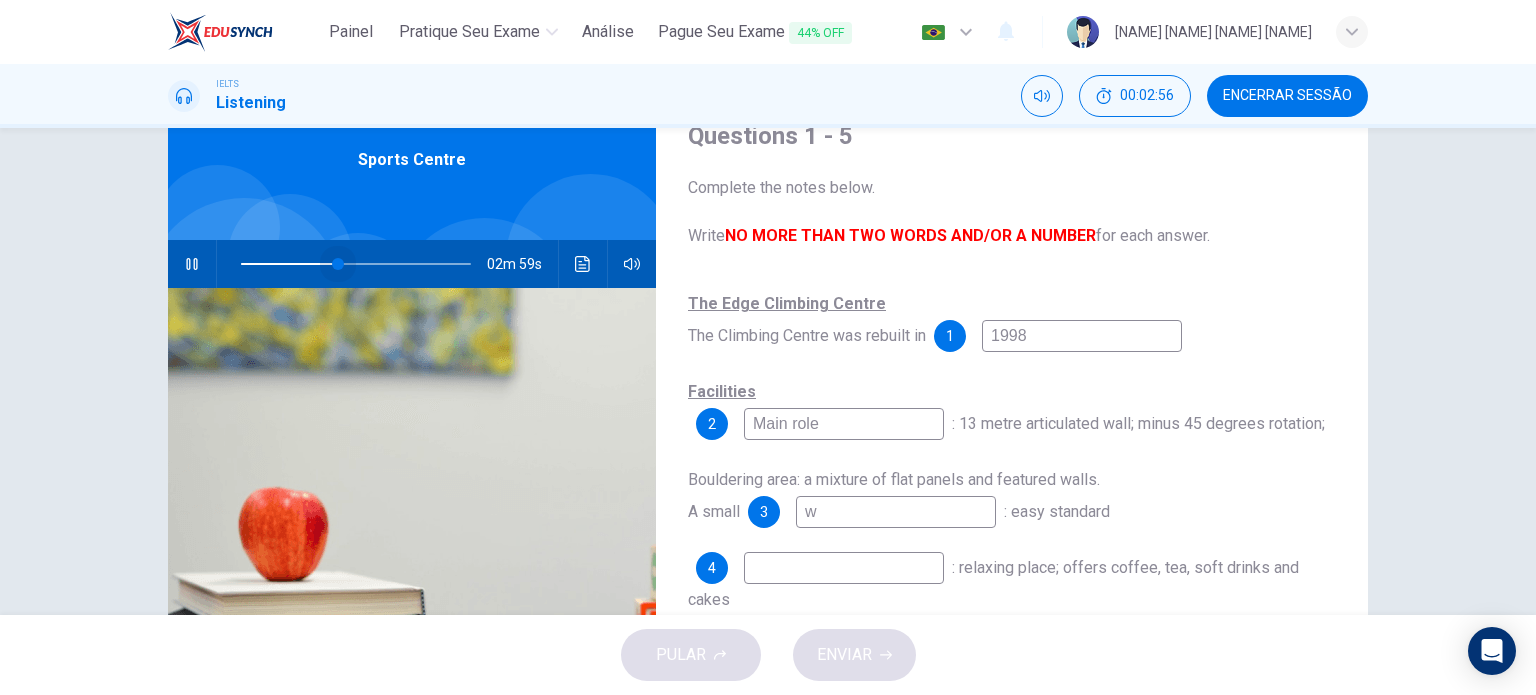 click at bounding box center [338, 264] 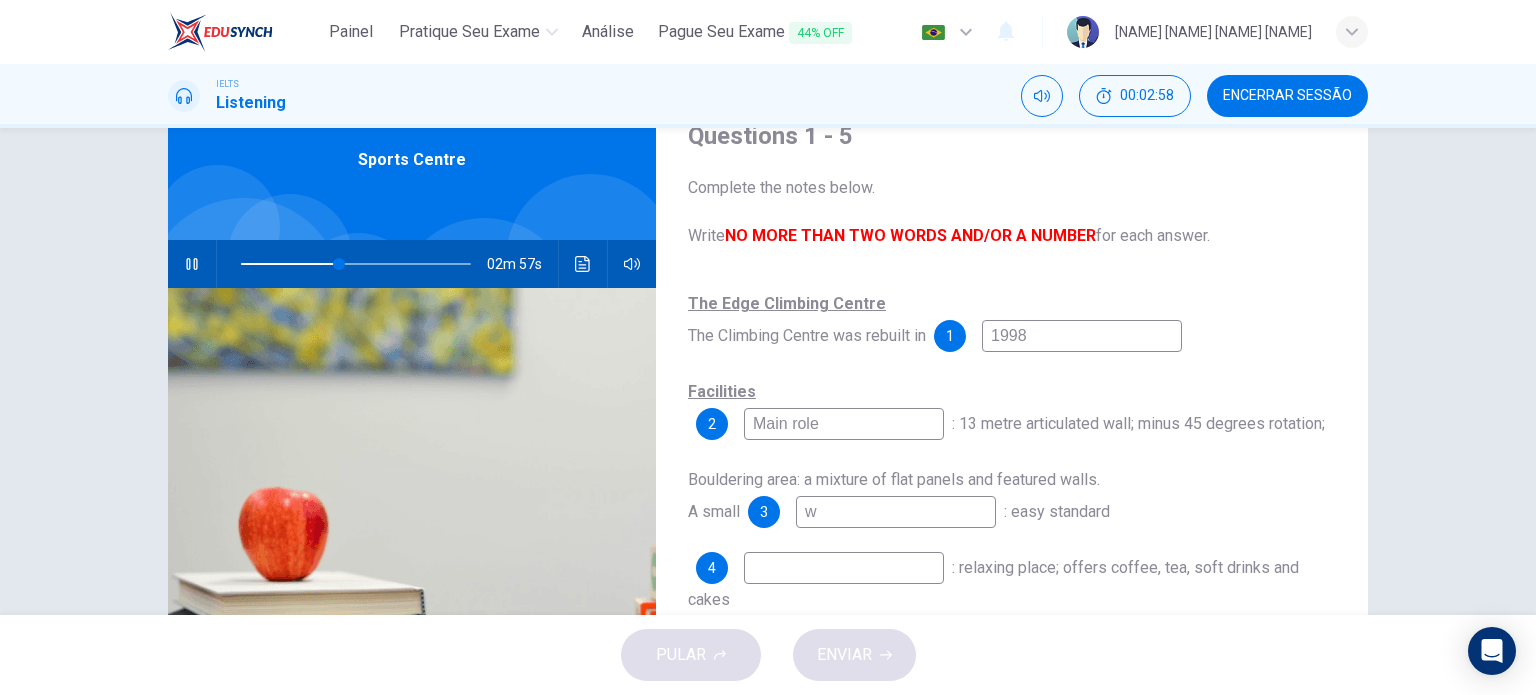 click at bounding box center (192, 264) 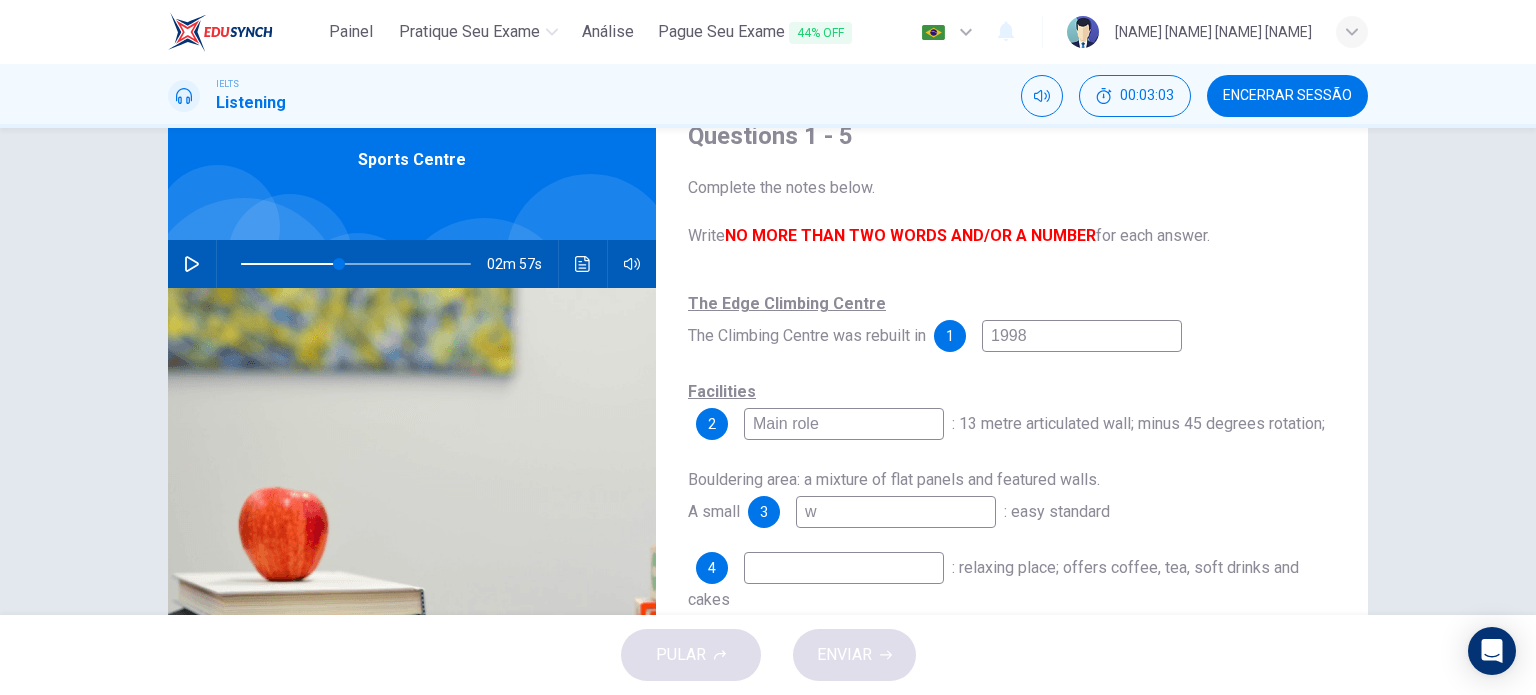 type 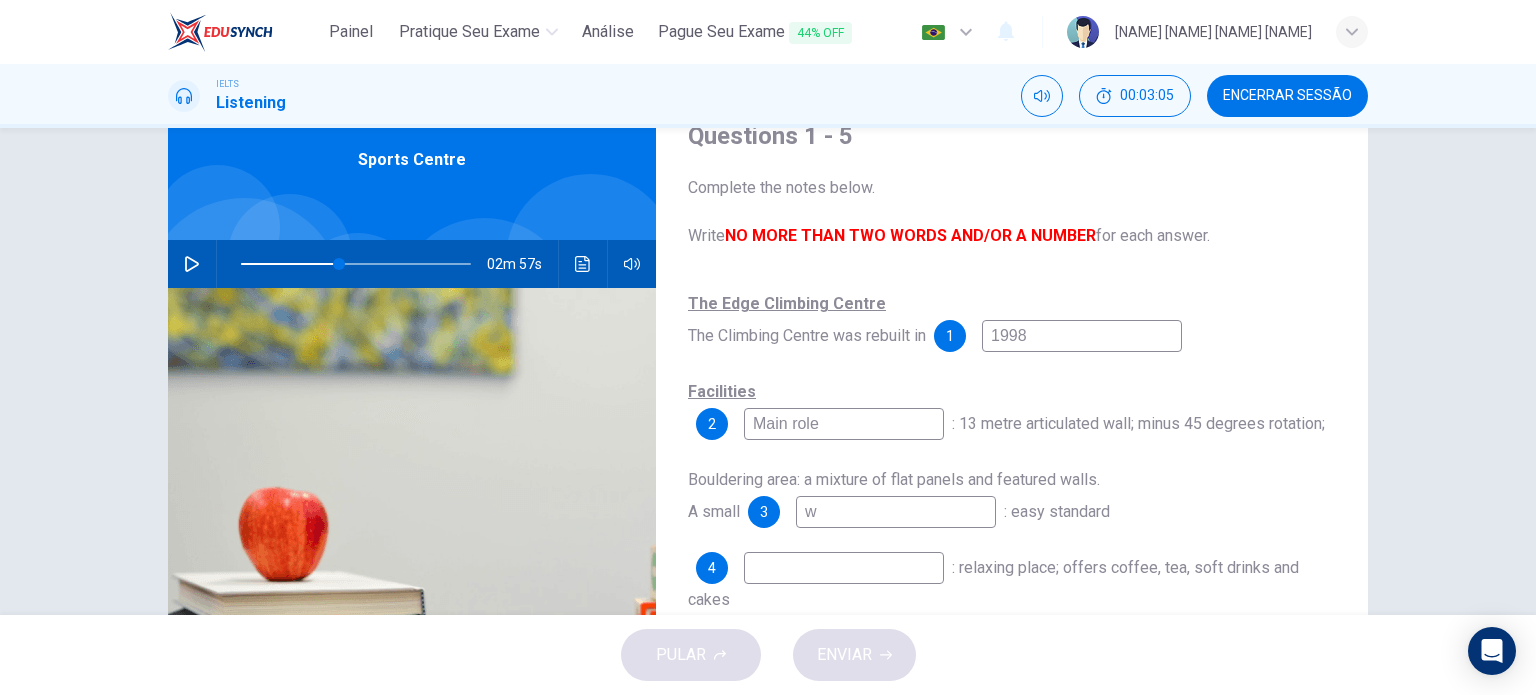 click at bounding box center (192, 264) 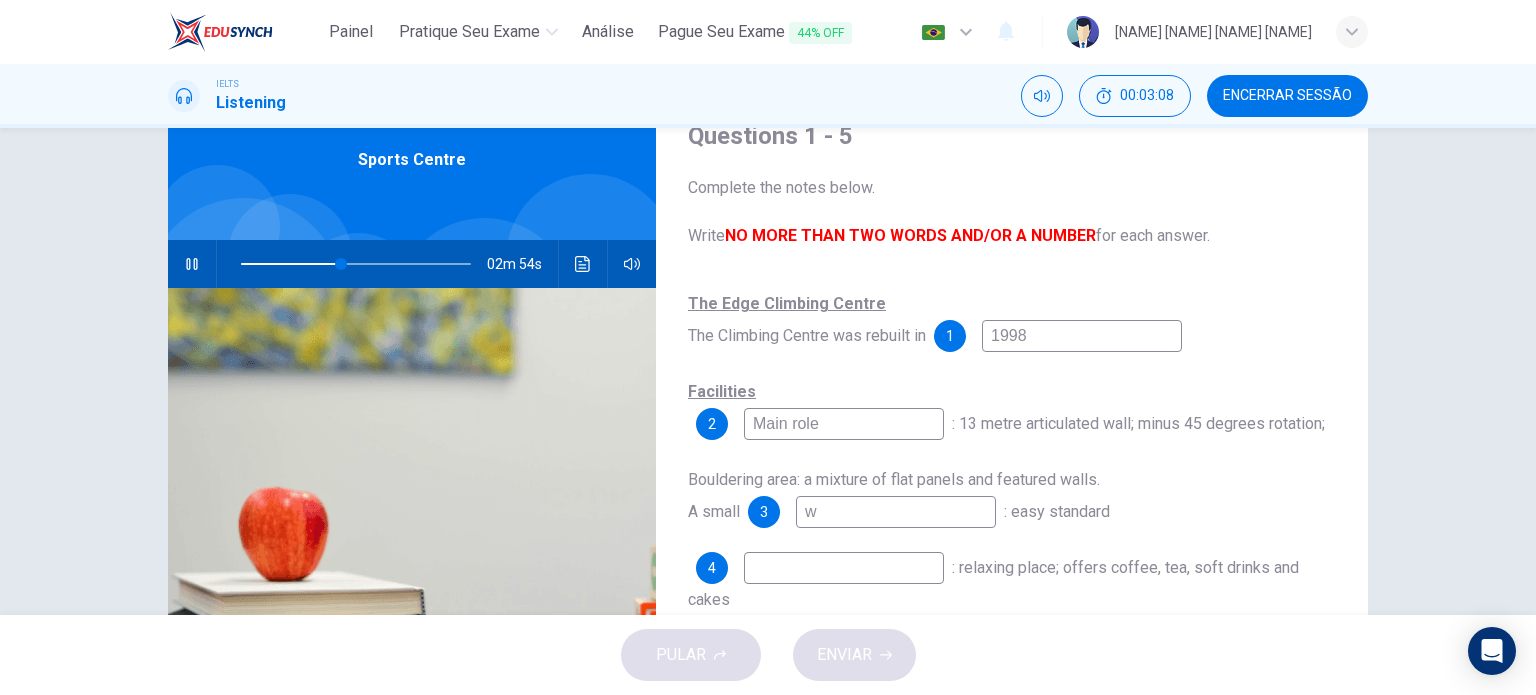 click on "w" at bounding box center [1082, 336] 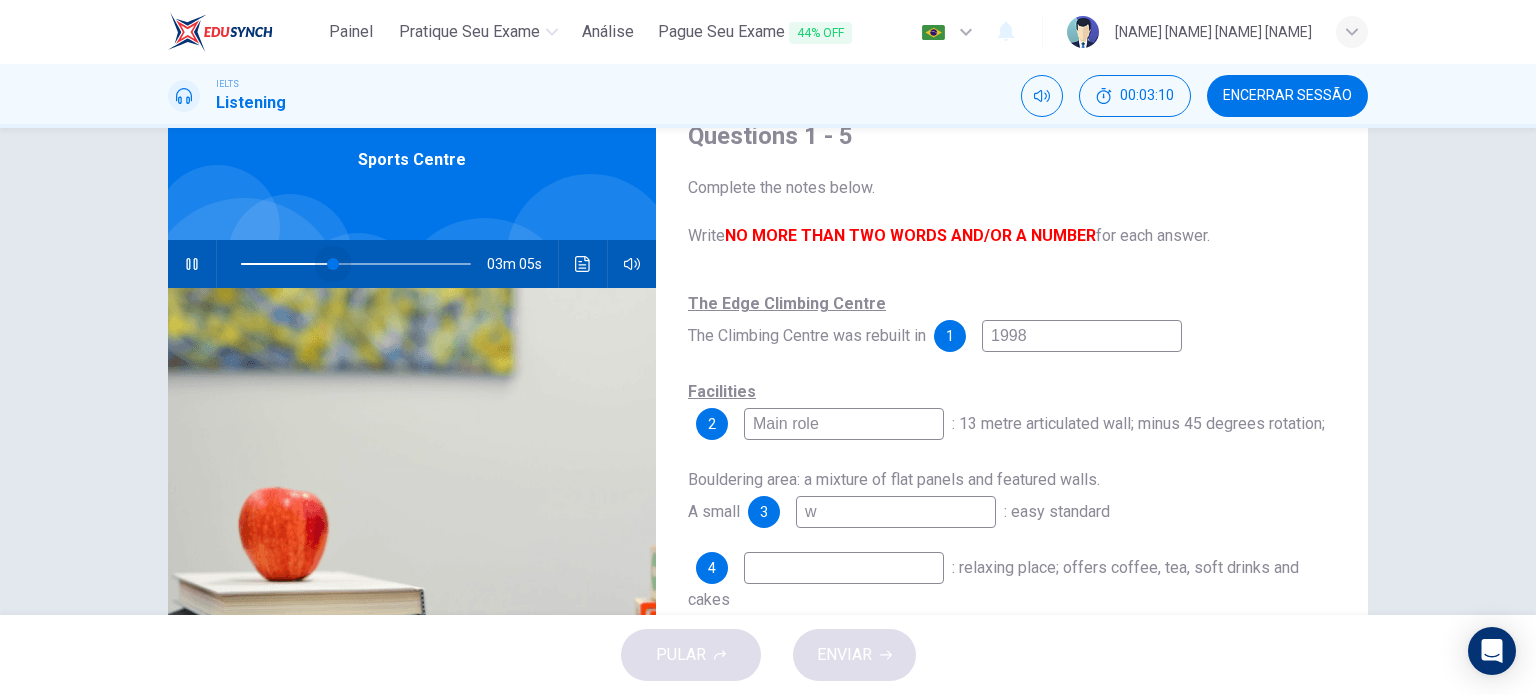 click at bounding box center (333, 264) 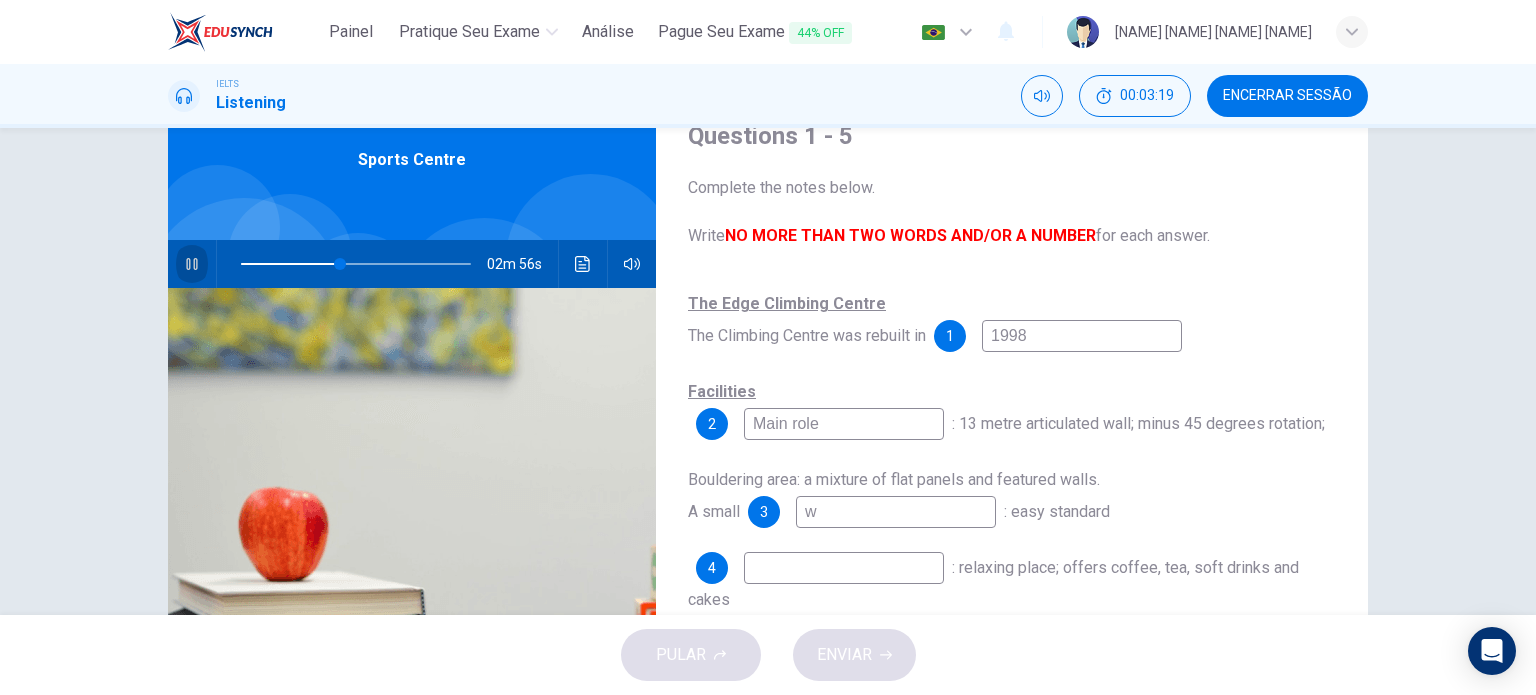 click at bounding box center (191, 264) 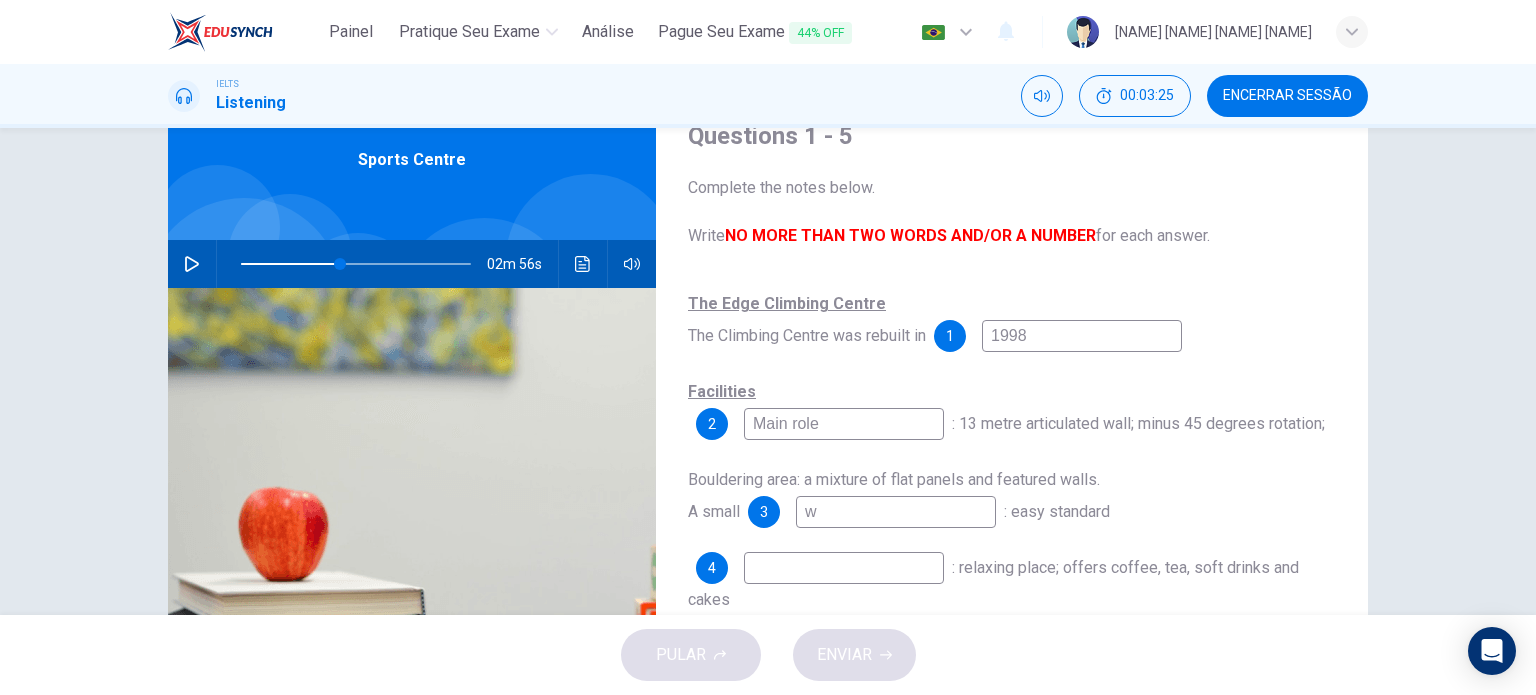 click on "w" at bounding box center (1082, 336) 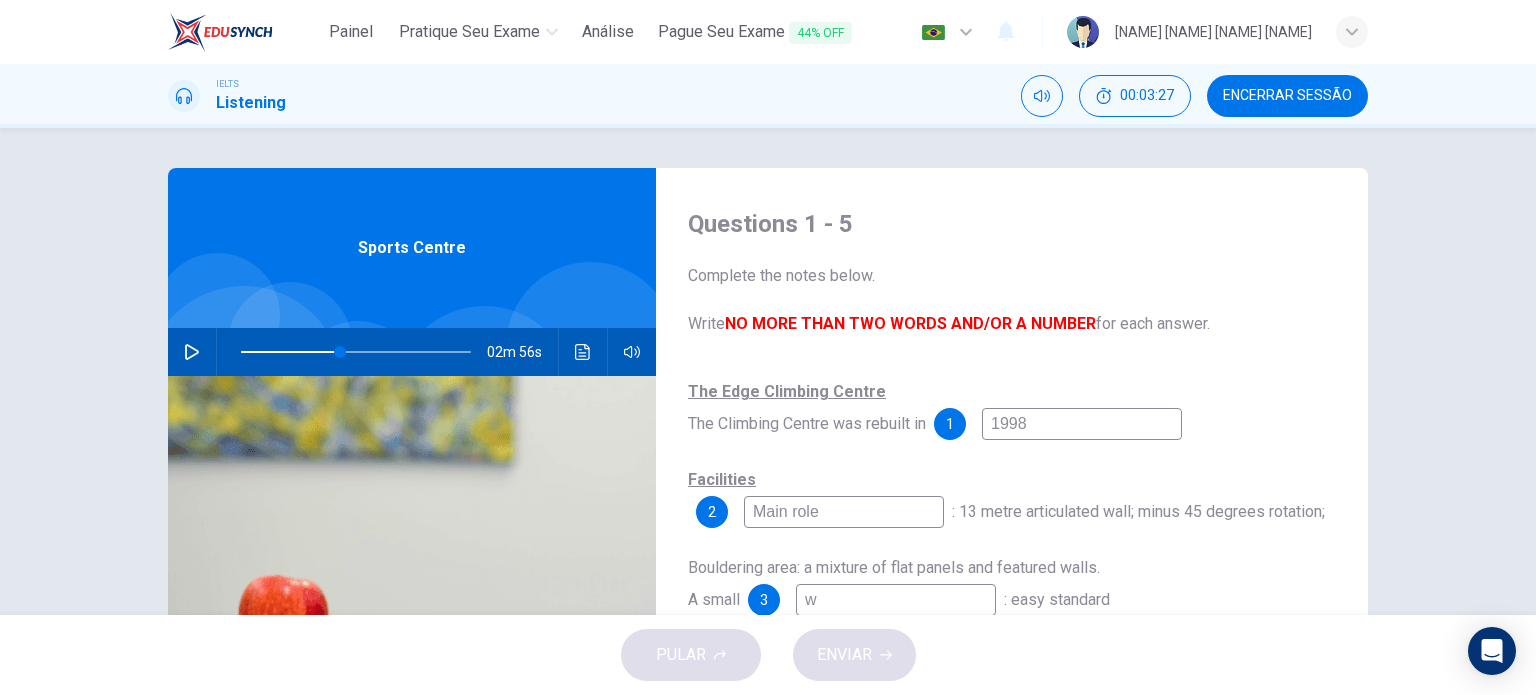 scroll, scrollTop: 100, scrollLeft: 0, axis: vertical 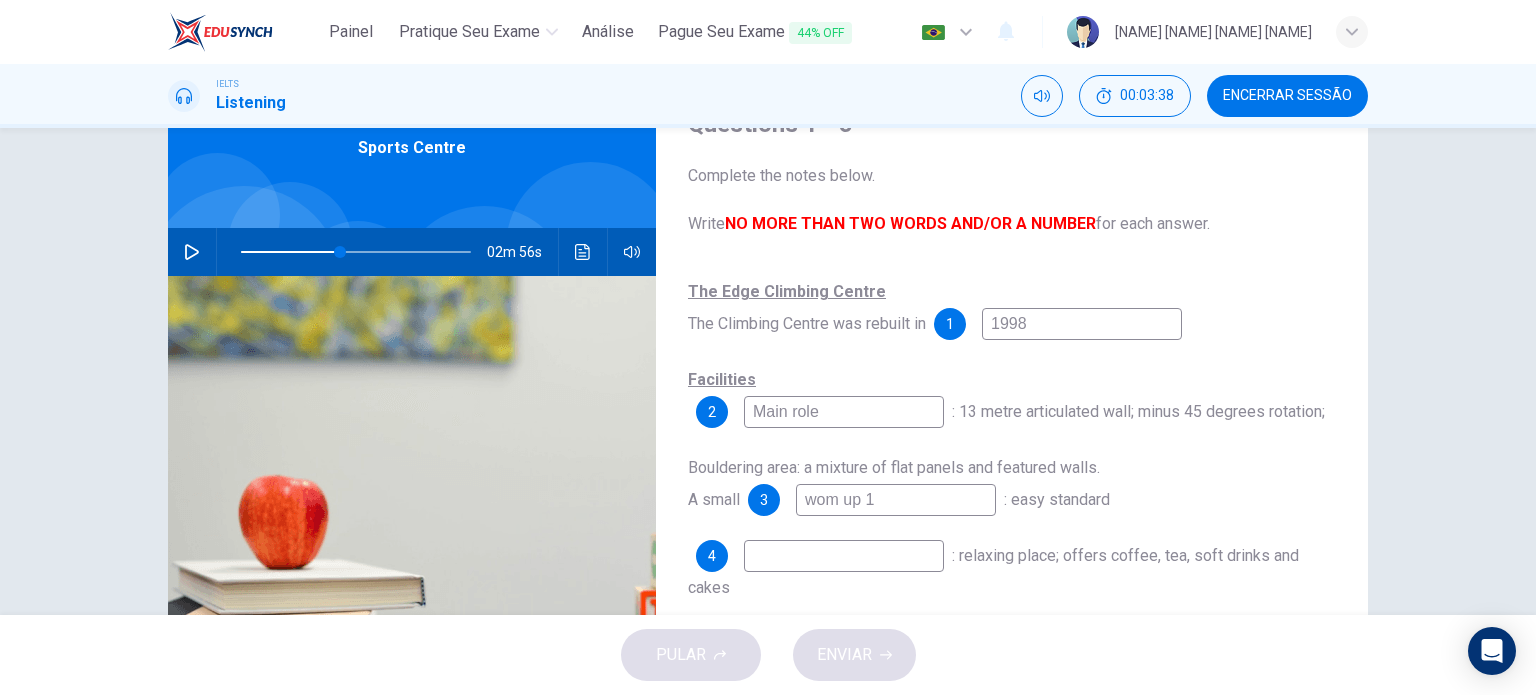 click on "02m 56s" at bounding box center [412, 252] 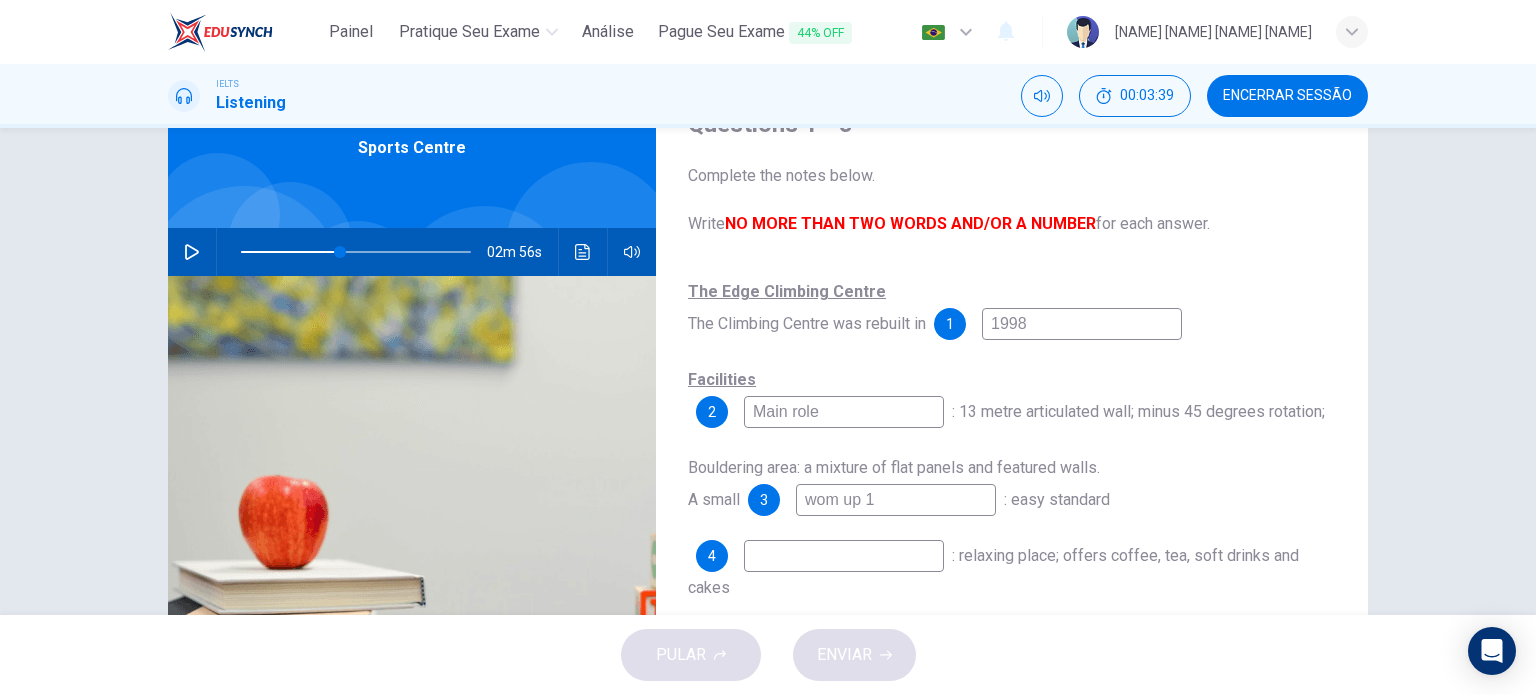click at bounding box center (192, 252) 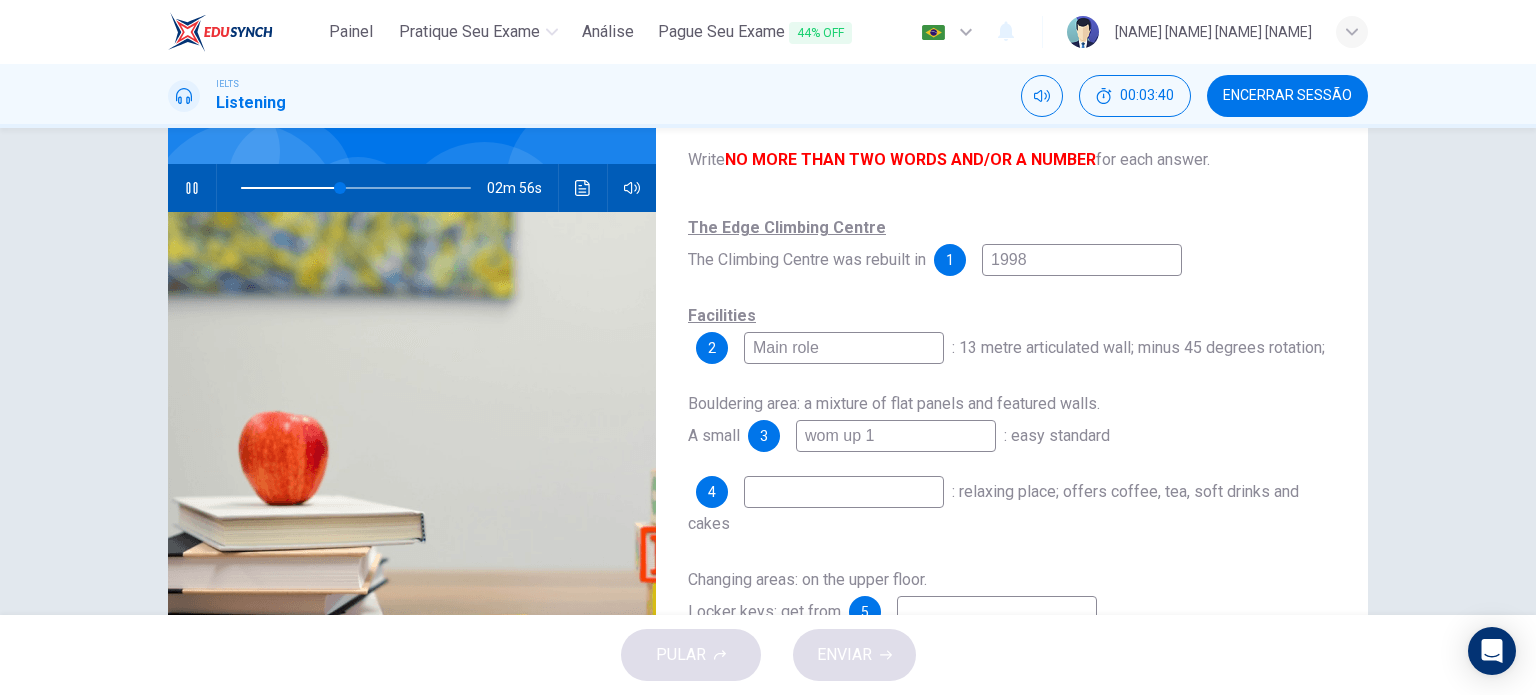 scroll, scrollTop: 200, scrollLeft: 0, axis: vertical 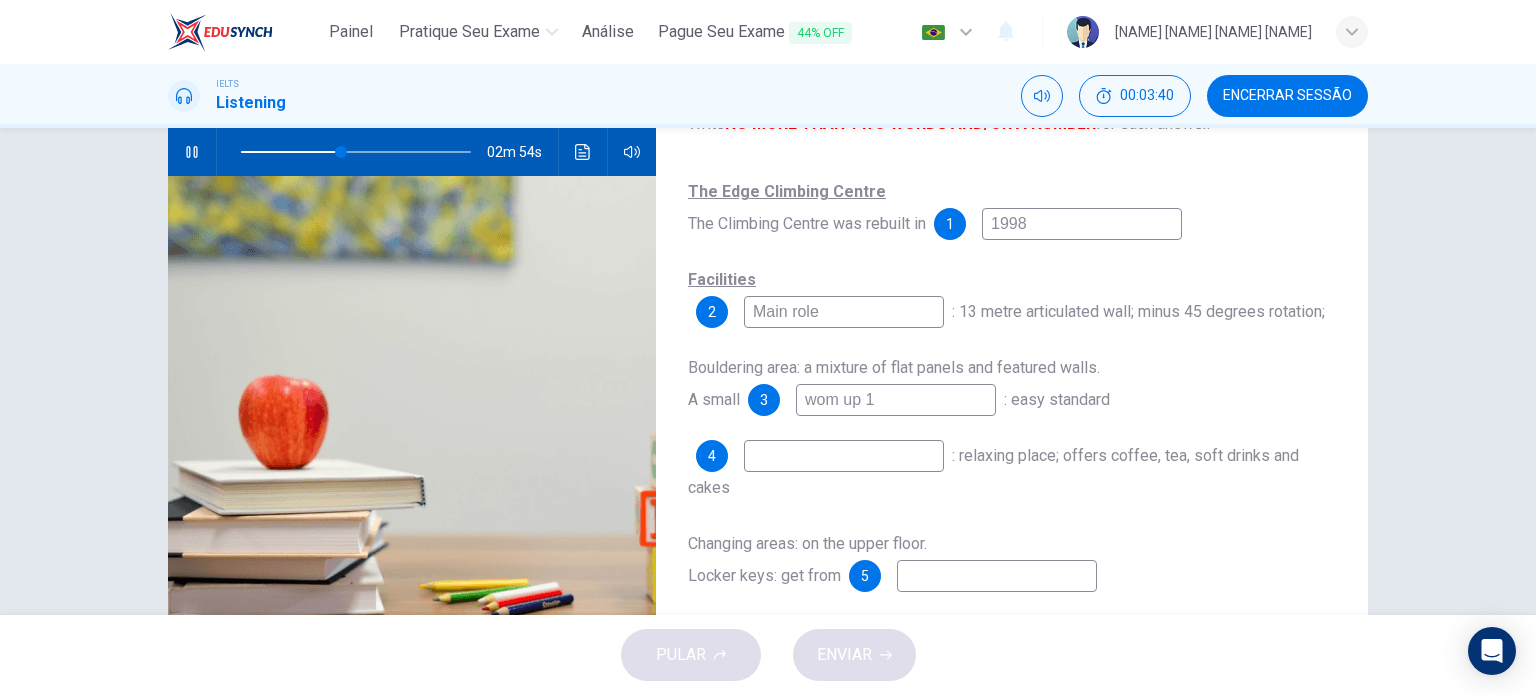 click on "The Edge Climbing Centre The Climbing Centre was rebuilt in  1 1998 Facilities 2 Main role : 13 metre articulated wall; minus 45 degrees rotation;  Bouldering area: a mixture of flat panels and featured walls. A small  3 wom up 1 : easy standard 4 : relaxing place; offers coffee, tea, soft drinks and cakes Changing areas: on the upper floor. Locker keys: get from  5" at bounding box center [1012, 404] 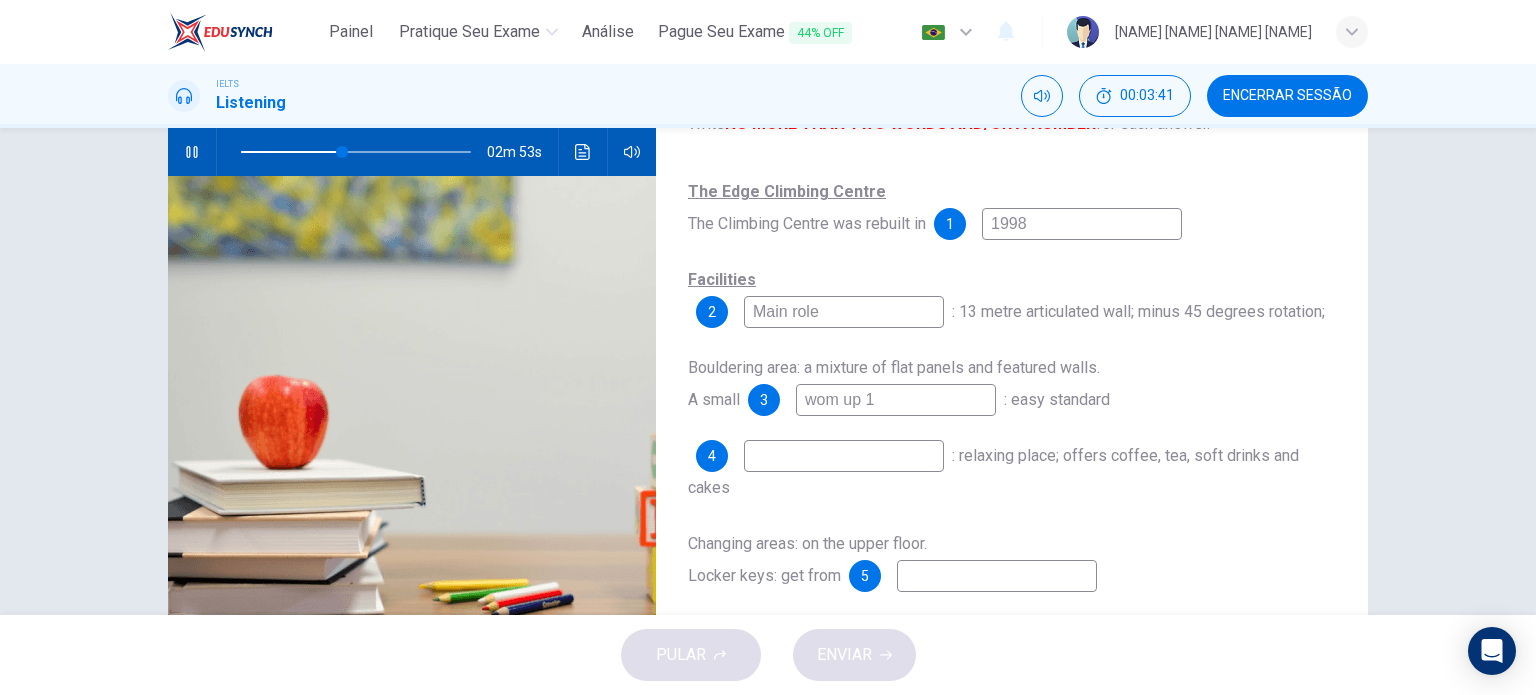 click at bounding box center [1082, 224] 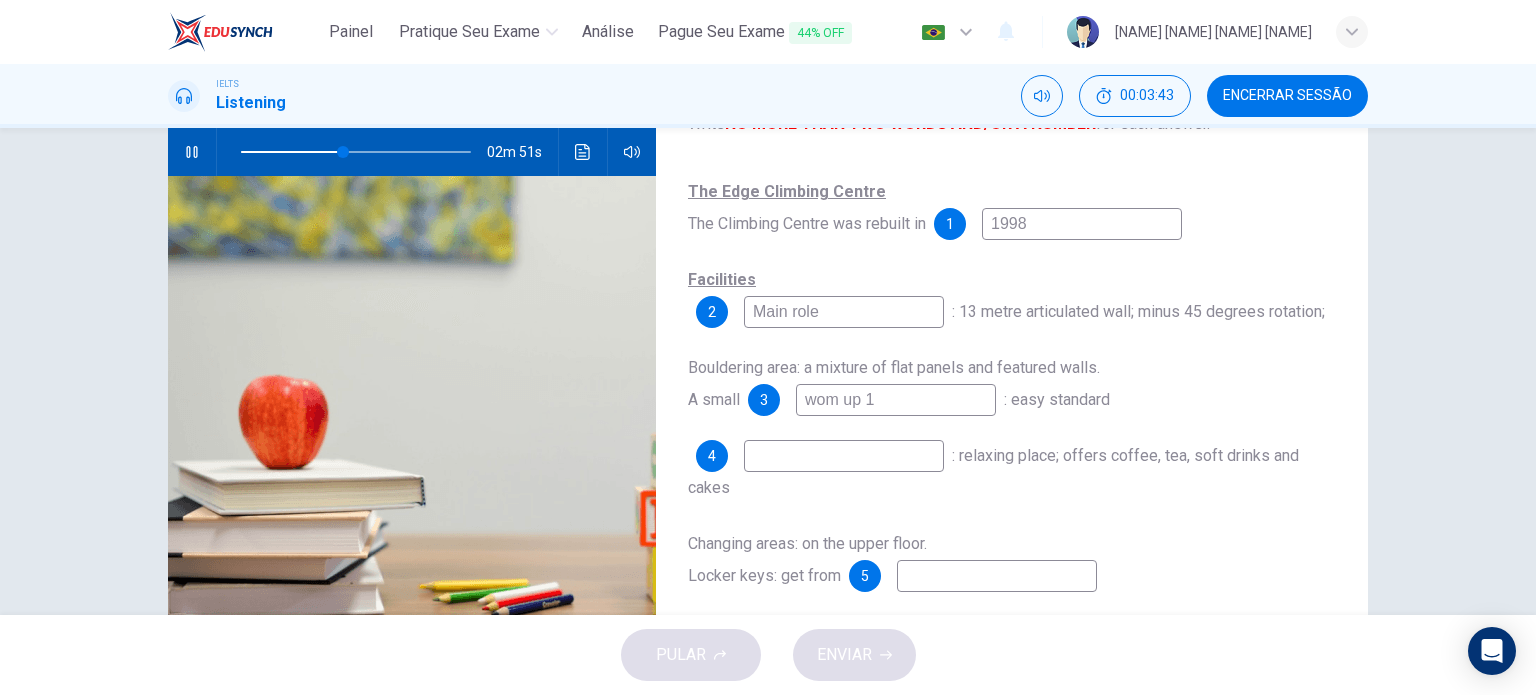 click on "wom up 1" at bounding box center (1082, 224) 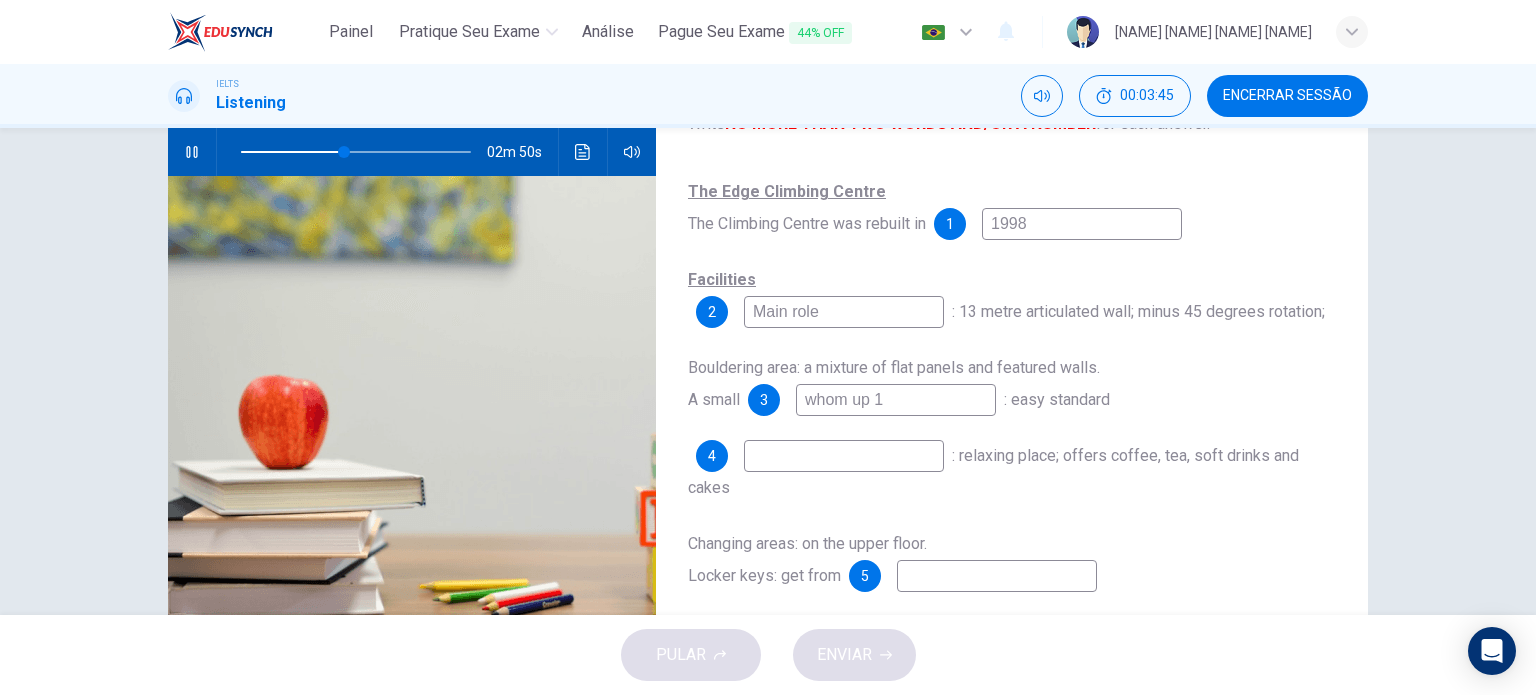 type on "whom up 1" 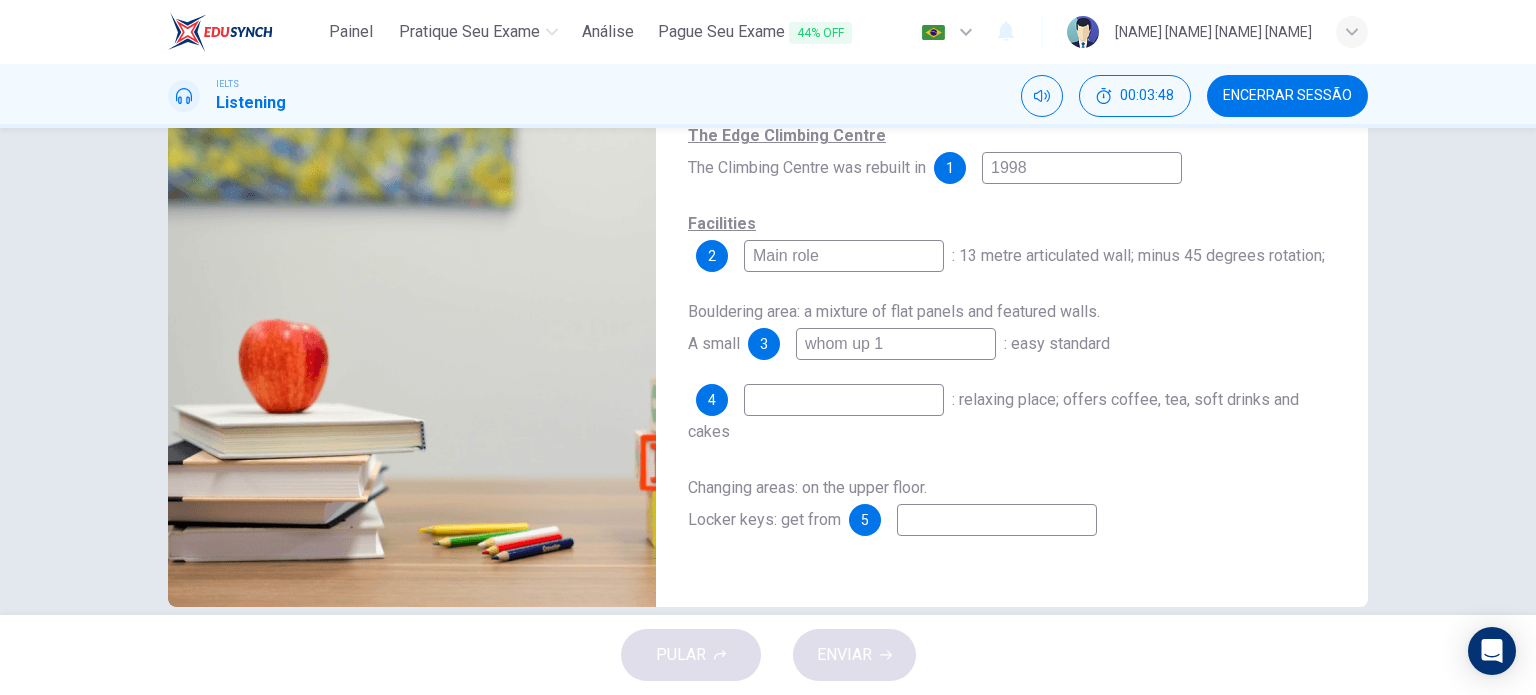 scroll, scrollTop: 288, scrollLeft: 0, axis: vertical 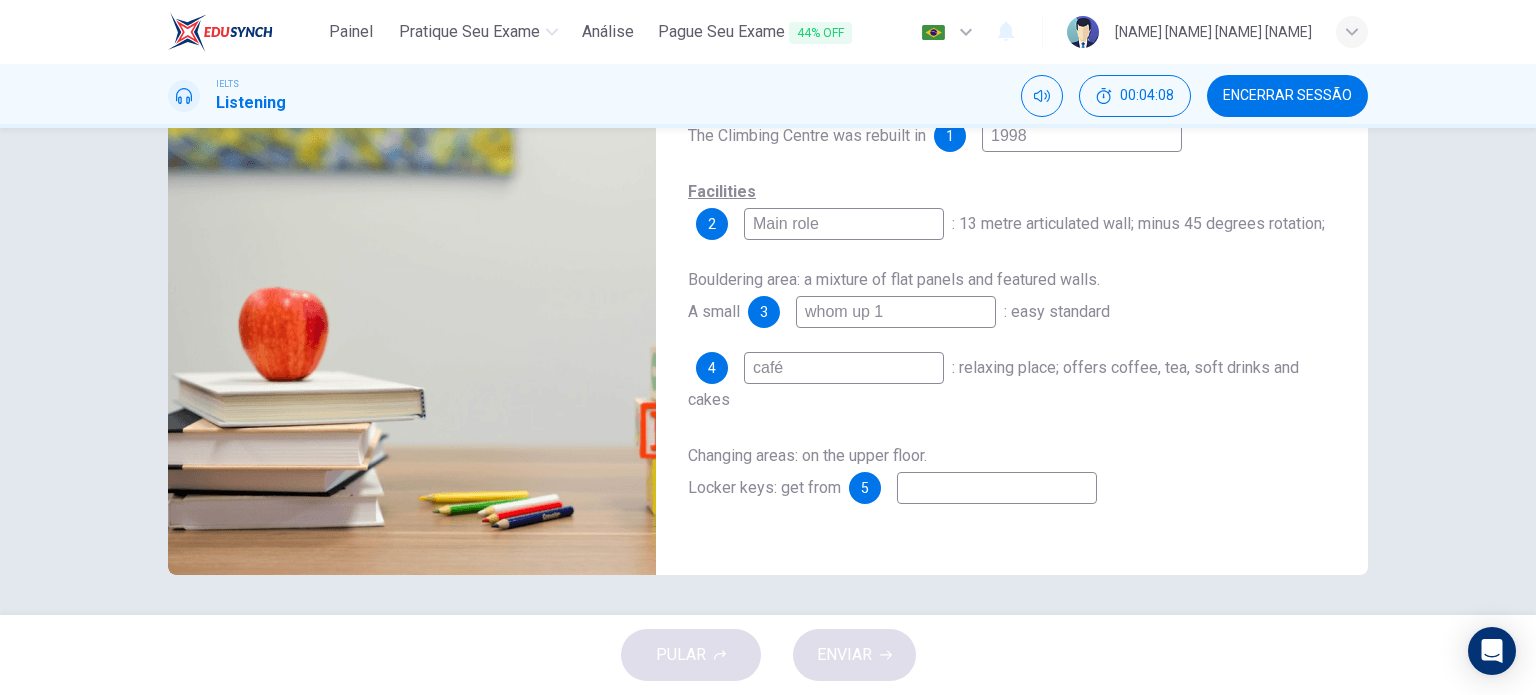 type on "café" 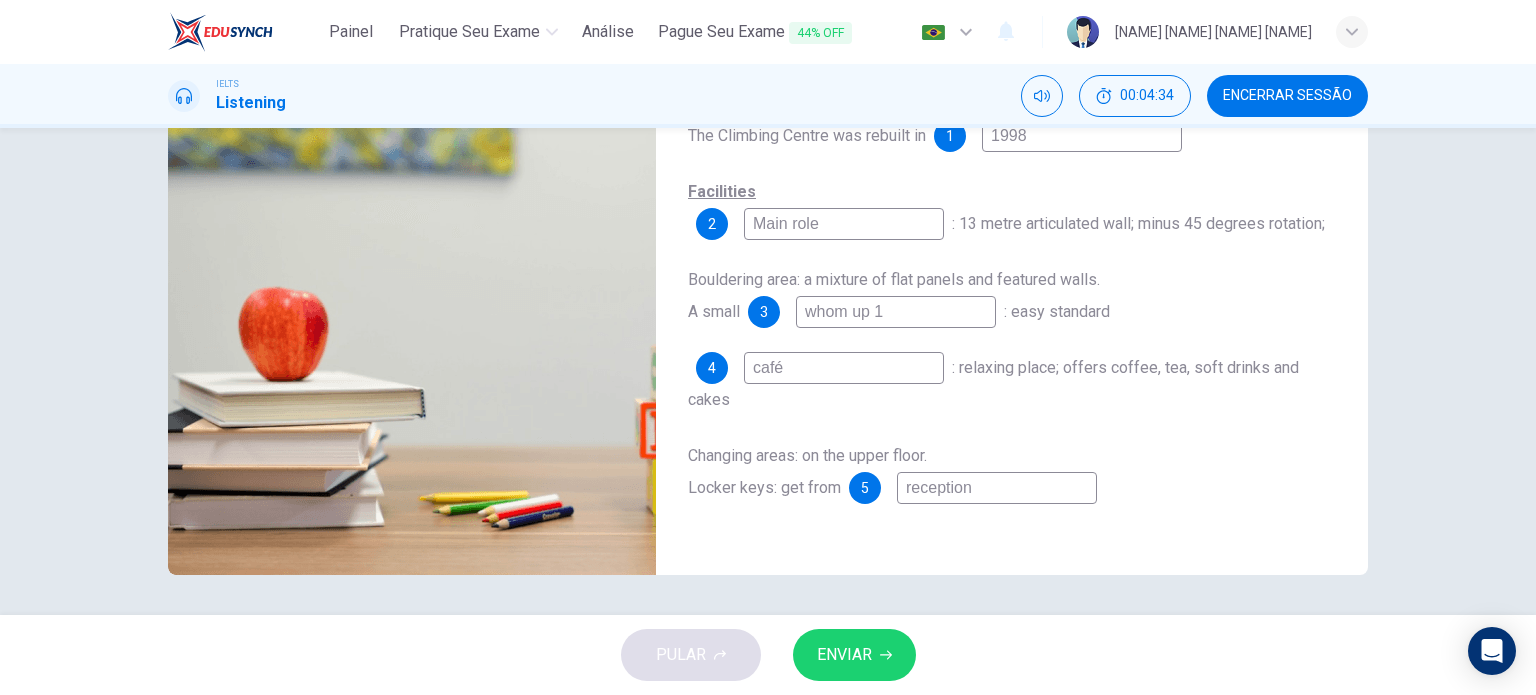type on "reception" 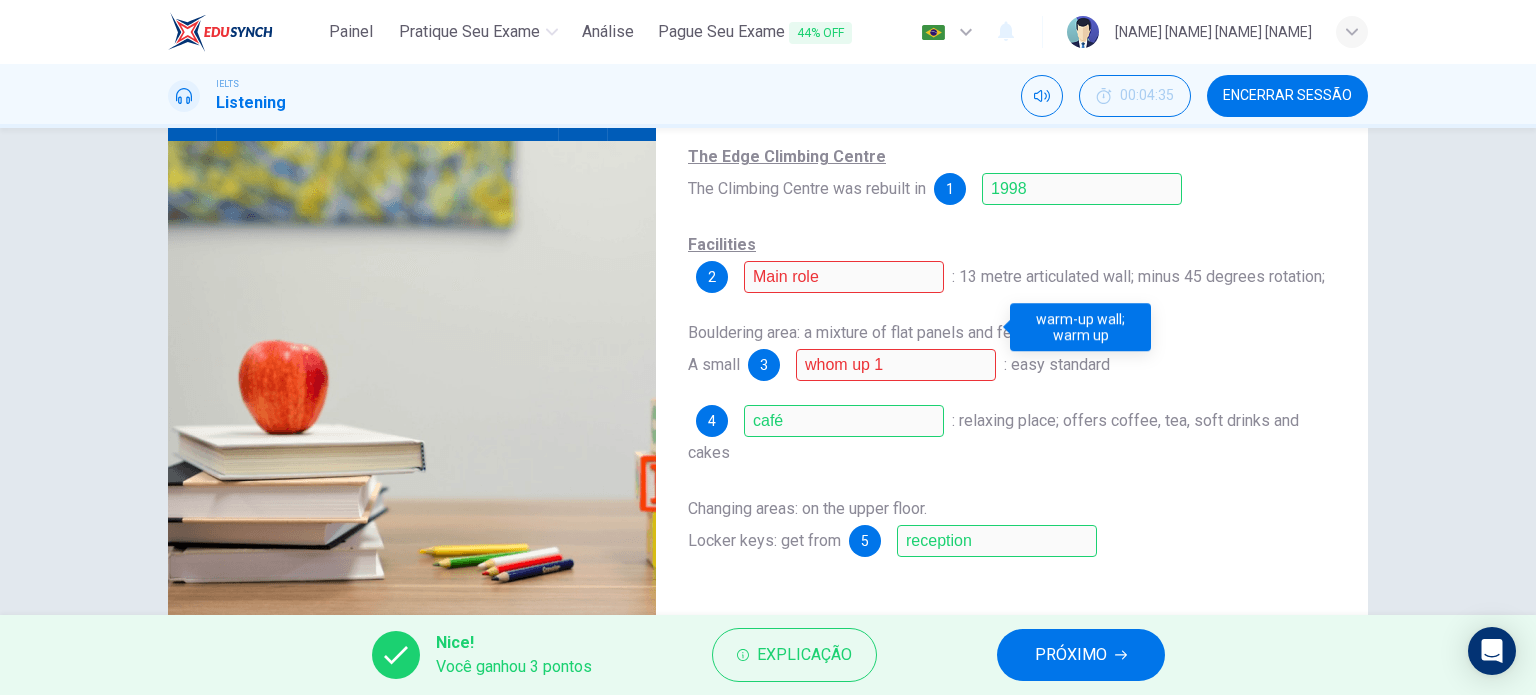 scroll, scrollTop: 188, scrollLeft: 0, axis: vertical 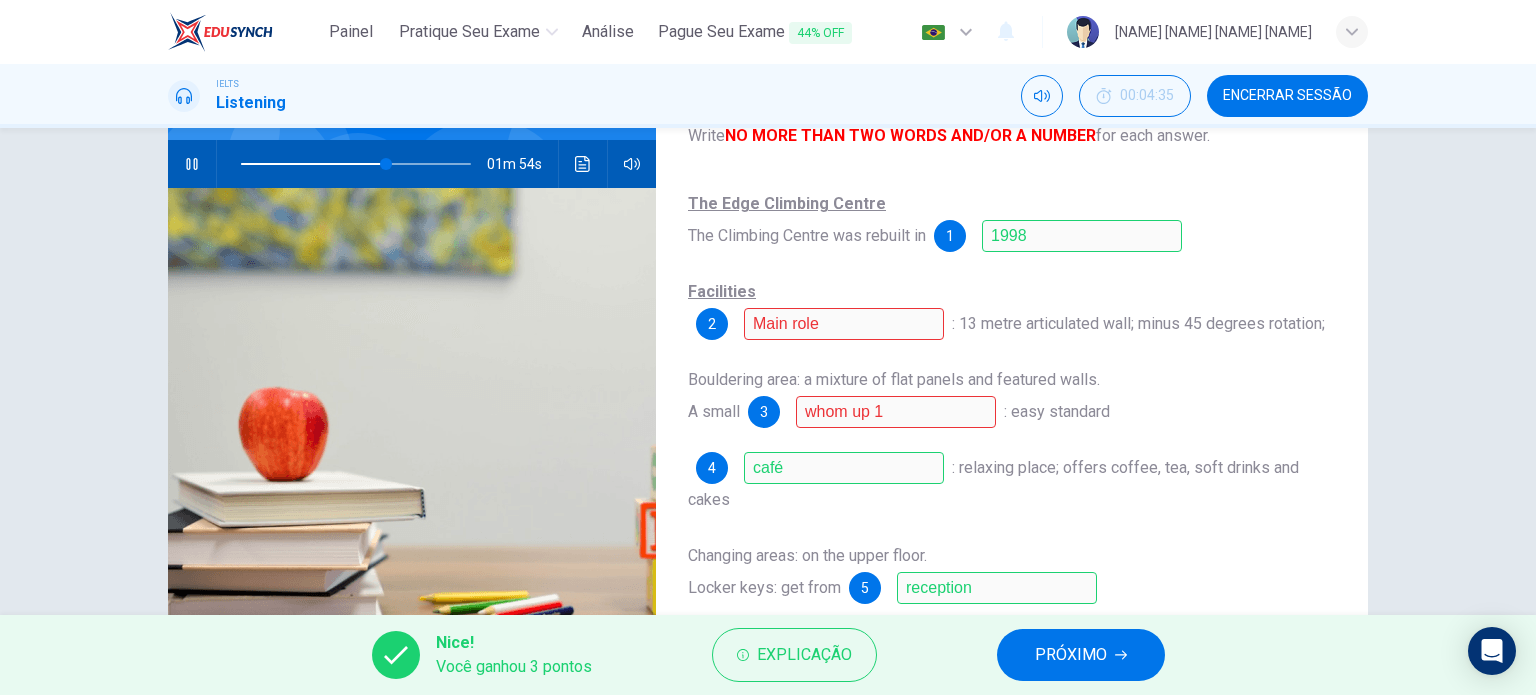 click at bounding box center [192, 164] 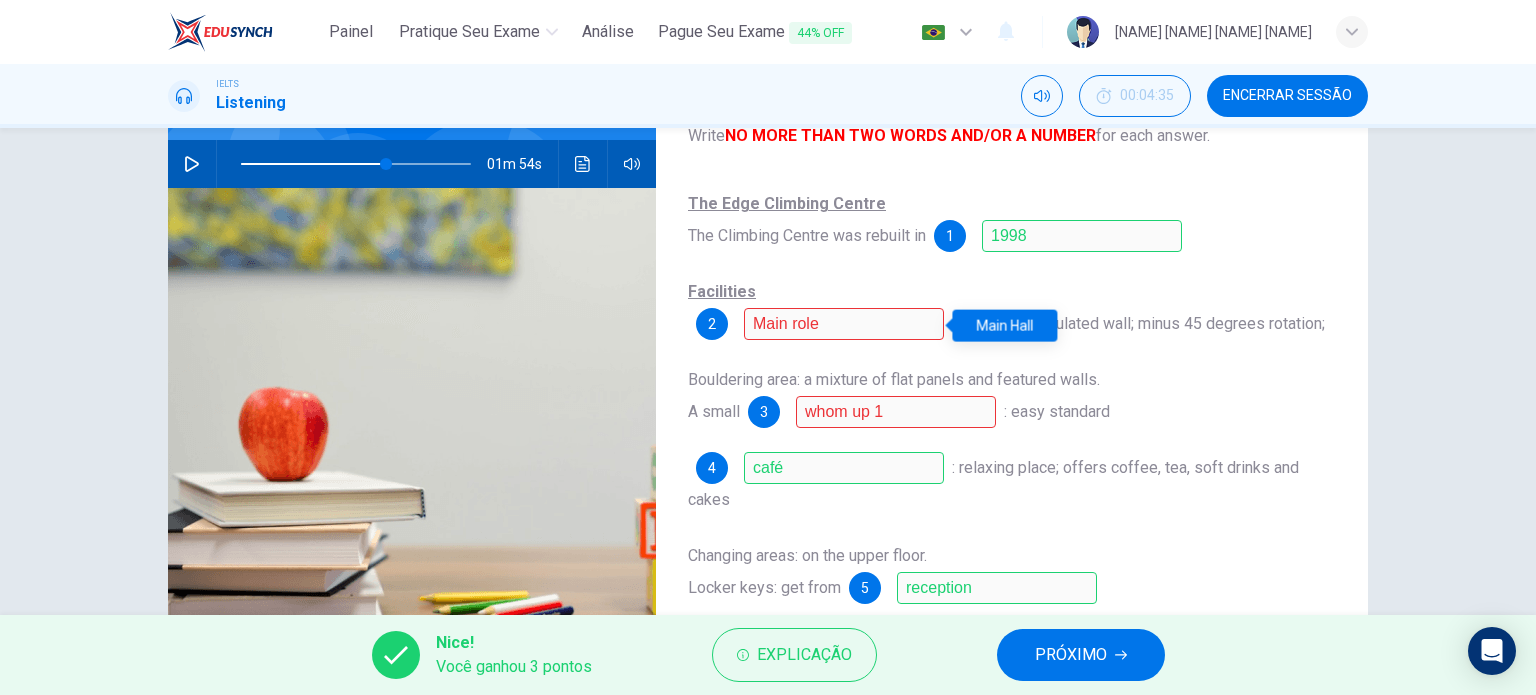 scroll, scrollTop: 288, scrollLeft: 0, axis: vertical 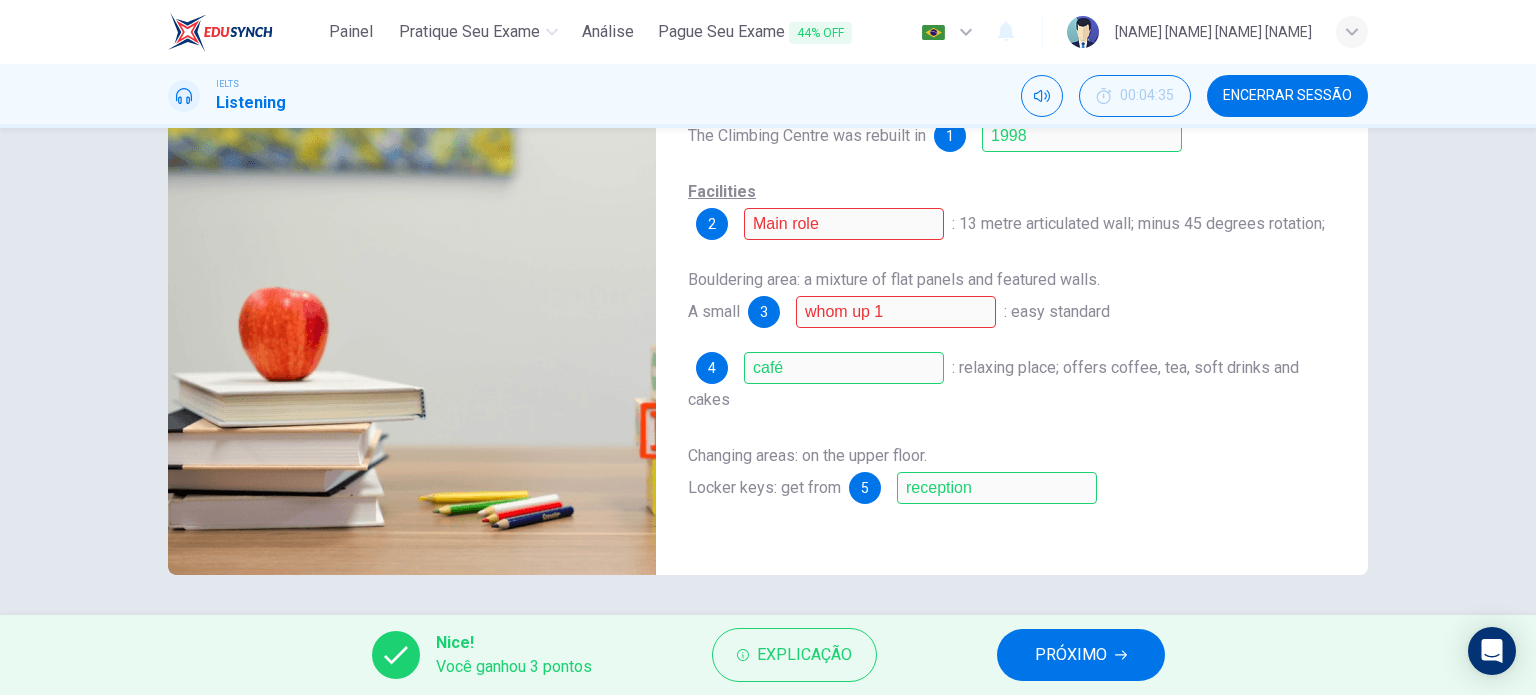 click on "PRÓXIMO" at bounding box center (1071, 655) 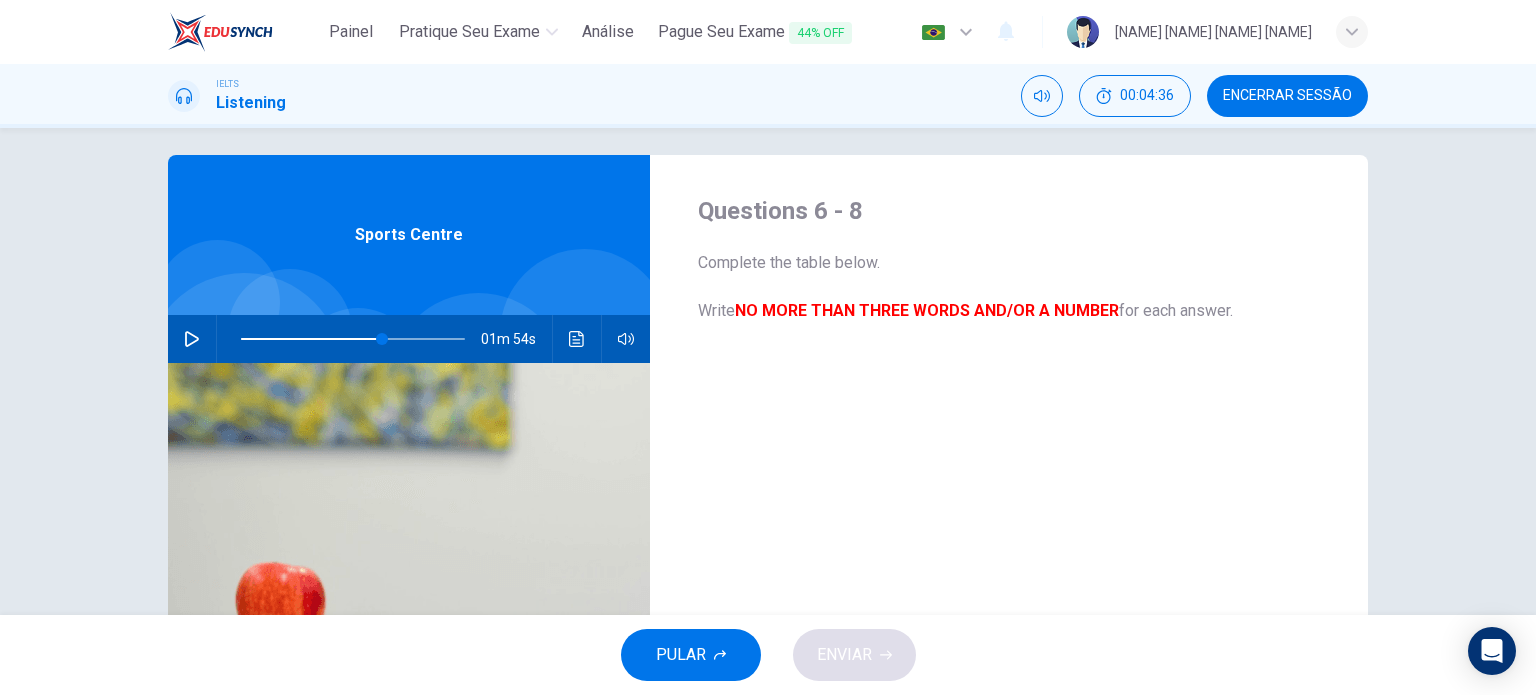 scroll, scrollTop: 0, scrollLeft: 0, axis: both 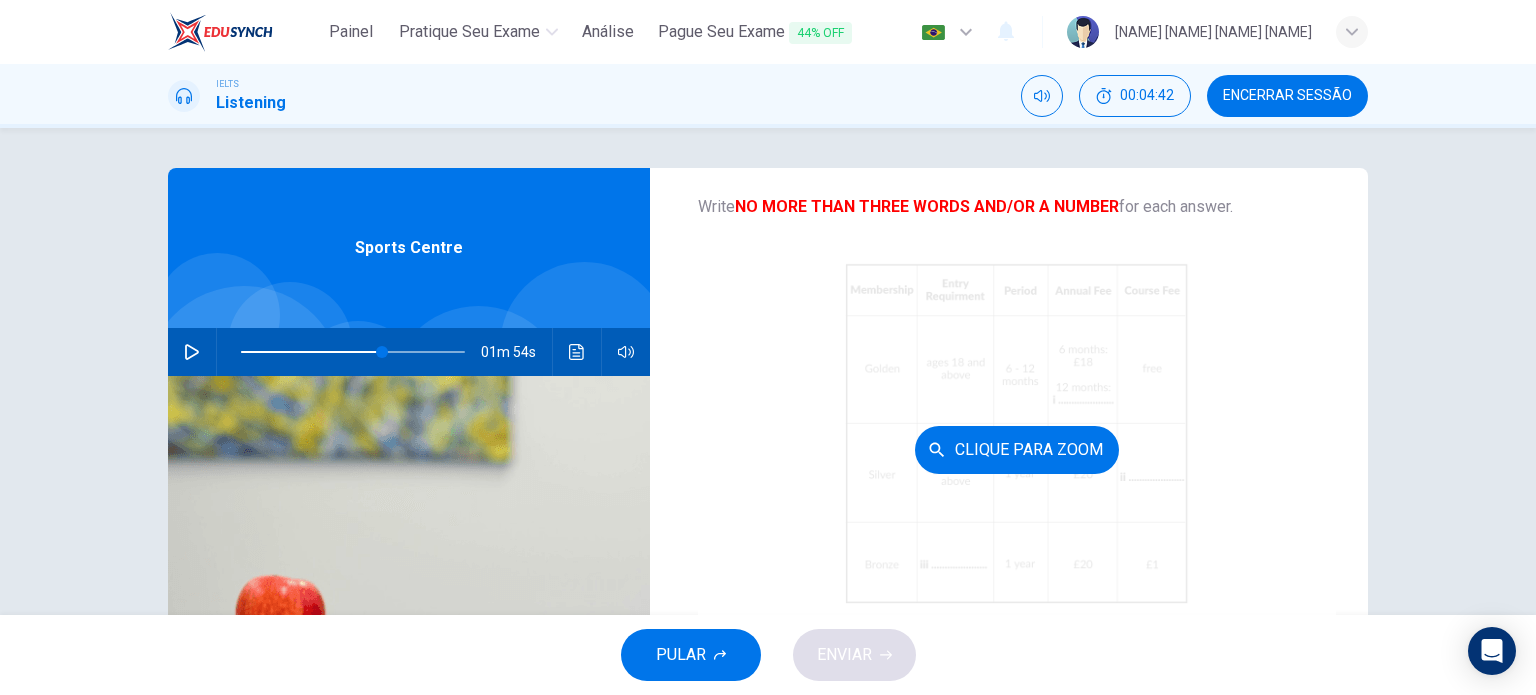 click on "Clique para Zoom" at bounding box center (1017, 450) 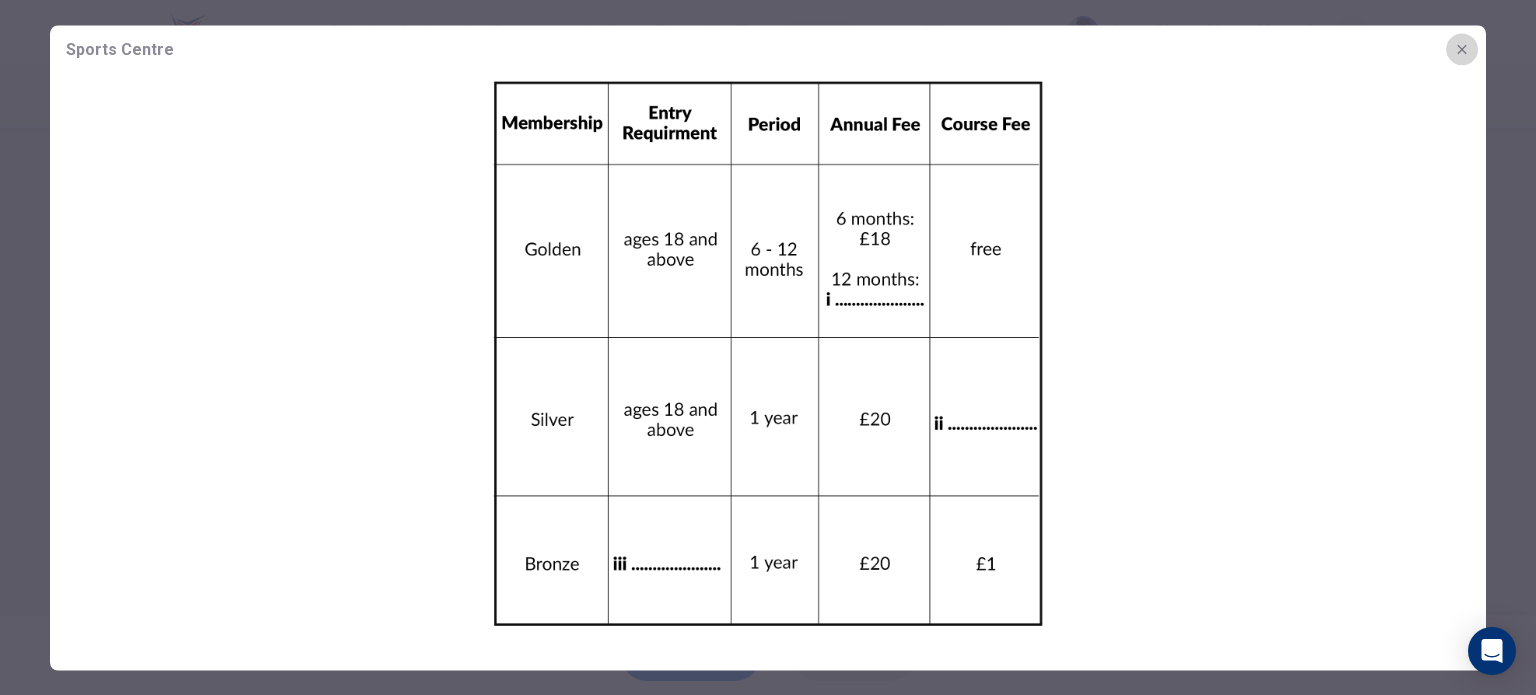click at bounding box center [1462, 49] 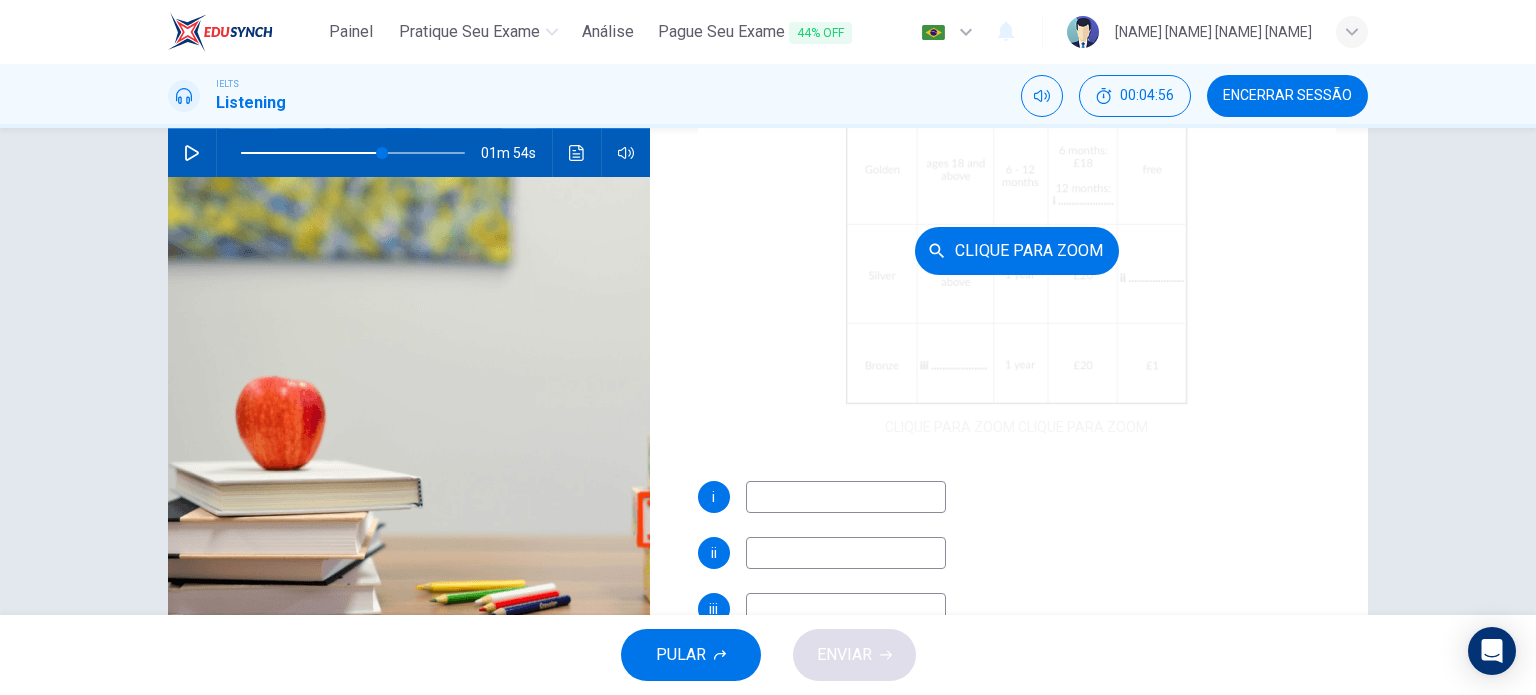 scroll, scrollTop: 200, scrollLeft: 0, axis: vertical 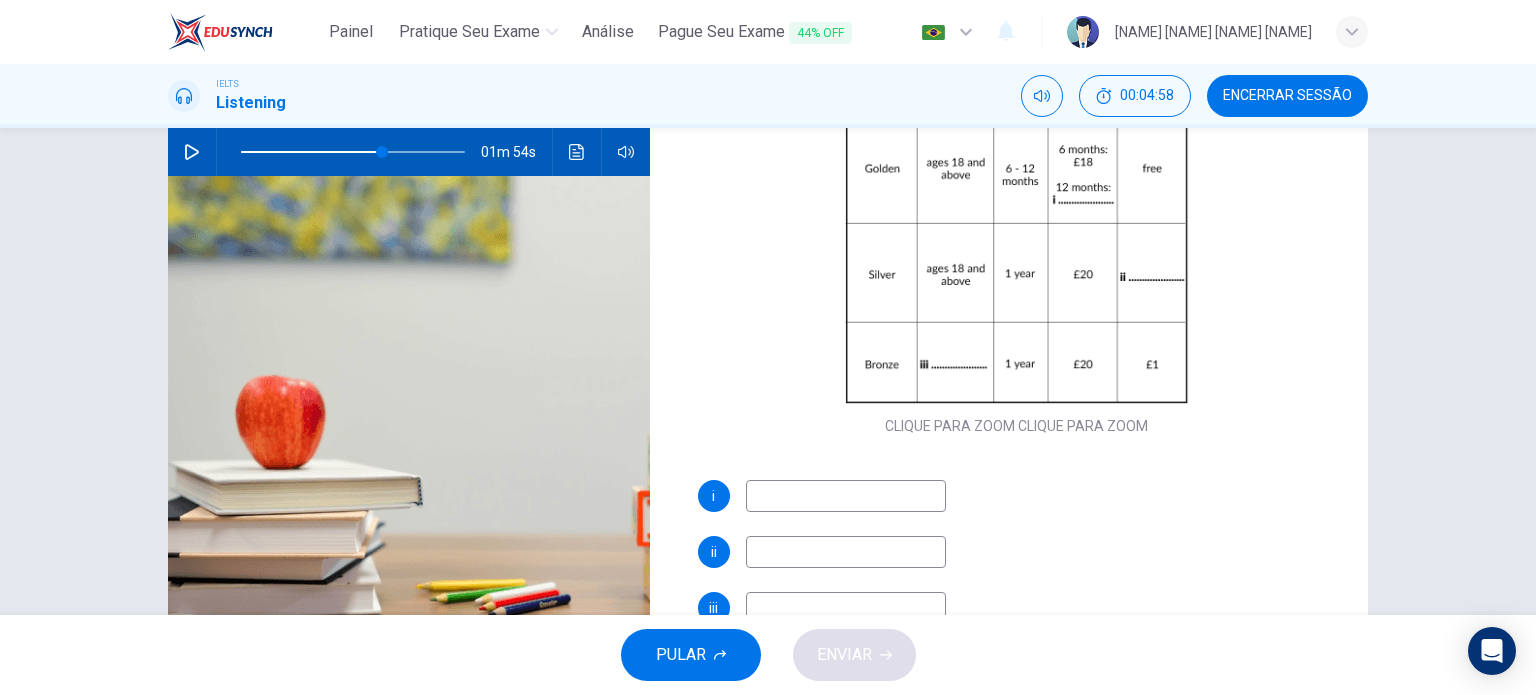 click at bounding box center [192, 152] 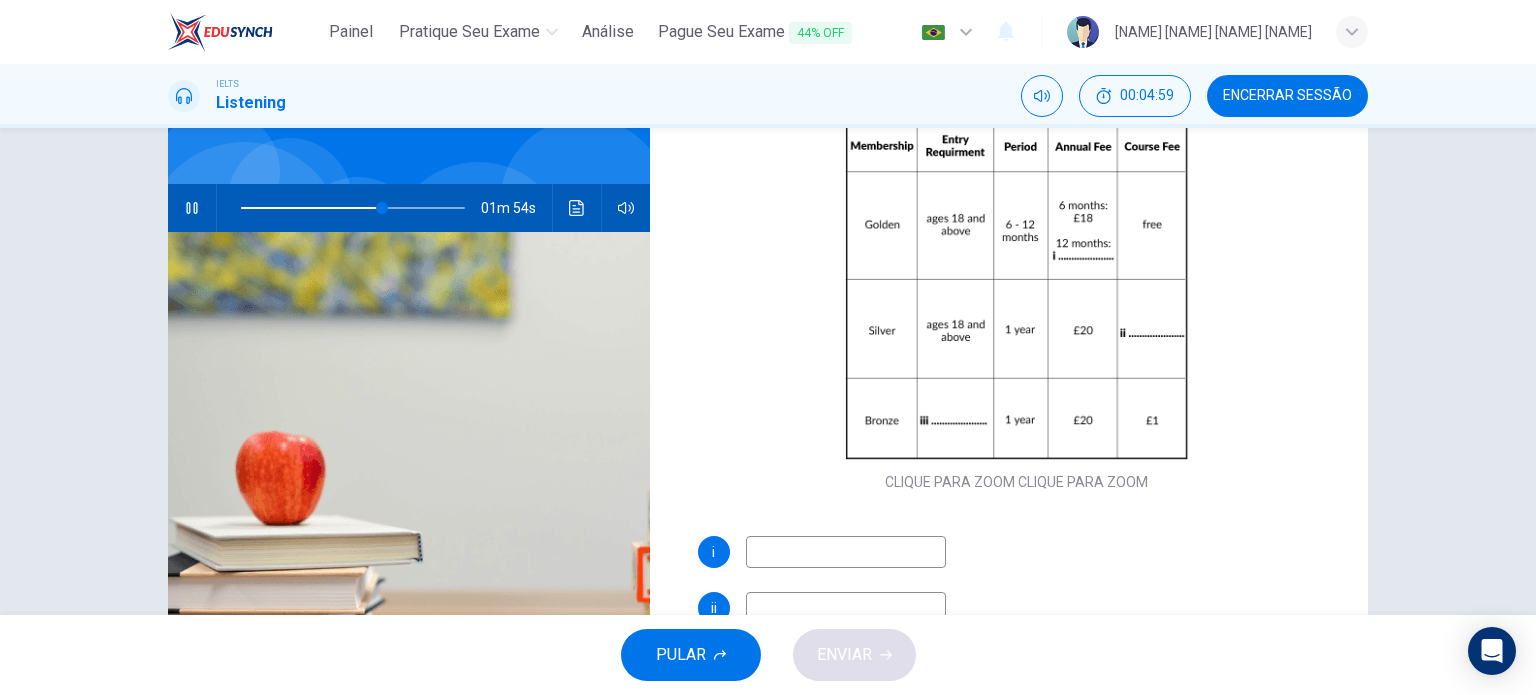 scroll, scrollTop: 100, scrollLeft: 0, axis: vertical 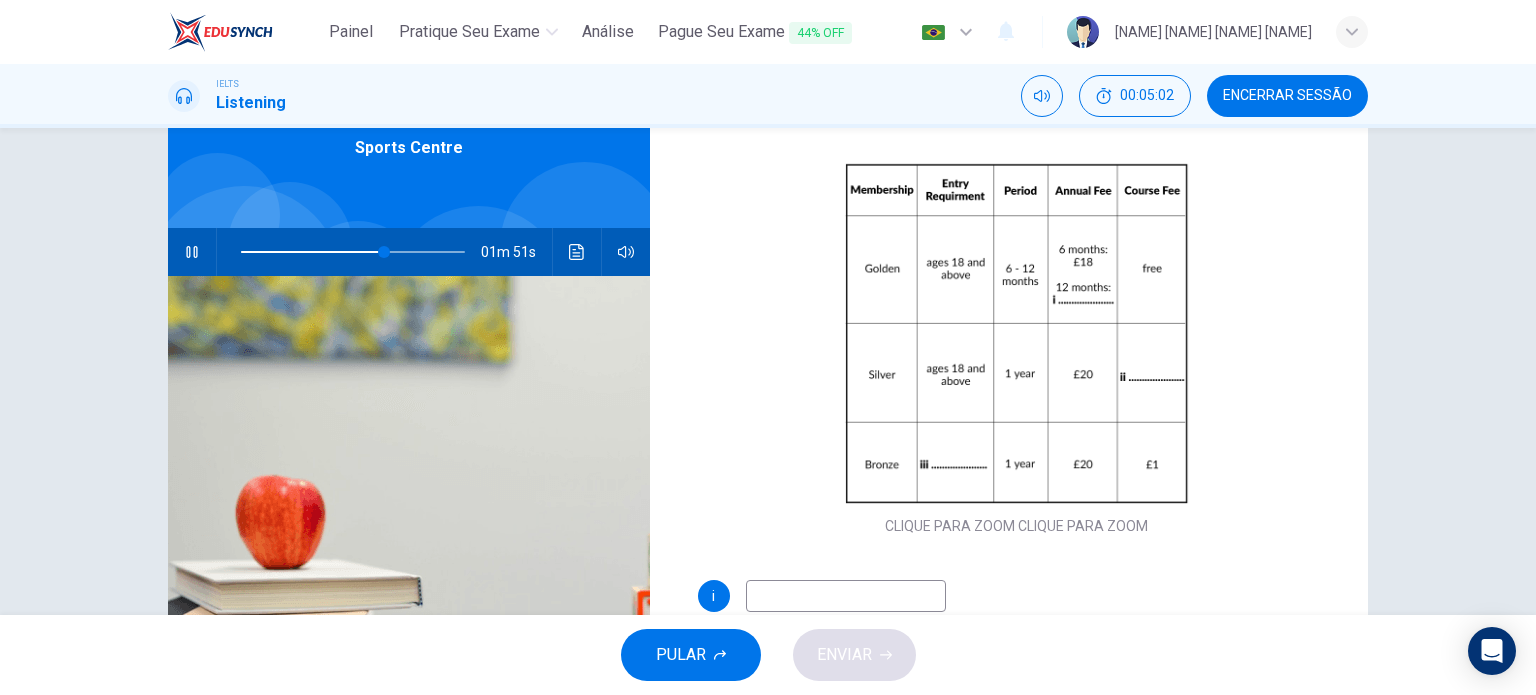 click at bounding box center [846, 596] 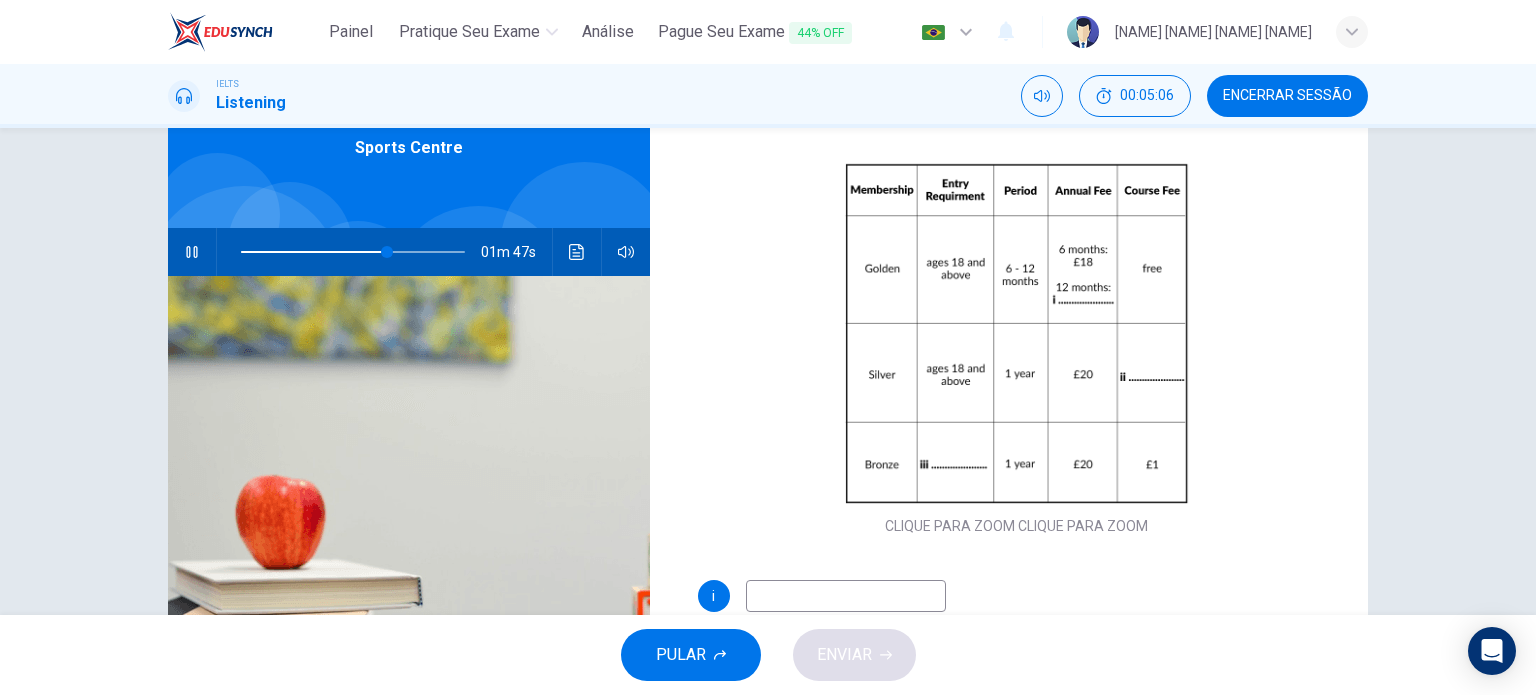 scroll, scrollTop: 200, scrollLeft: 0, axis: vertical 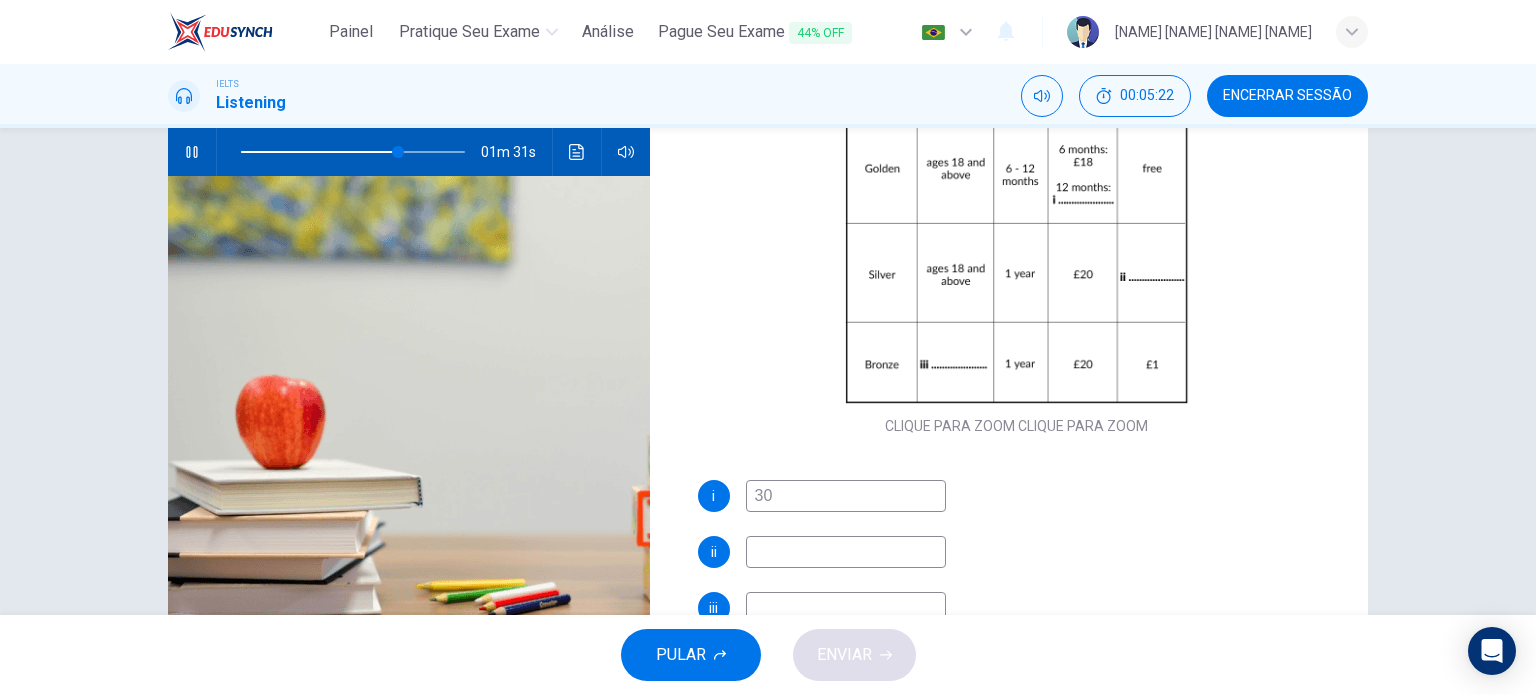 type on "30" 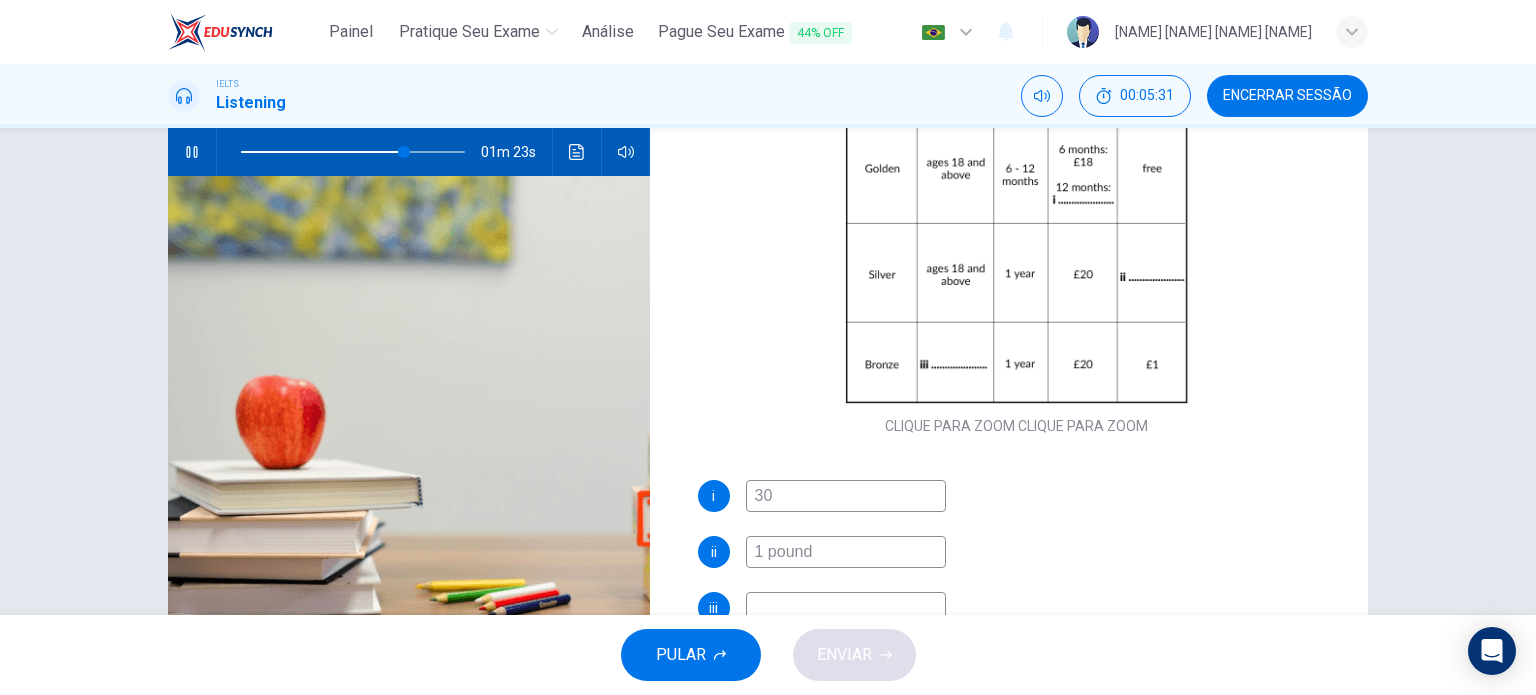 scroll, scrollTop: 288, scrollLeft: 0, axis: vertical 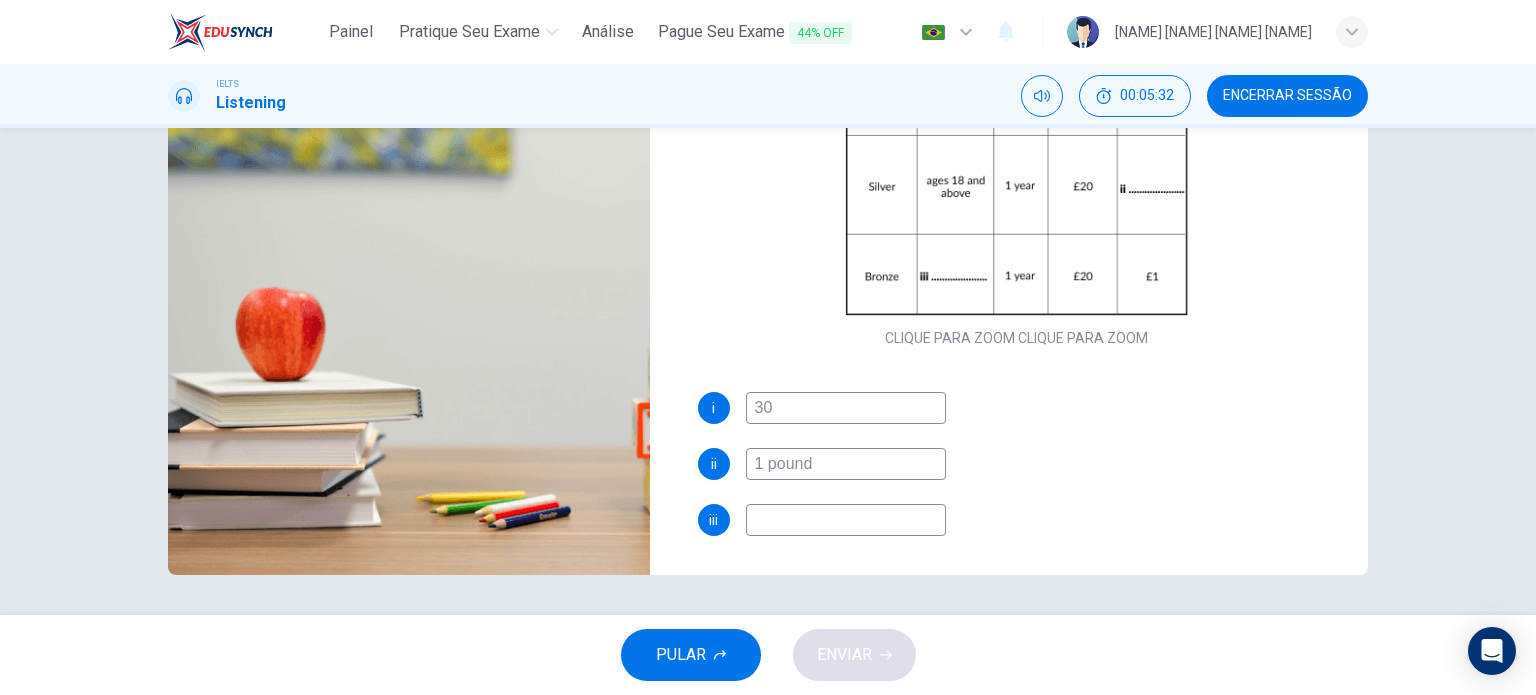 type on "1 pound" 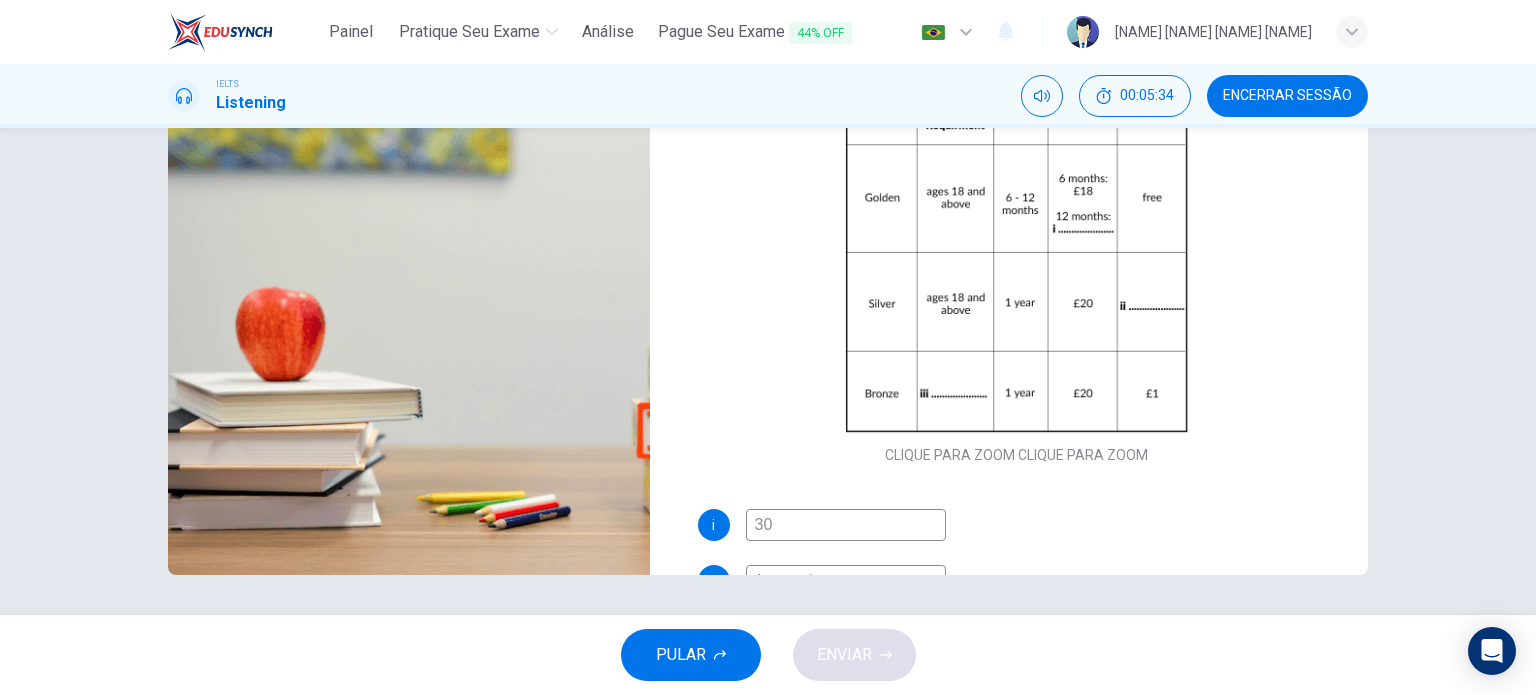 scroll, scrollTop: 0, scrollLeft: 0, axis: both 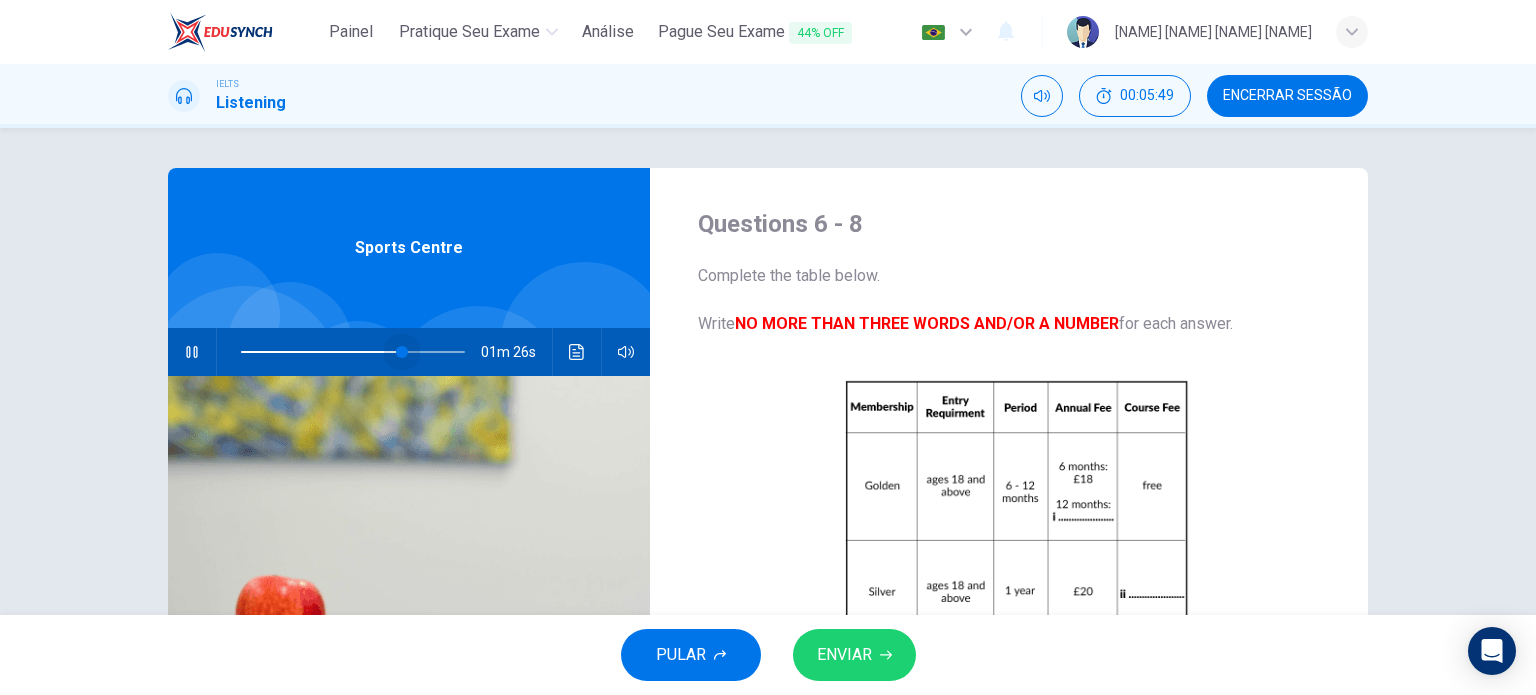 drag, startPoint x: 410, startPoint y: 352, endPoint x: 398, endPoint y: 352, distance: 12 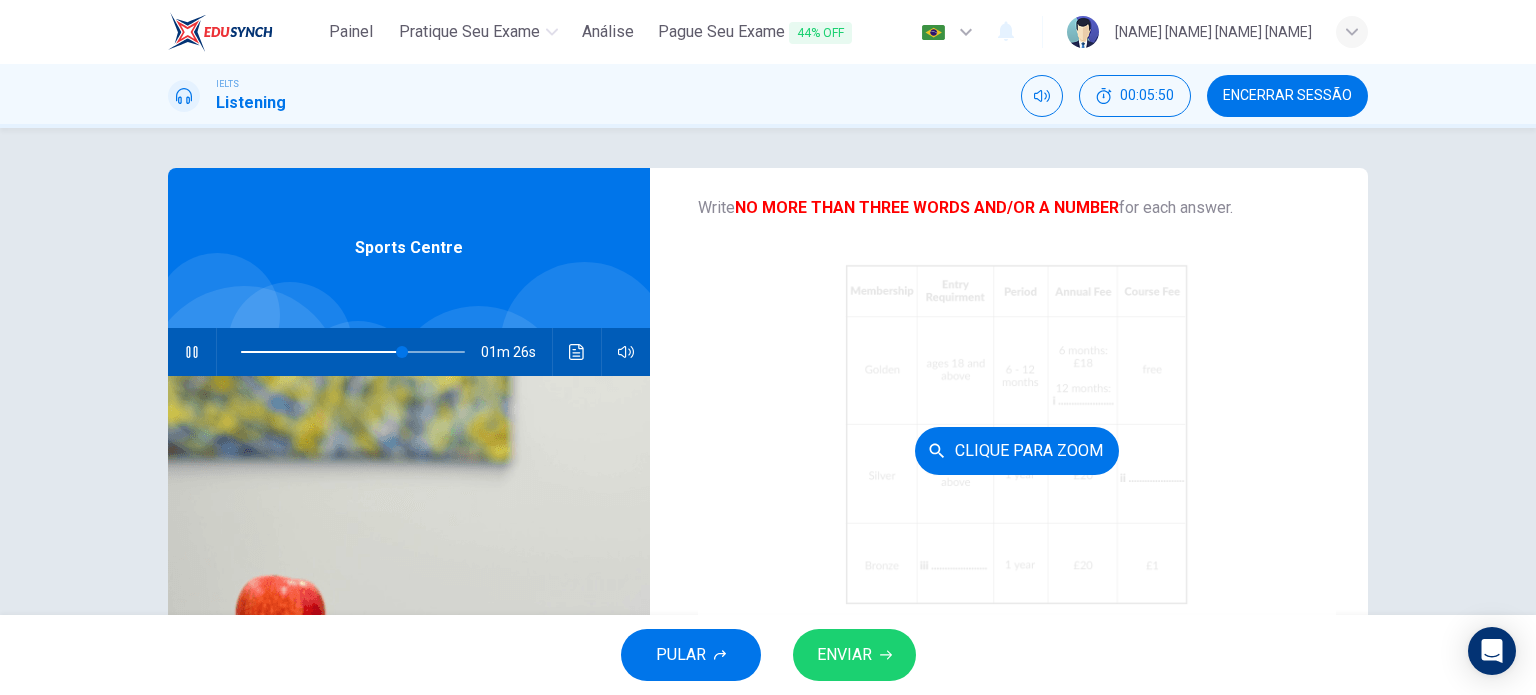 scroll, scrollTop: 117, scrollLeft: 0, axis: vertical 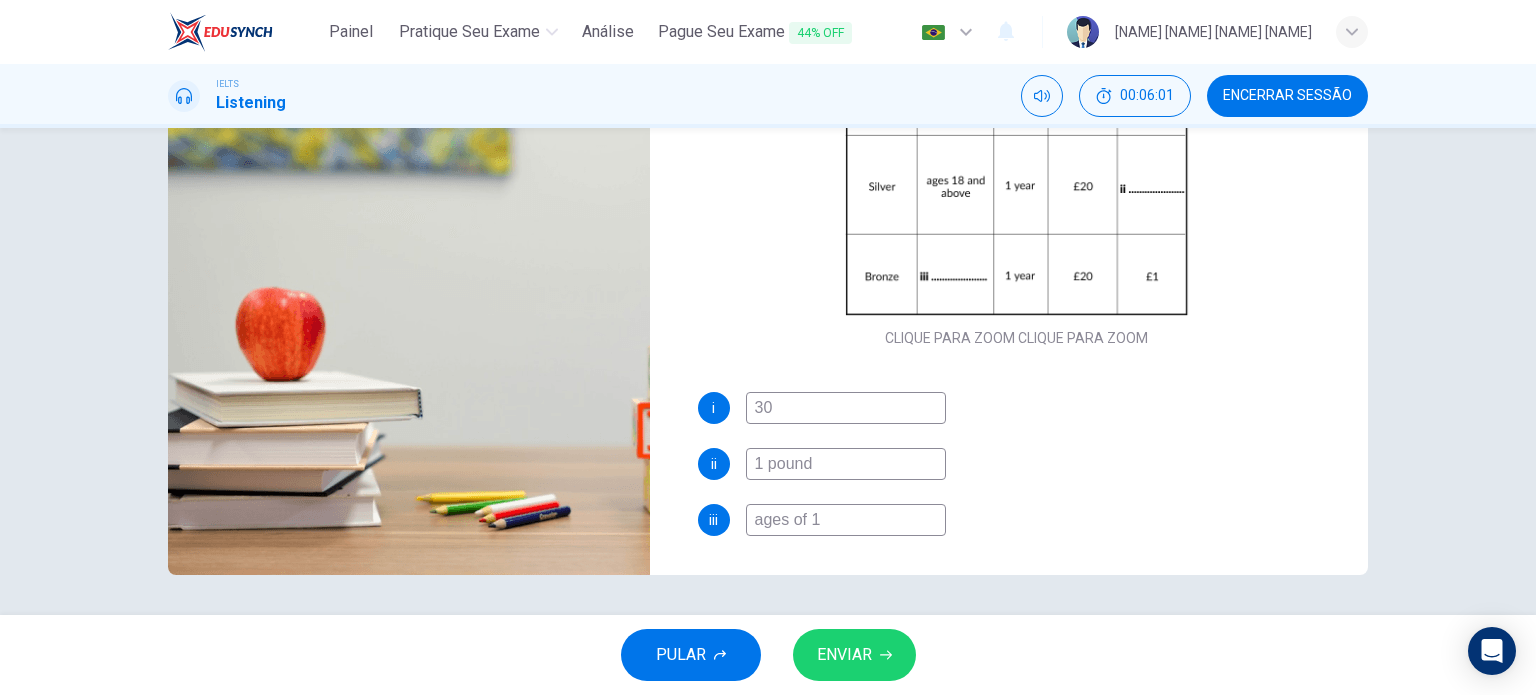 click on "ages of 1" at bounding box center [846, 408] 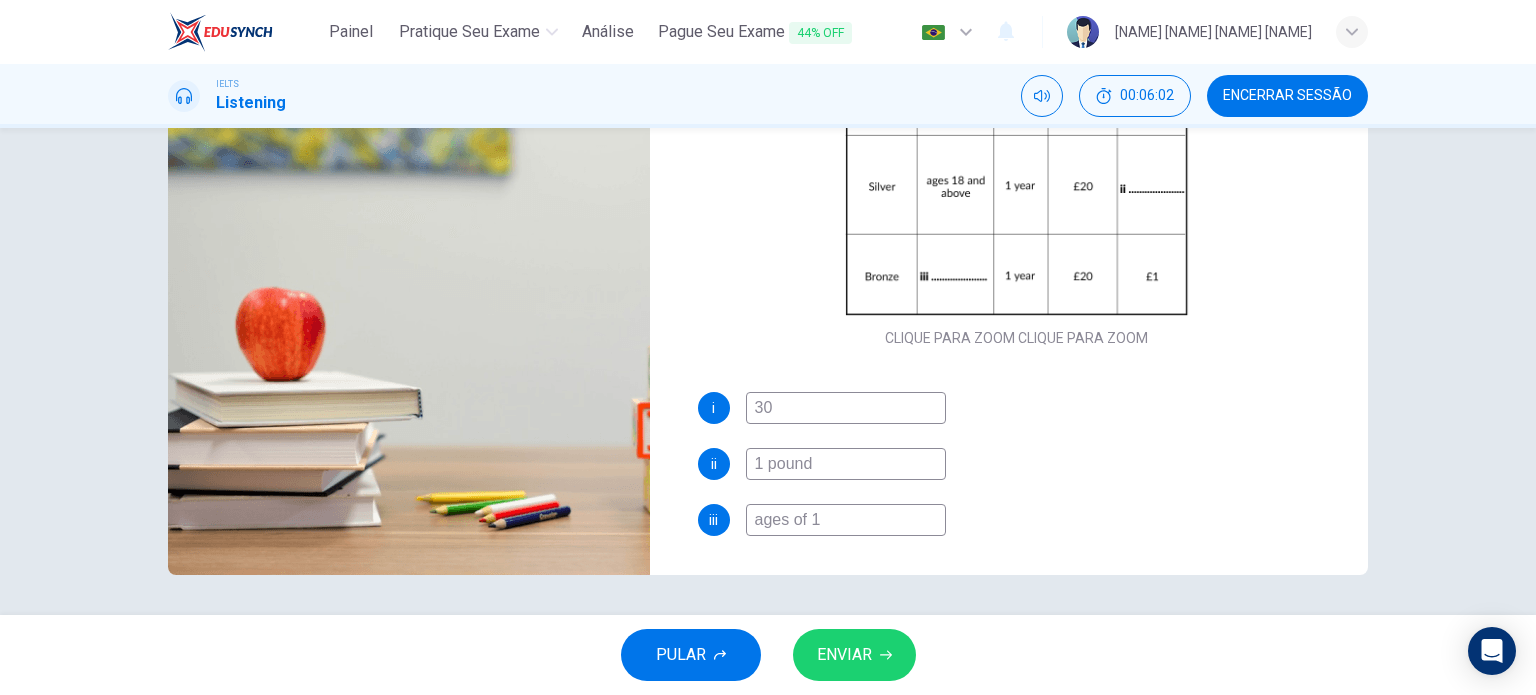 click on "ages of 1" at bounding box center [846, 408] 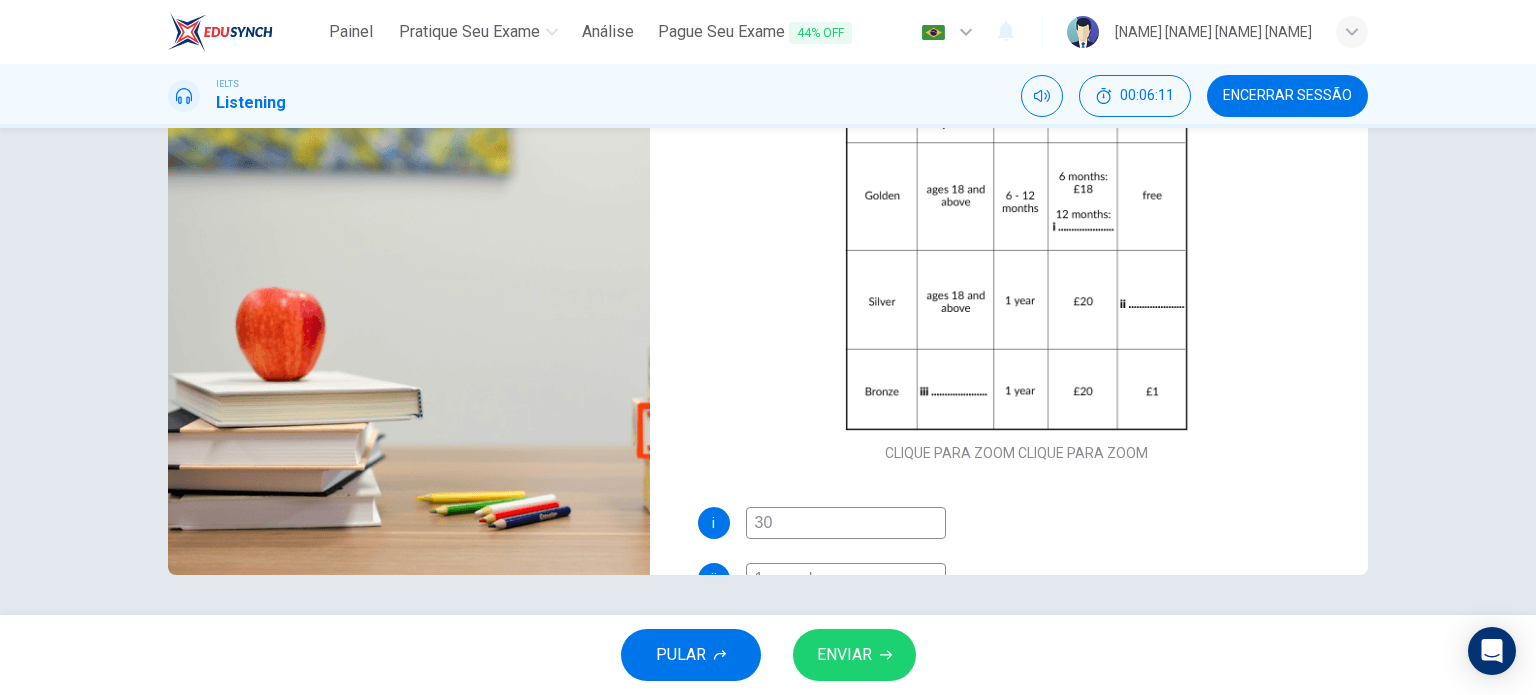 scroll, scrollTop: 0, scrollLeft: 0, axis: both 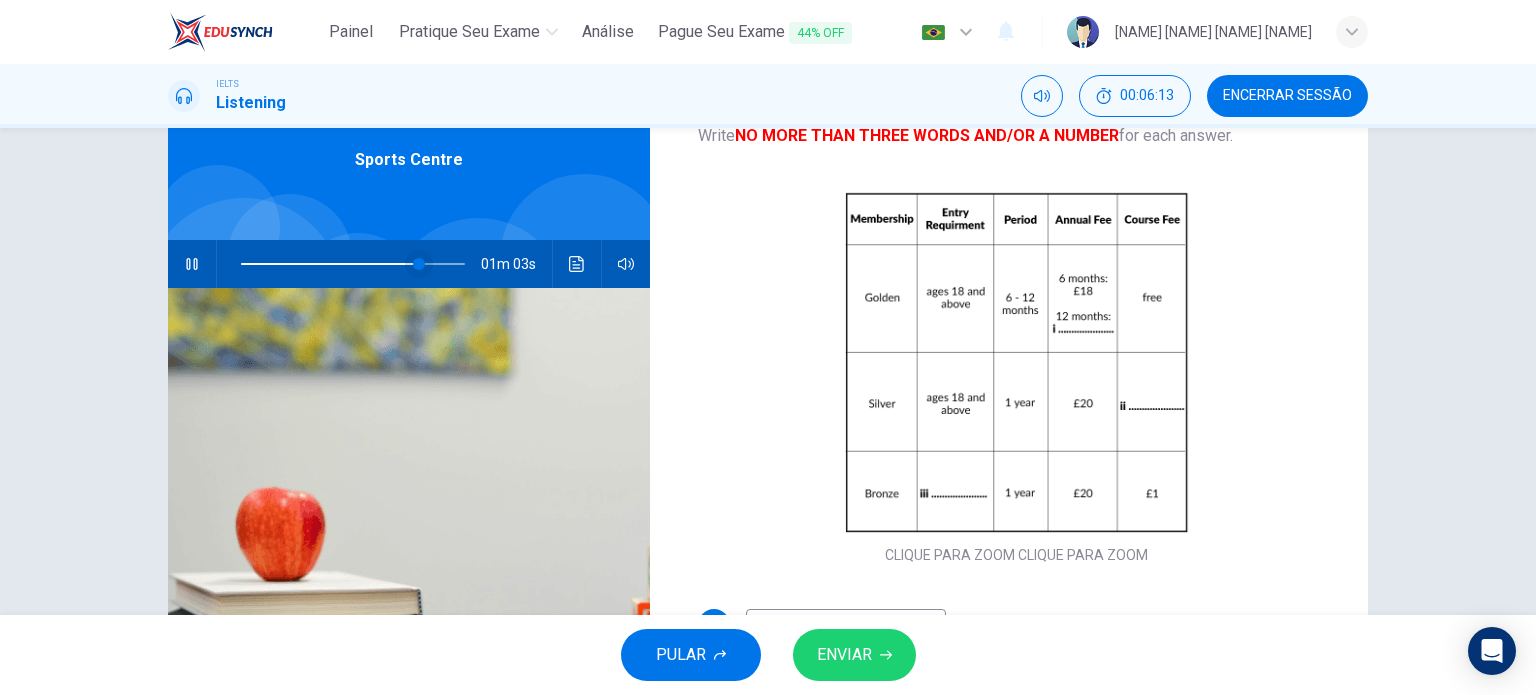 type on "ages of 14 to 17" 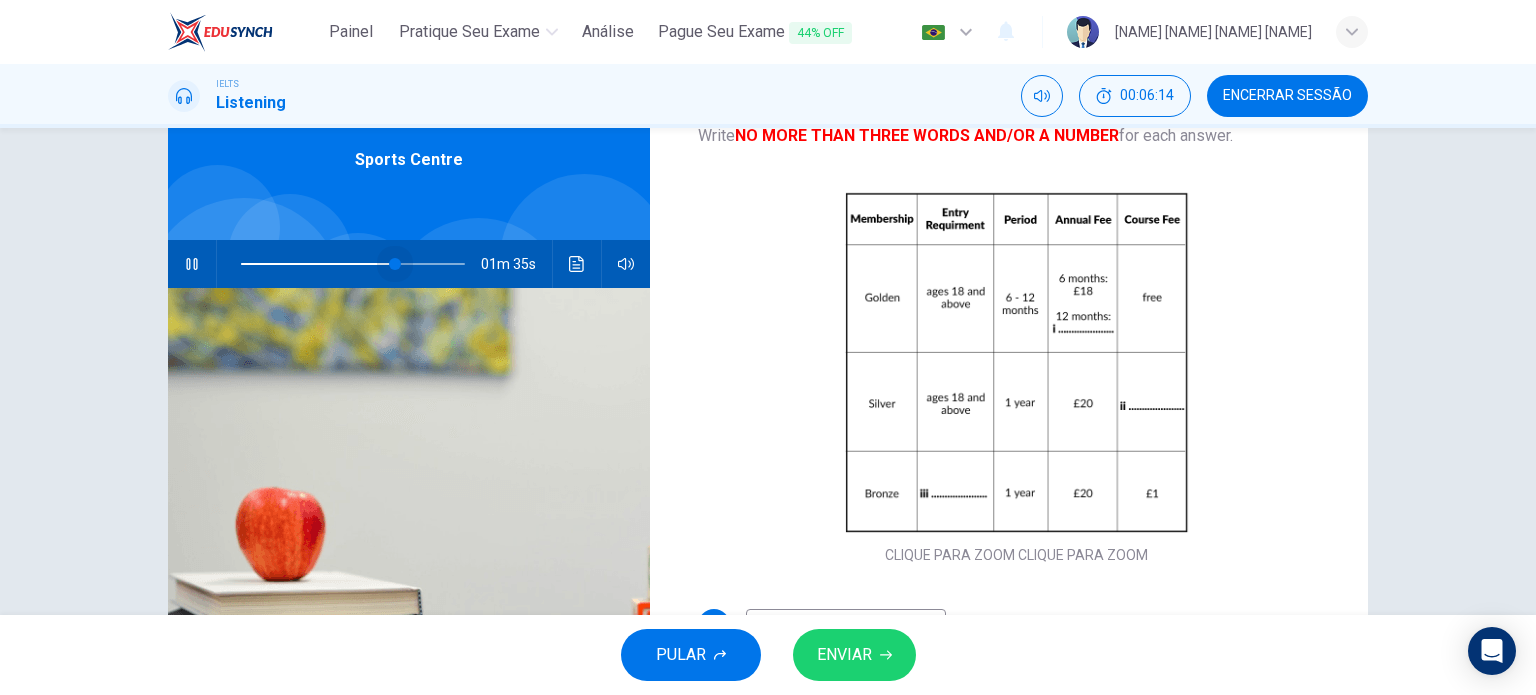 drag, startPoint x: 411, startPoint y: 258, endPoint x: 380, endPoint y: 259, distance: 31.016125 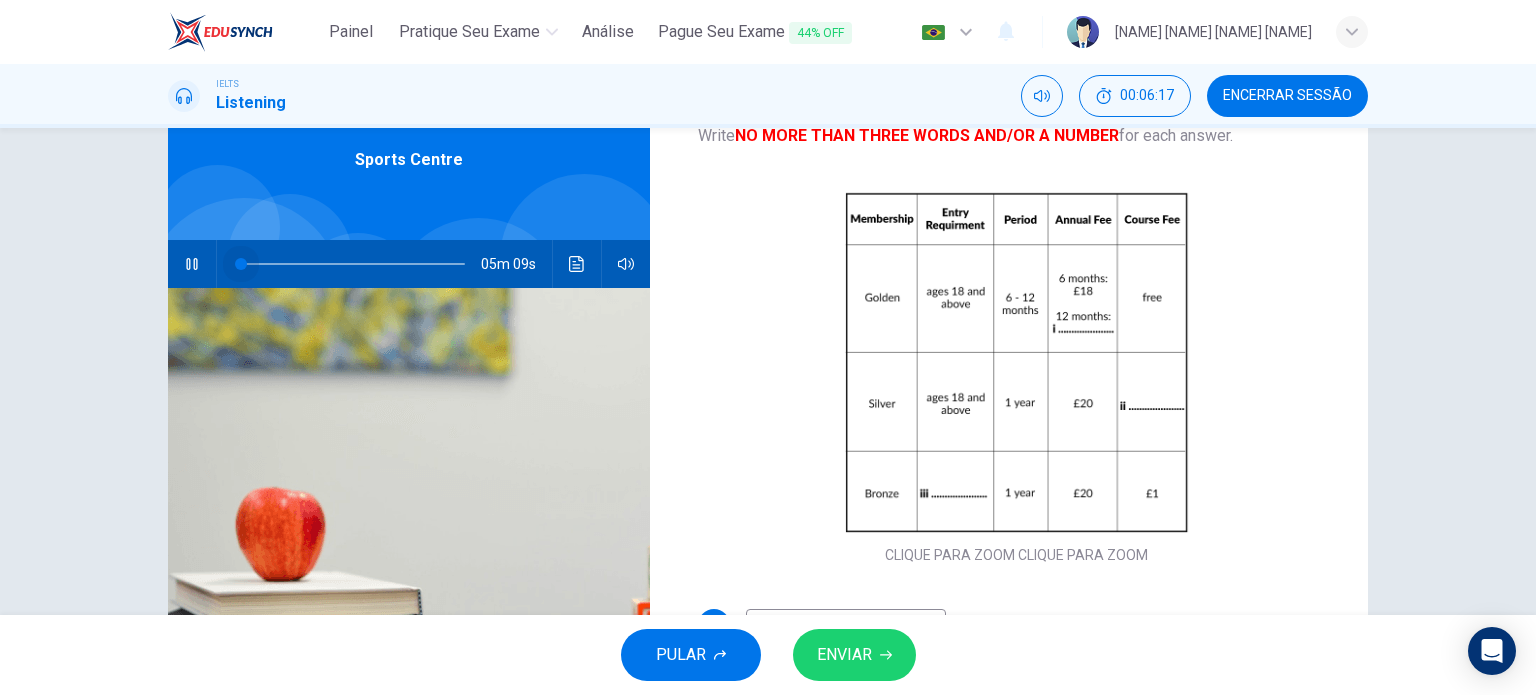 drag, startPoint x: 376, startPoint y: 267, endPoint x: 224, endPoint y: 246, distance: 153.4438 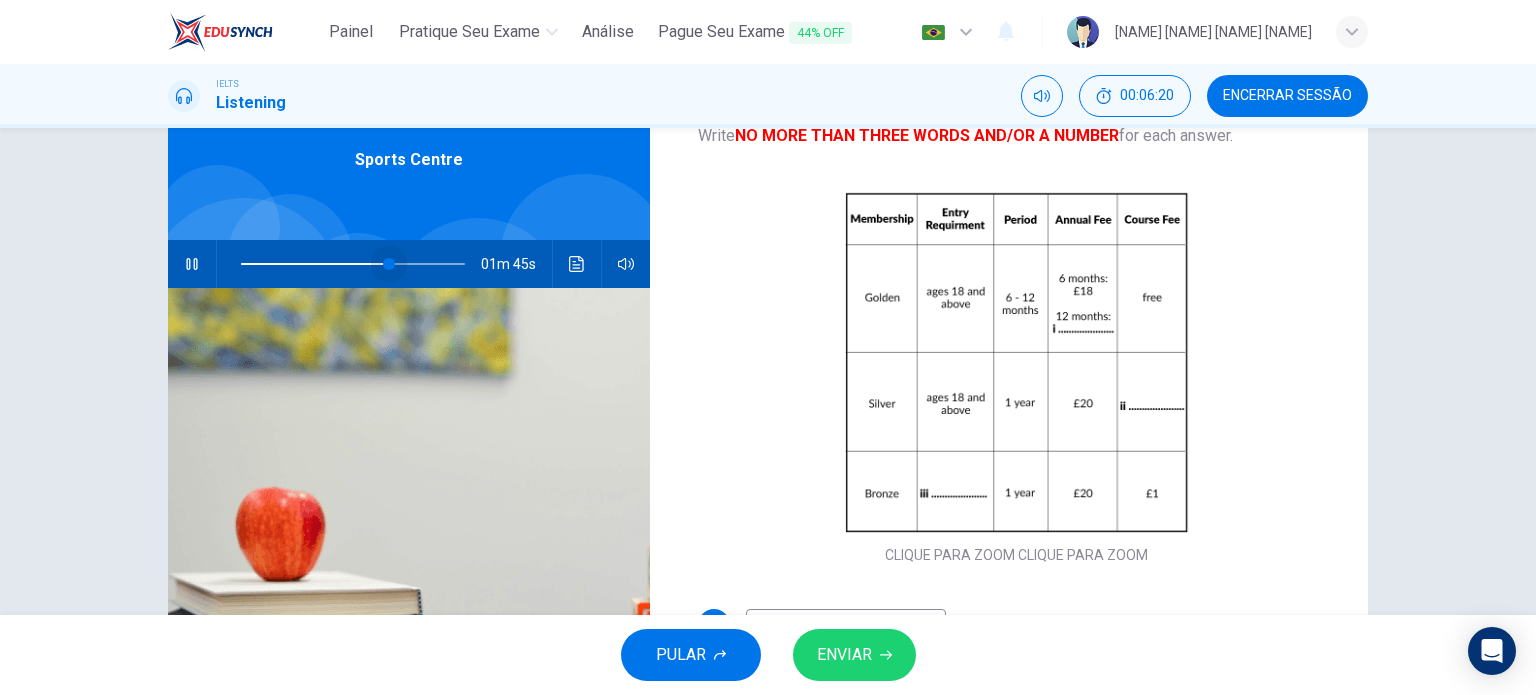 drag, startPoint x: 233, startPoint y: 256, endPoint x: 384, endPoint y: 266, distance: 151.33076 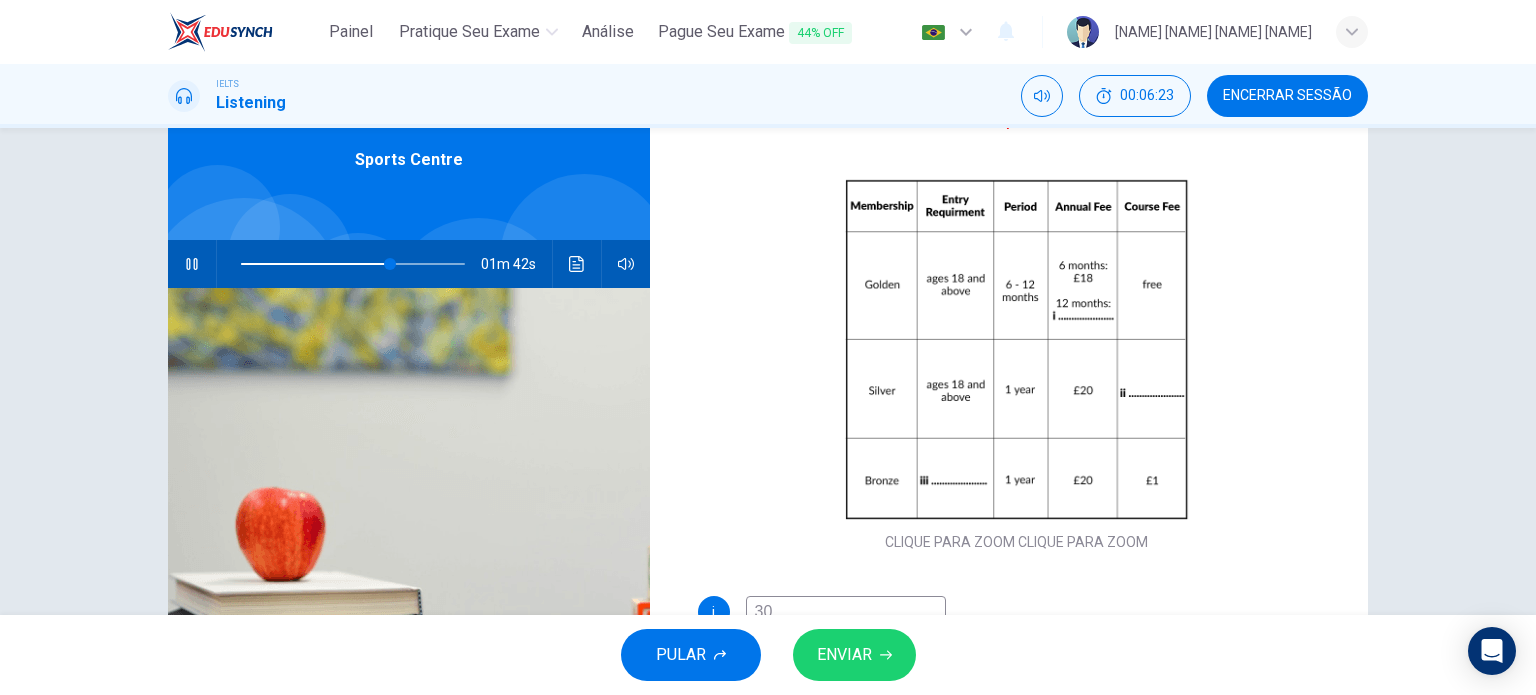 scroll, scrollTop: 117, scrollLeft: 0, axis: vertical 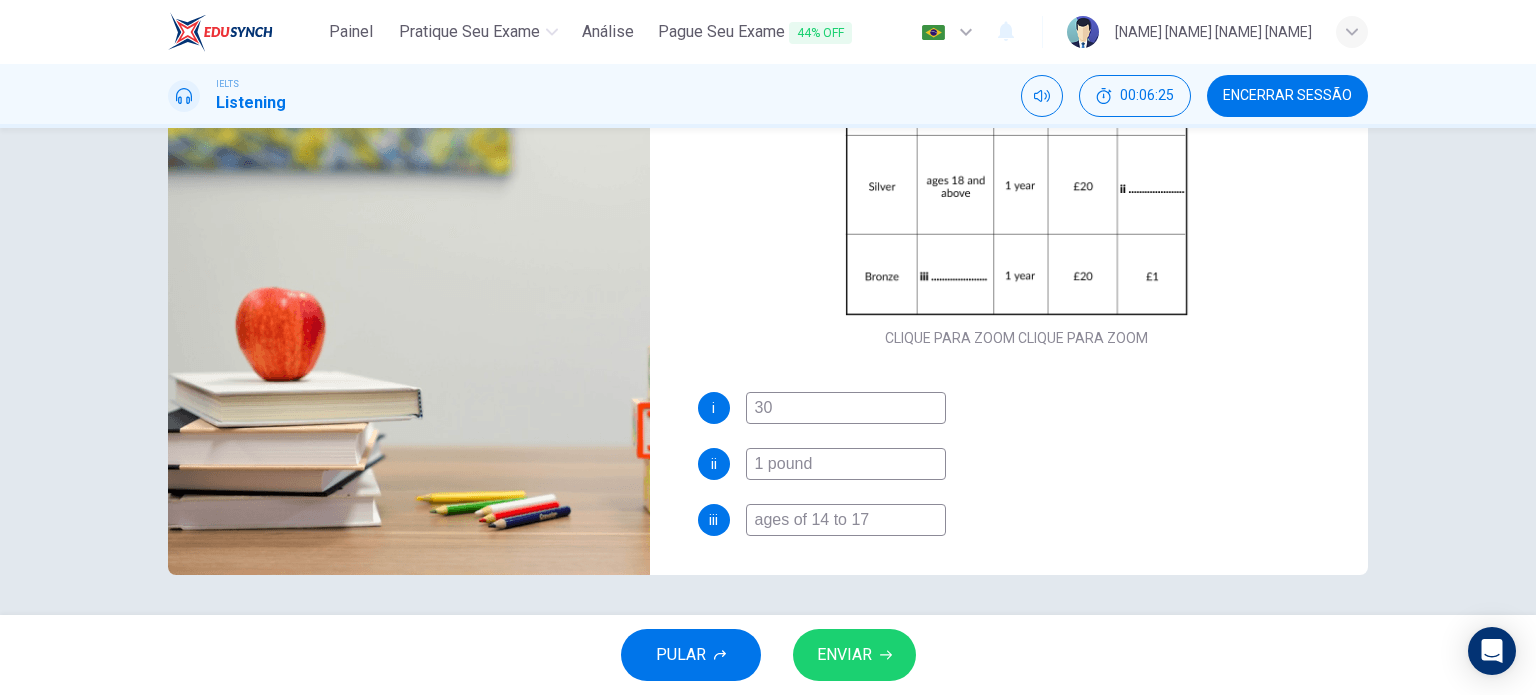 click on "30" at bounding box center (846, 408) 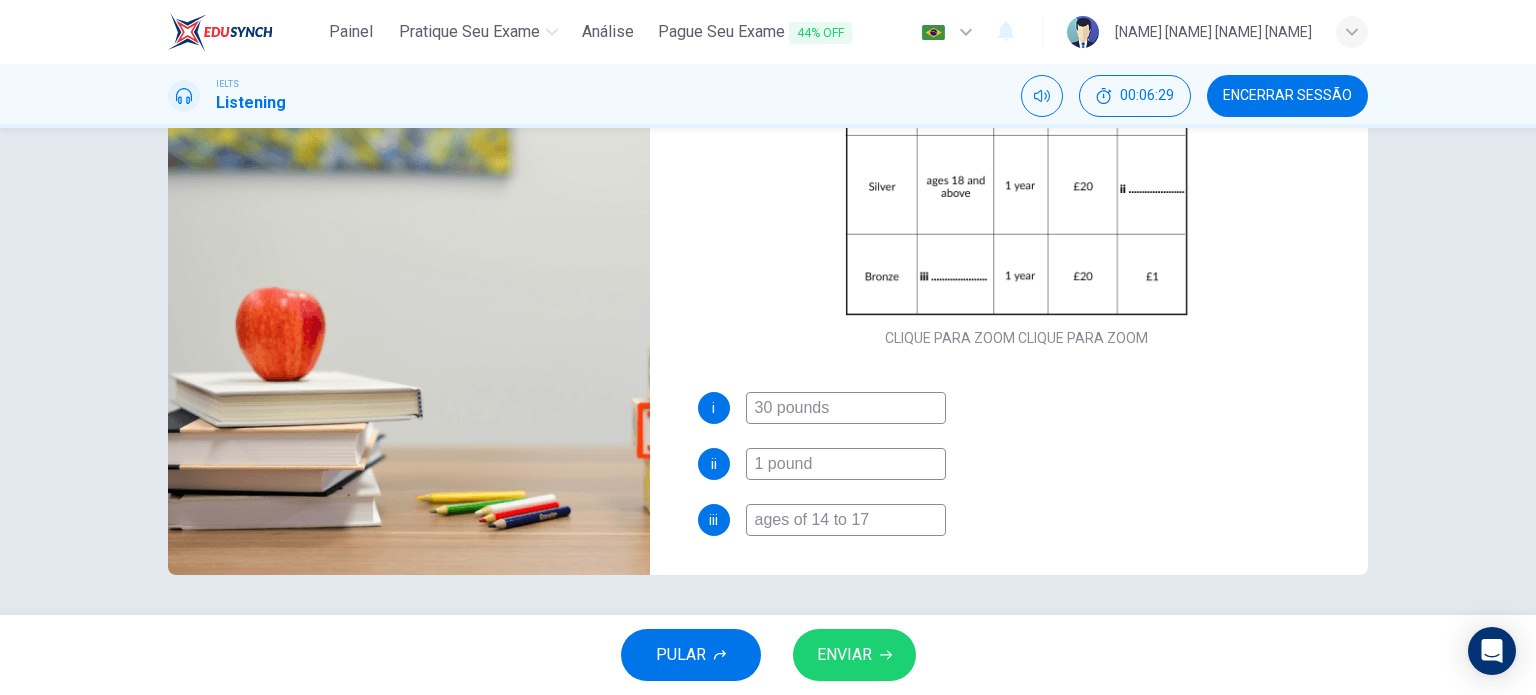 type on "30 pounds" 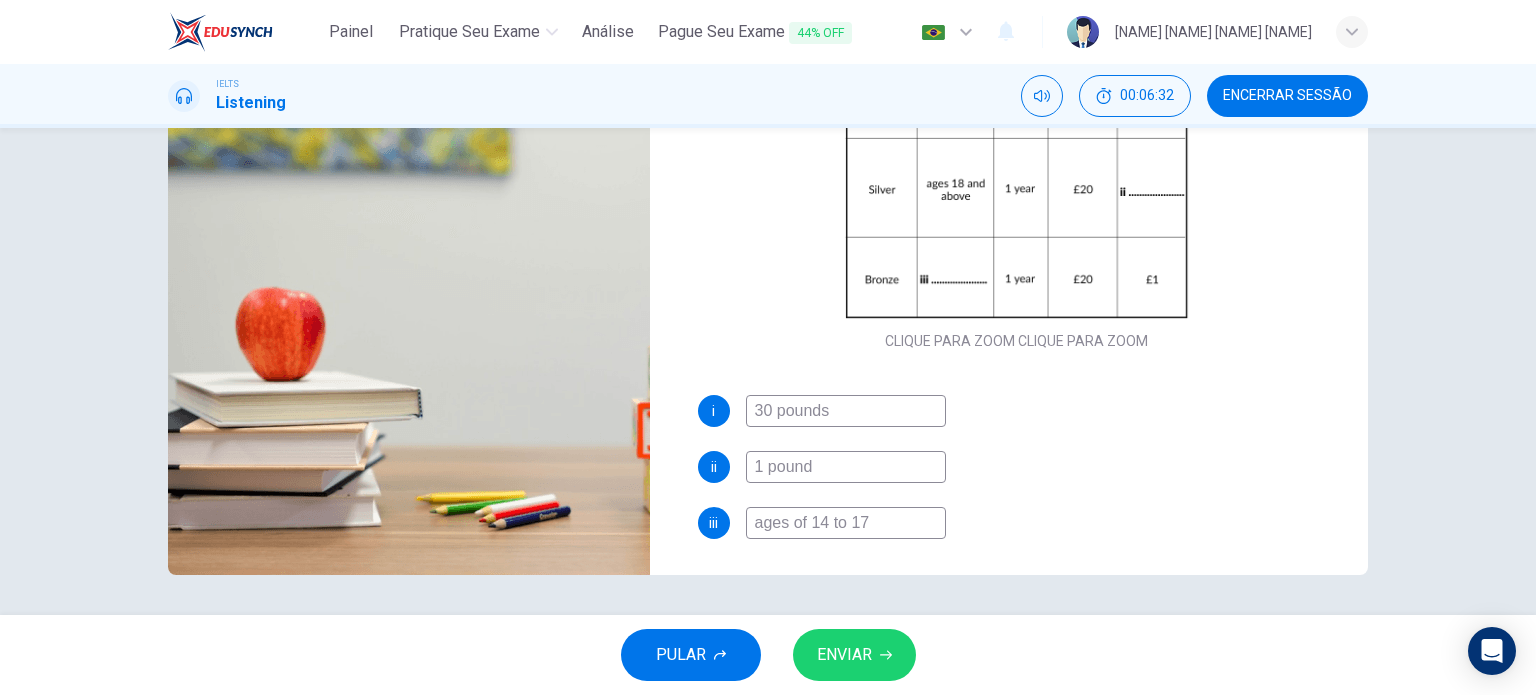 scroll, scrollTop: 117, scrollLeft: 0, axis: vertical 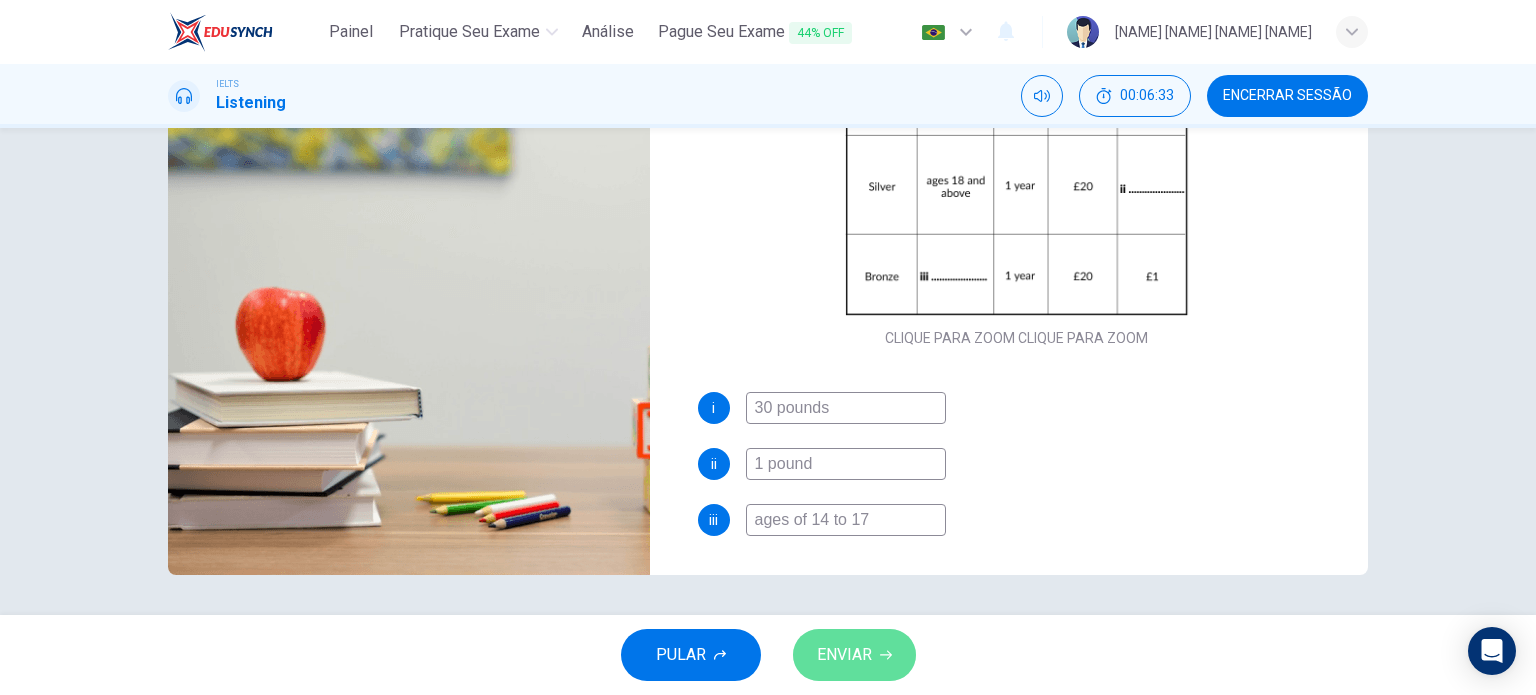 click on "ENVIAR" at bounding box center [854, 655] 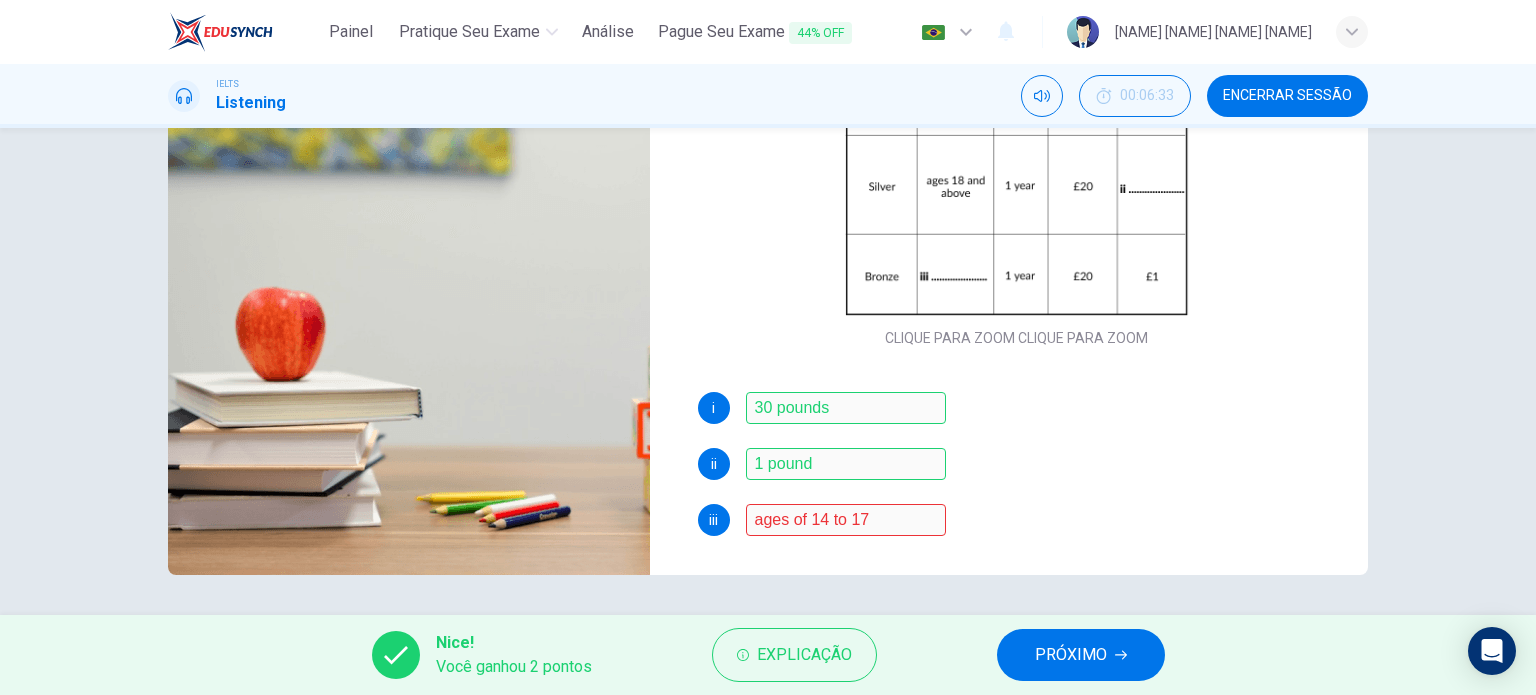 click on "PRÓXIMO" at bounding box center [1071, 655] 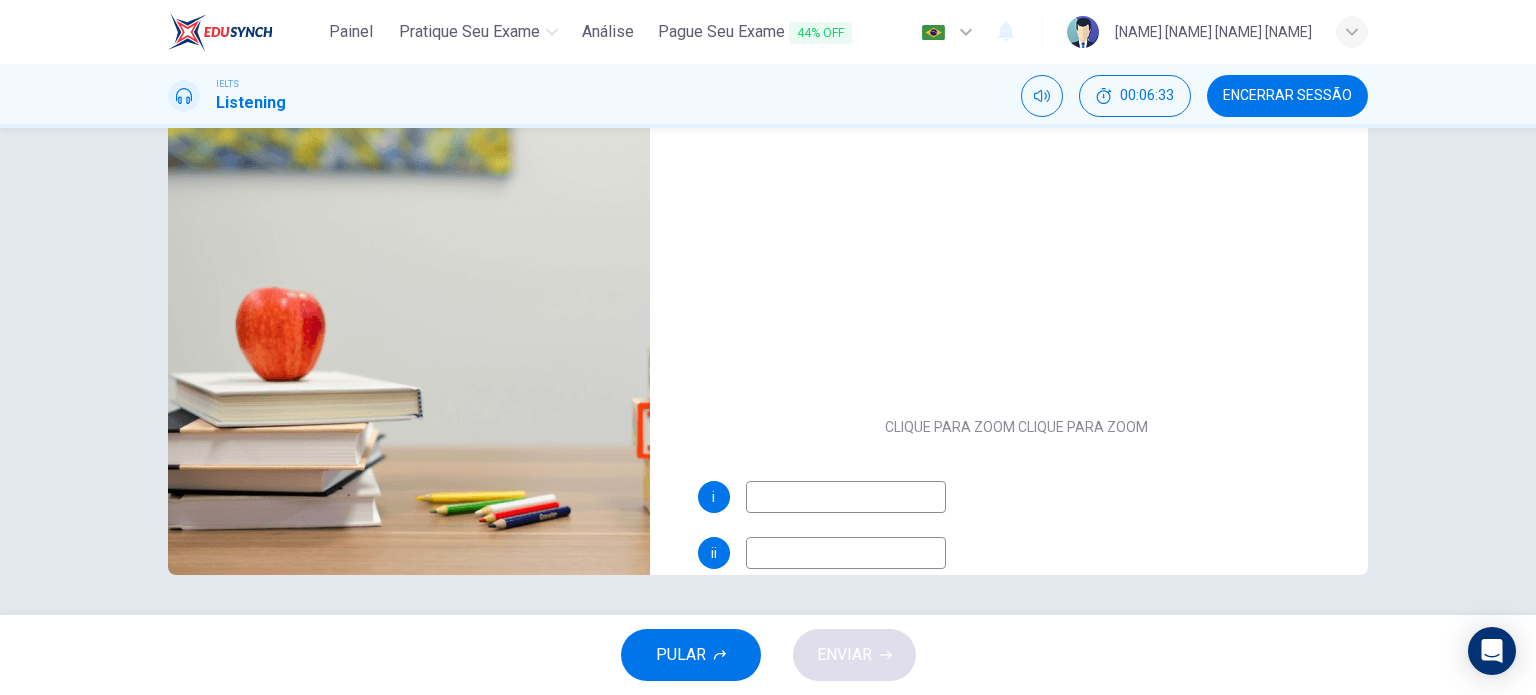 scroll, scrollTop: 0, scrollLeft: 0, axis: both 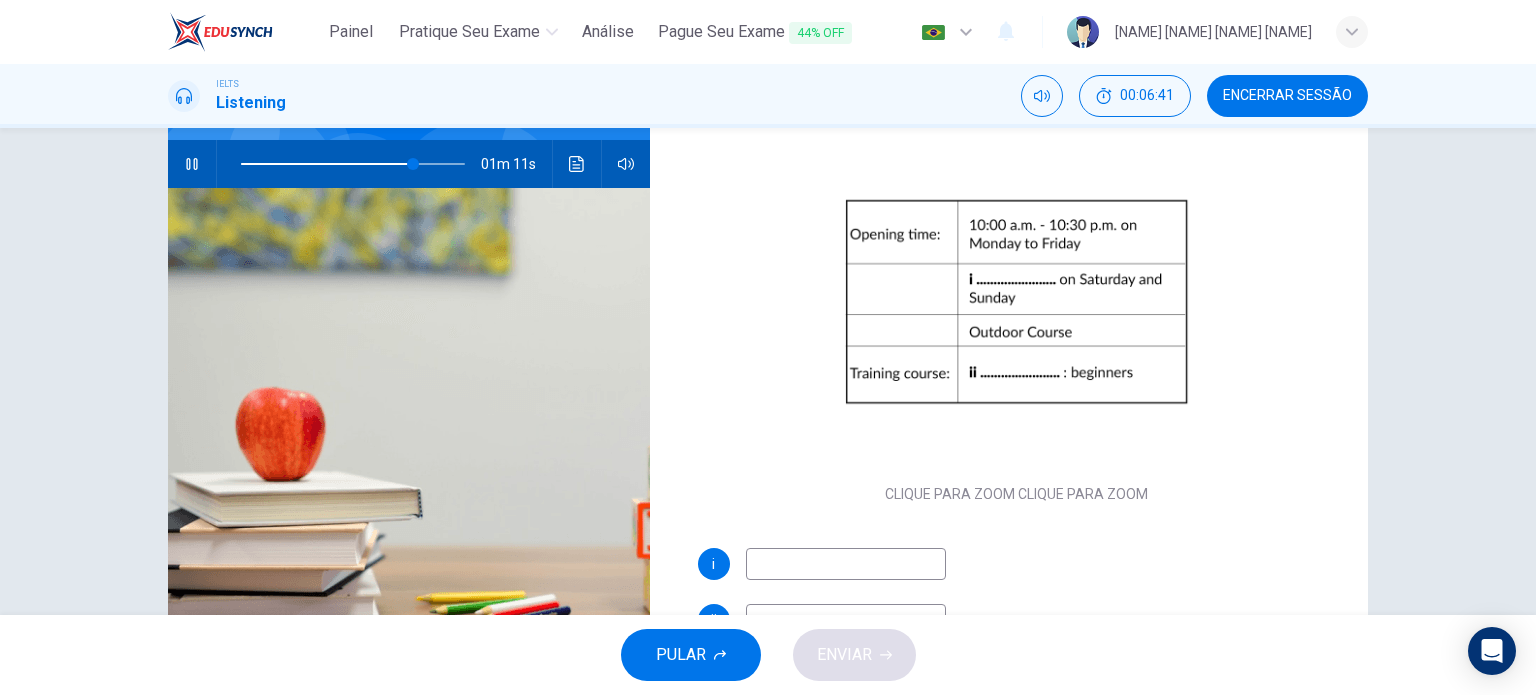 click at bounding box center [846, 564] 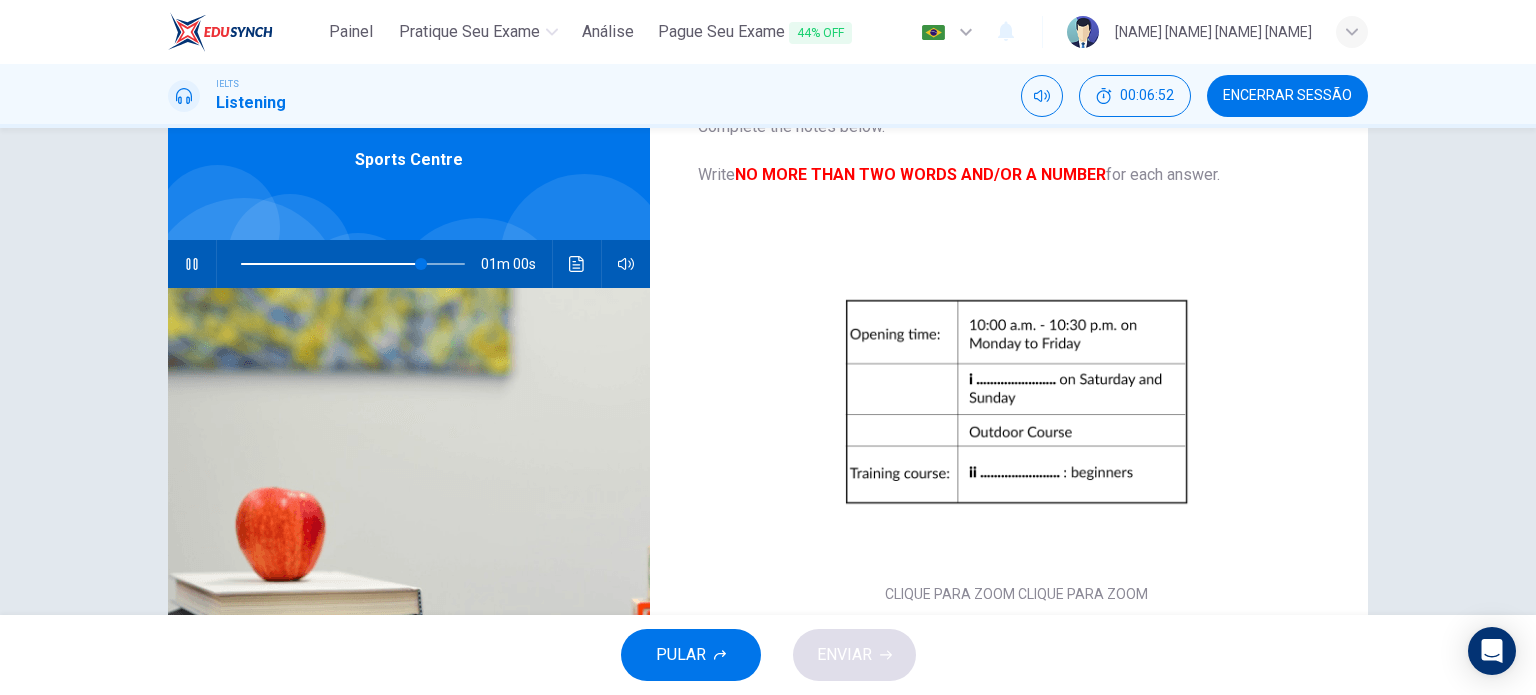scroll, scrollTop: 88, scrollLeft: 0, axis: vertical 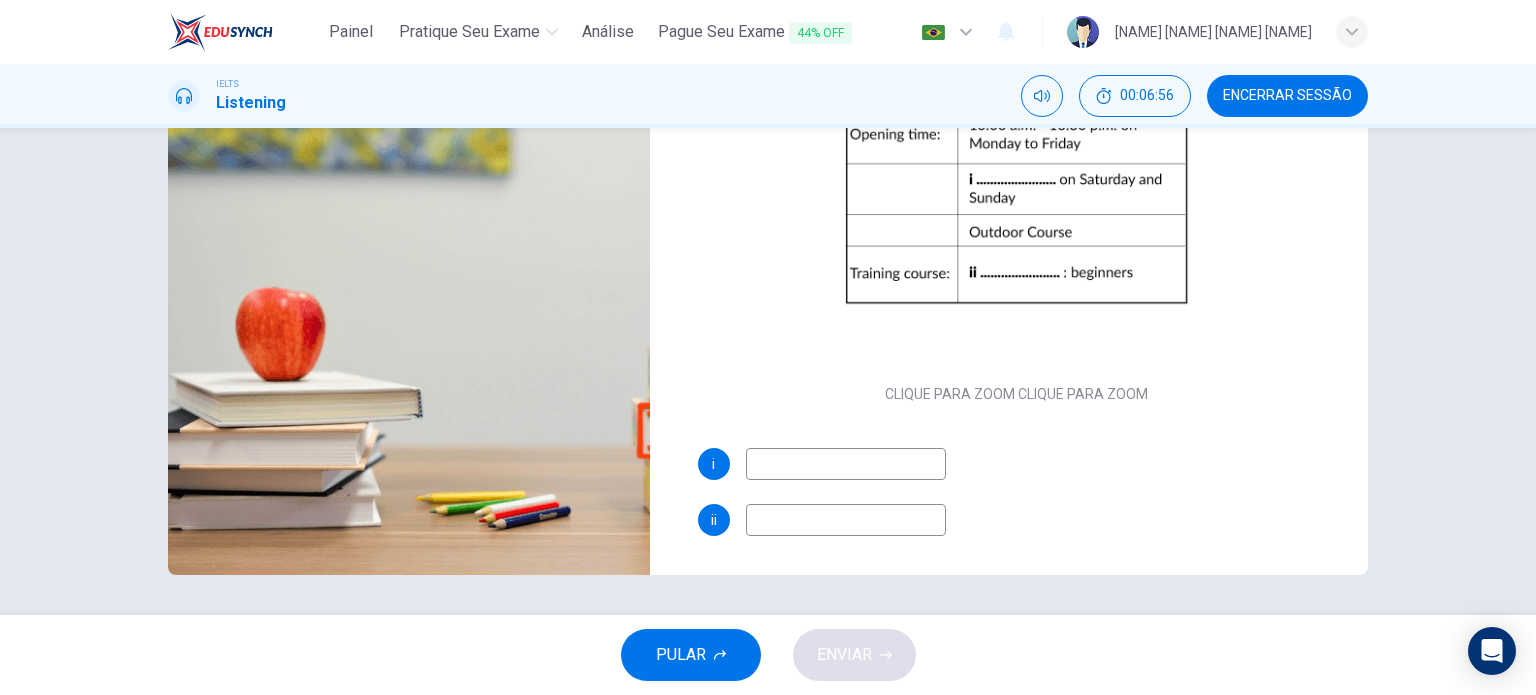 click on "Questions 9 - 10 Complete the notes below. Write  NO MORE THAN TWO WORDS AND/OR A NUMBER  for each answer.
CLIQUE PARA ZOOM Clique para Zoom i ii" at bounding box center (1017, 166) 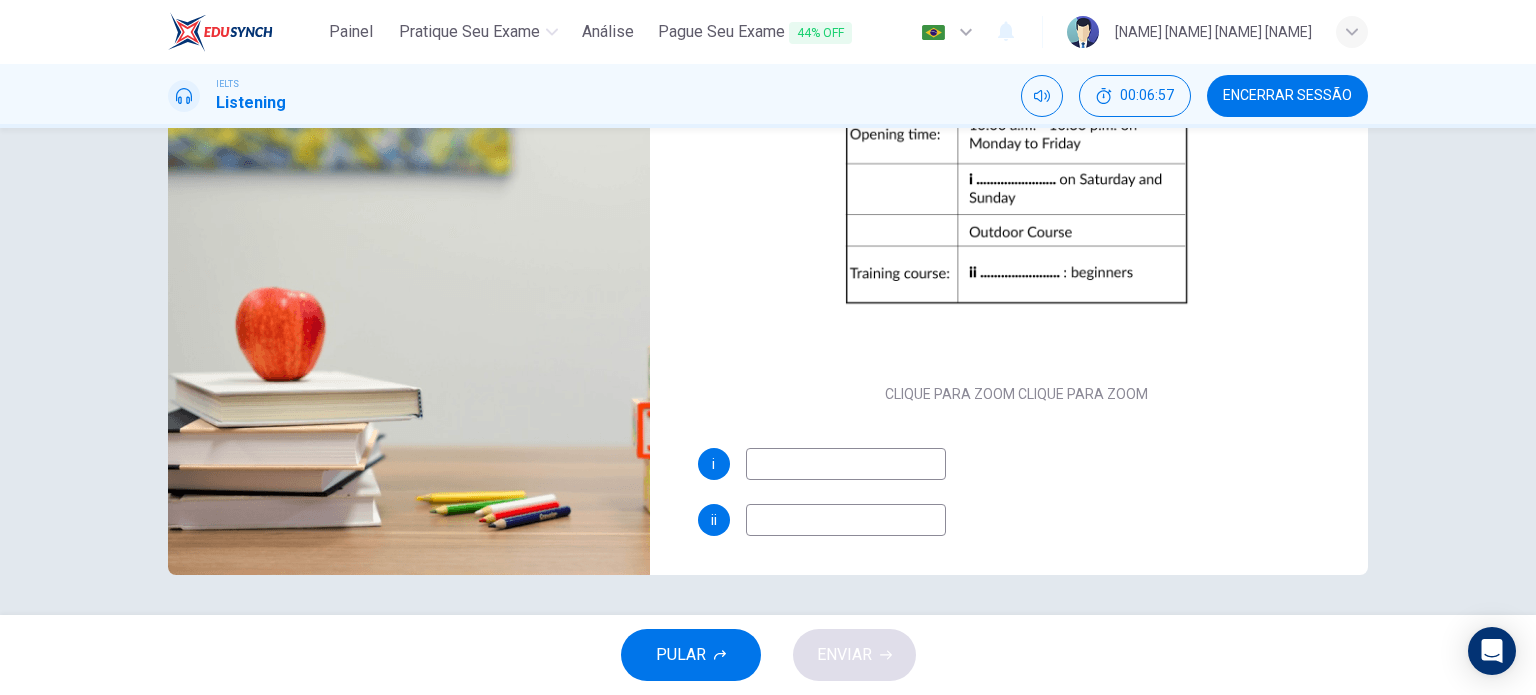 click at bounding box center [846, 464] 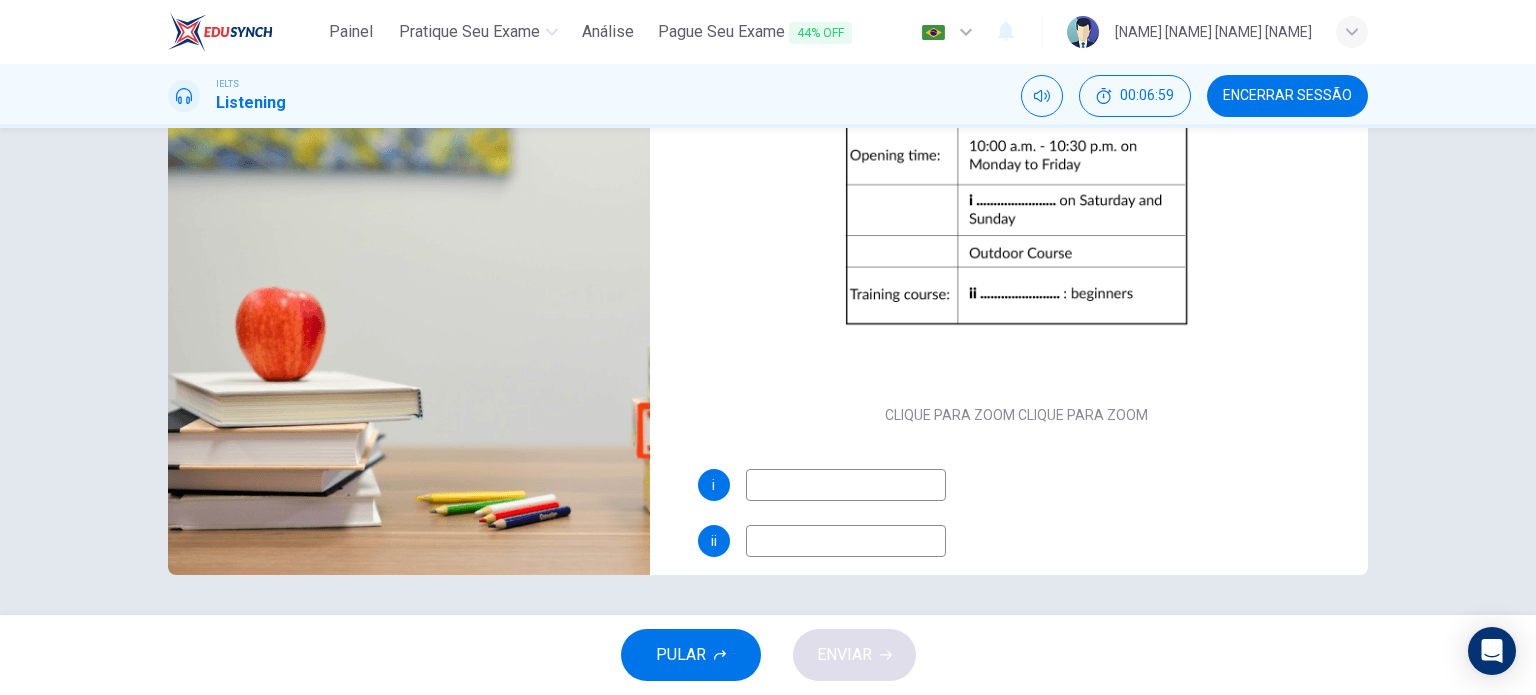 scroll, scrollTop: 61, scrollLeft: 0, axis: vertical 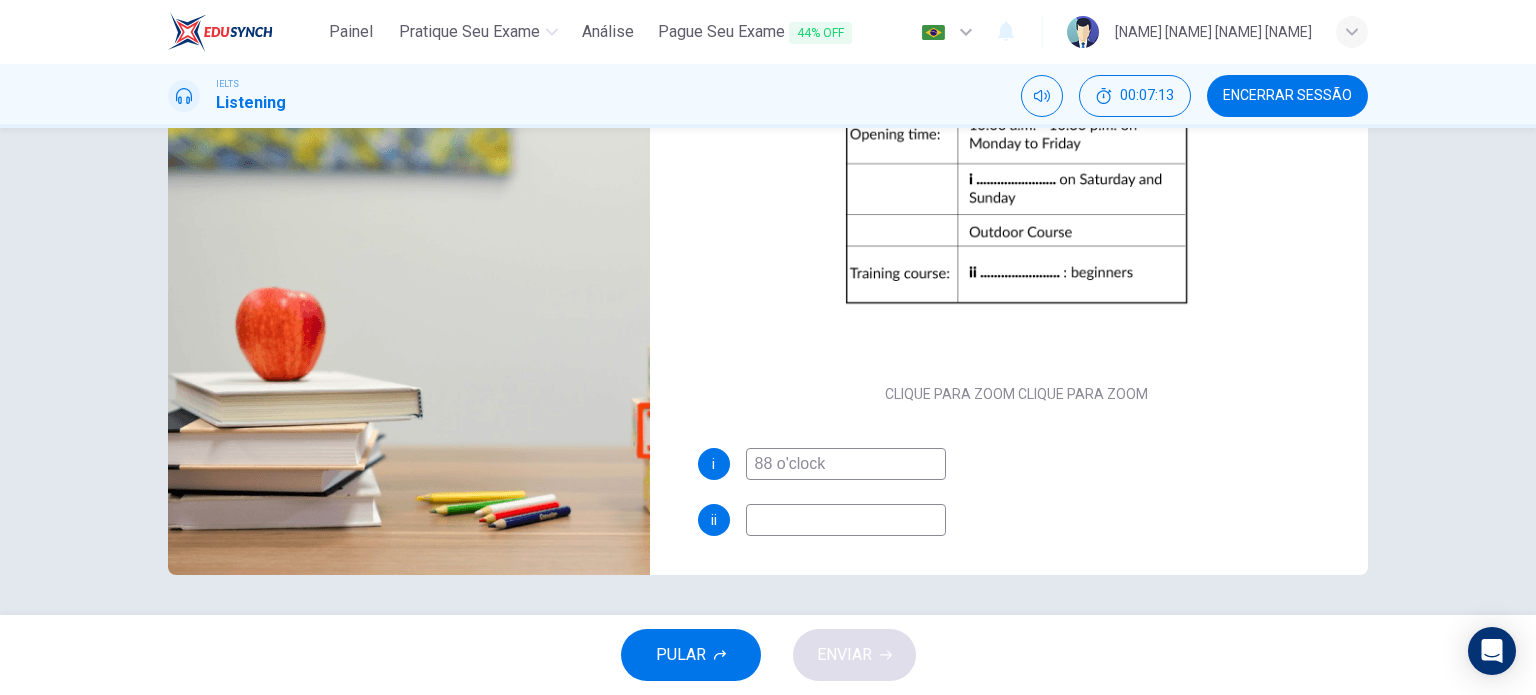 click at bounding box center [846, 464] 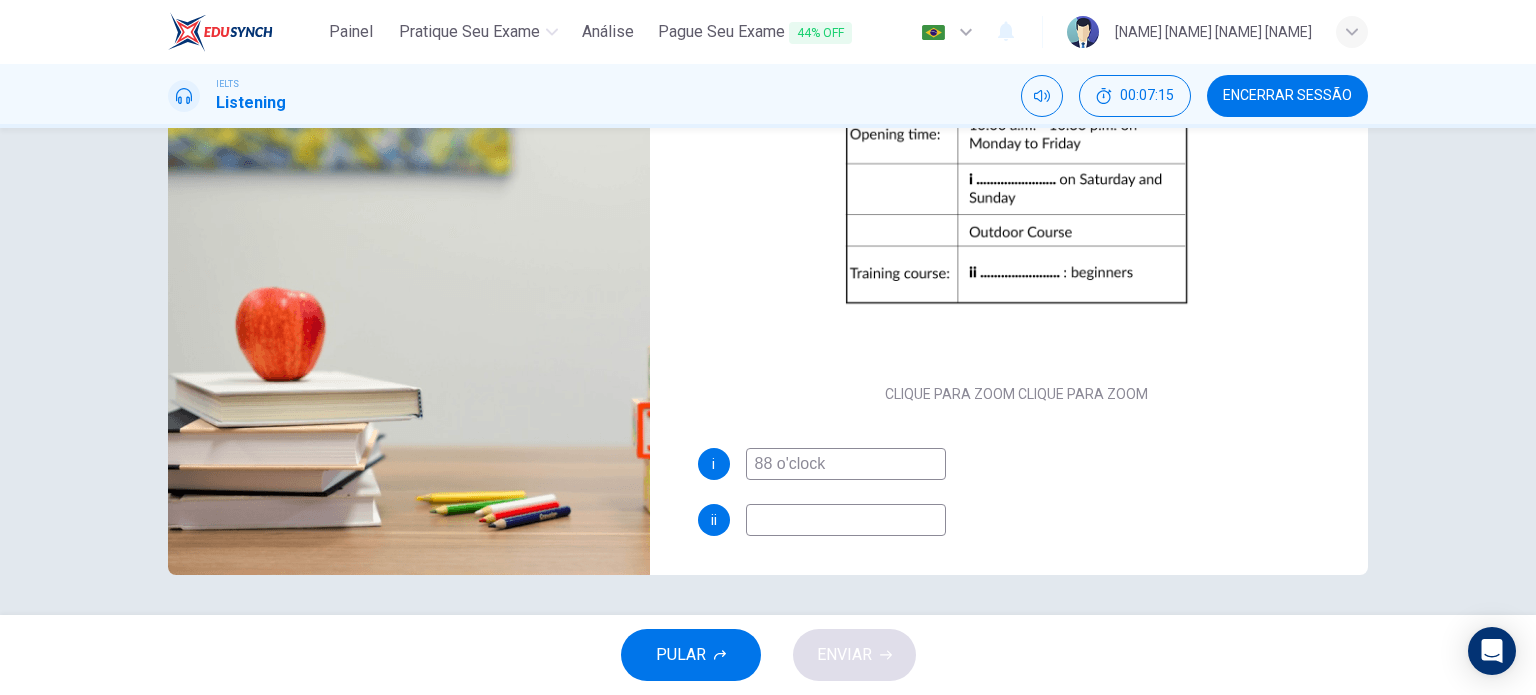 click on "88 o'clock" at bounding box center (846, 464) 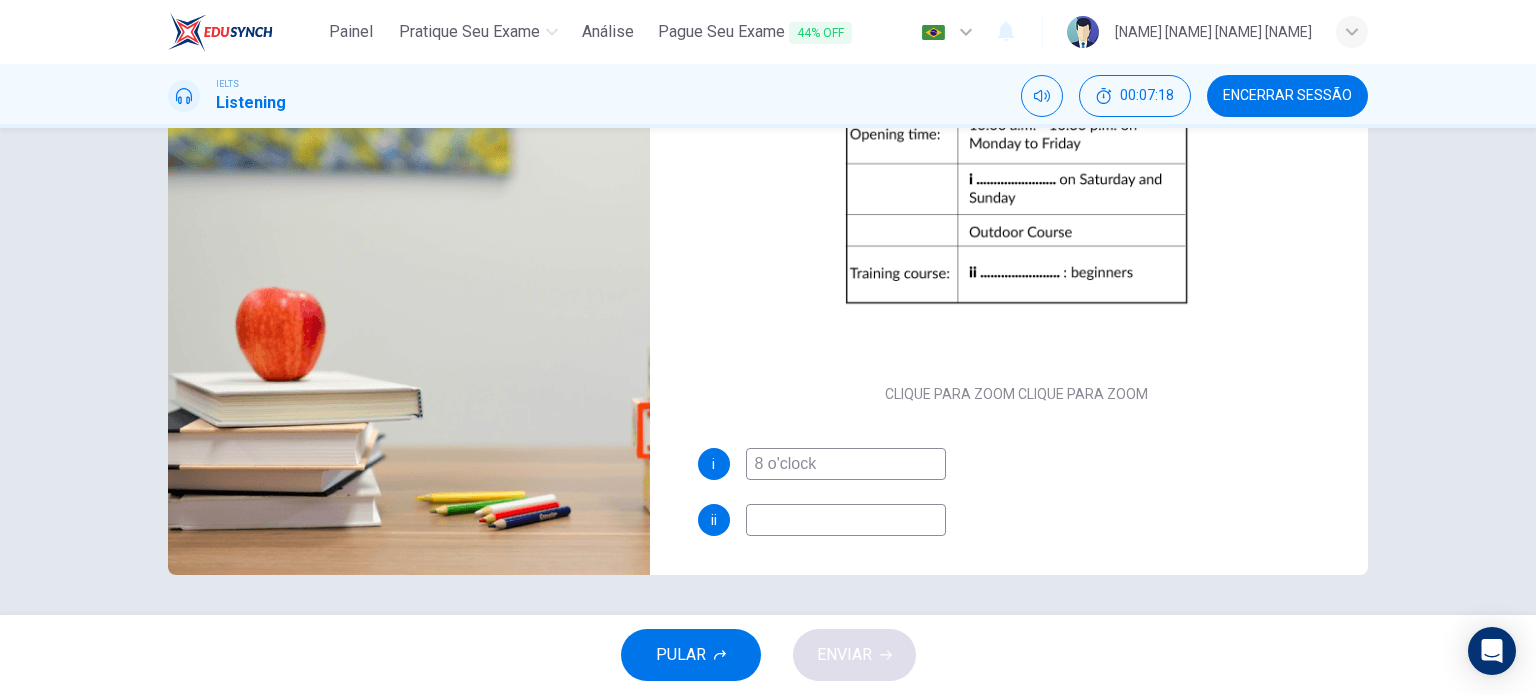 type on "8 o'clock" 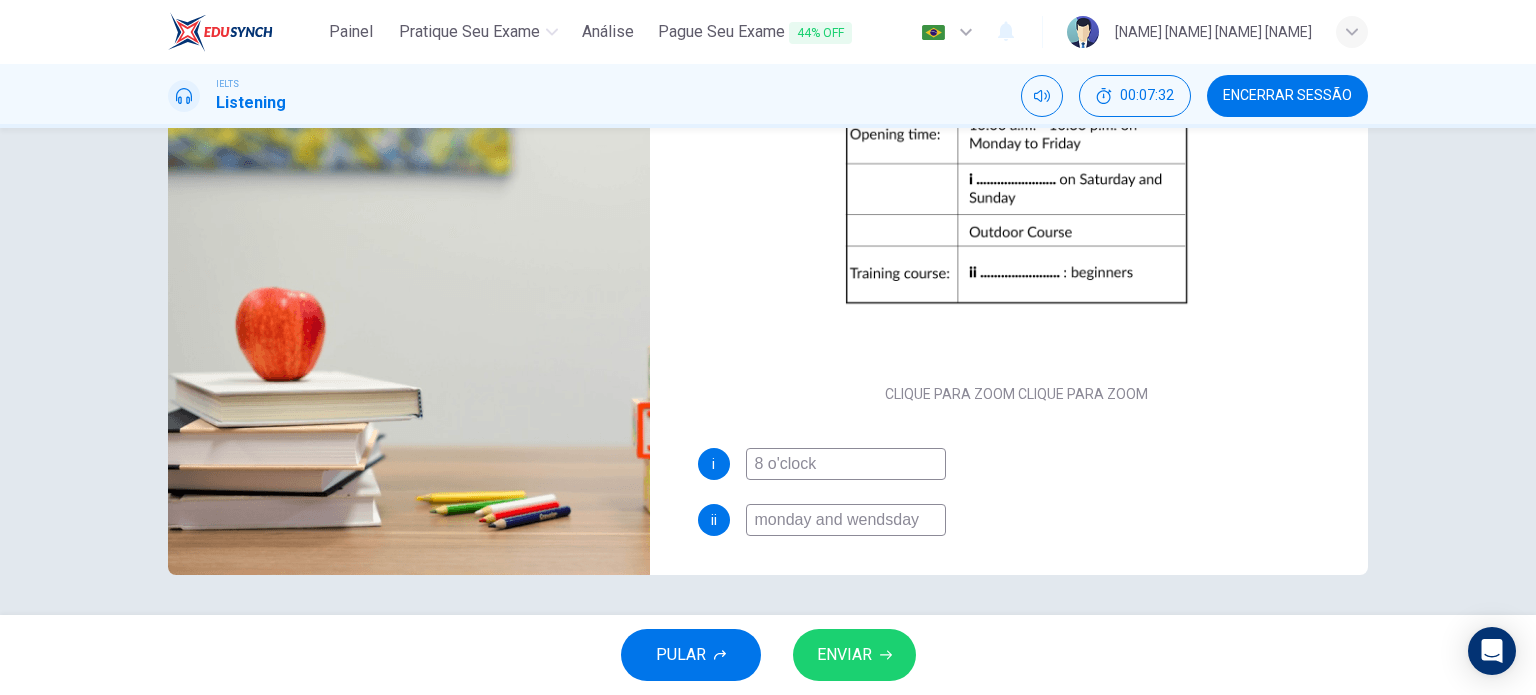 scroll, scrollTop: 0, scrollLeft: 0, axis: both 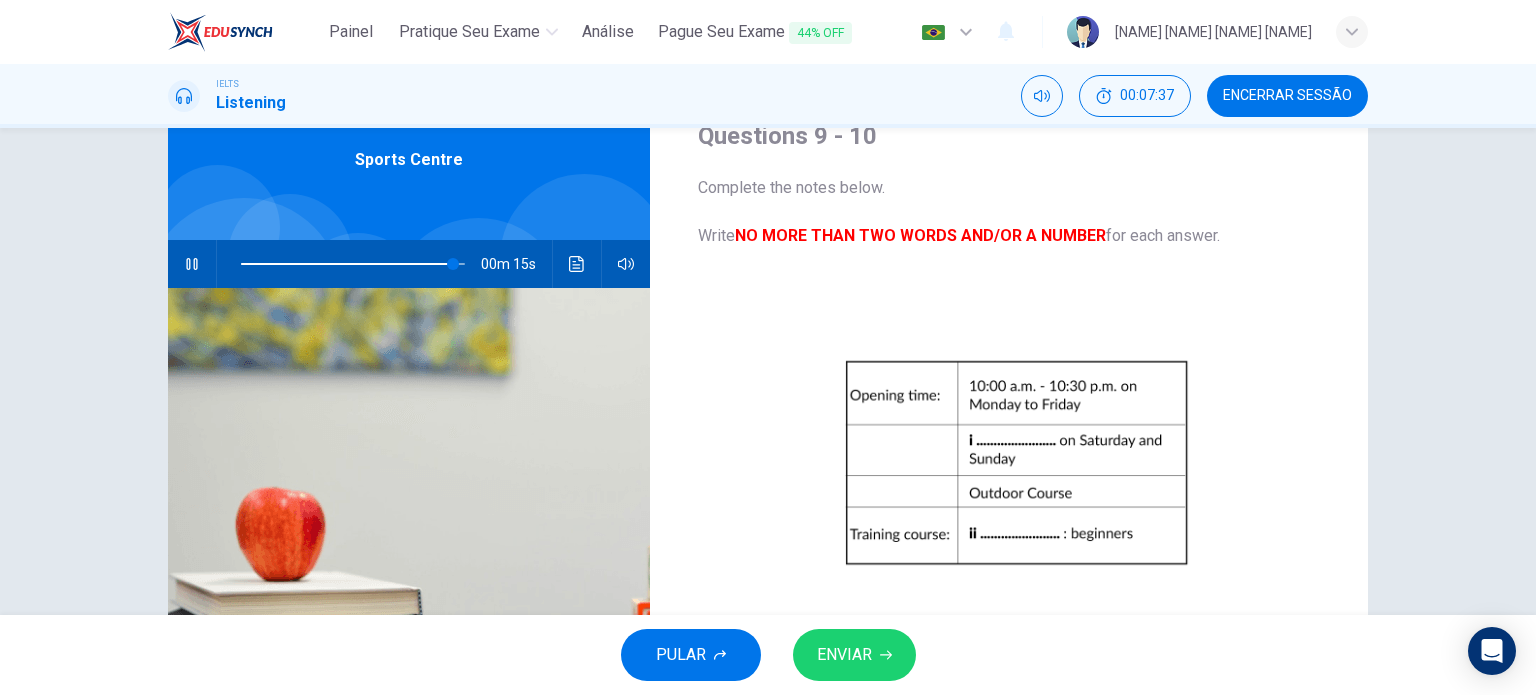 type on "monday and wendsday" 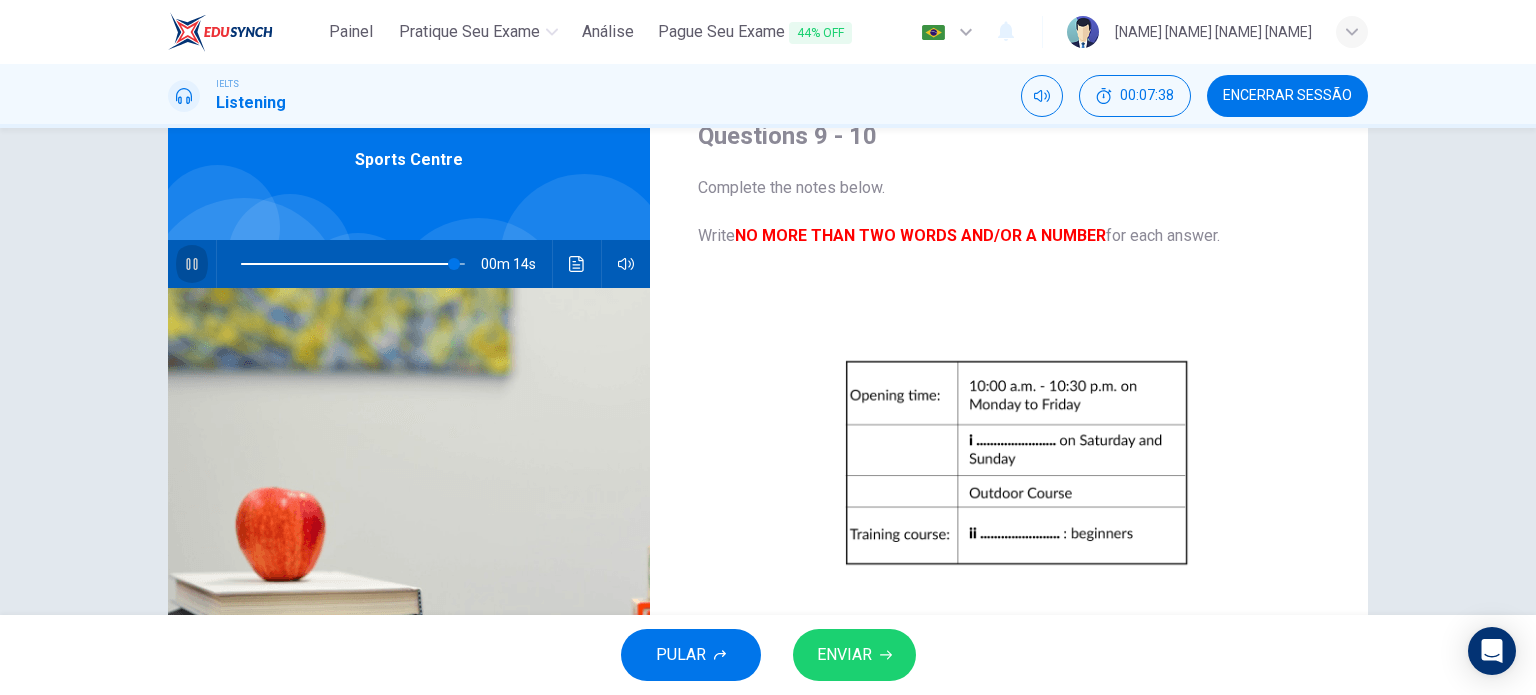 click at bounding box center (192, 264) 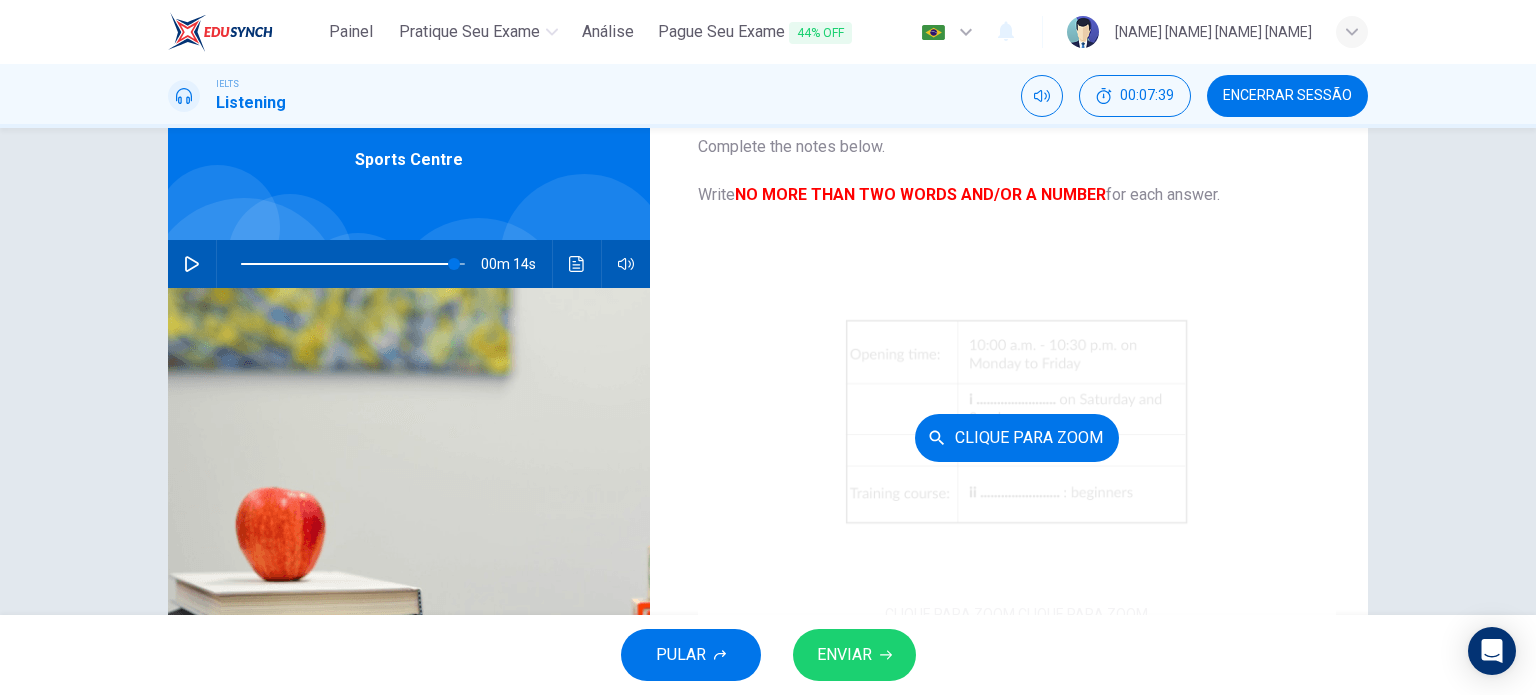 scroll, scrollTop: 61, scrollLeft: 0, axis: vertical 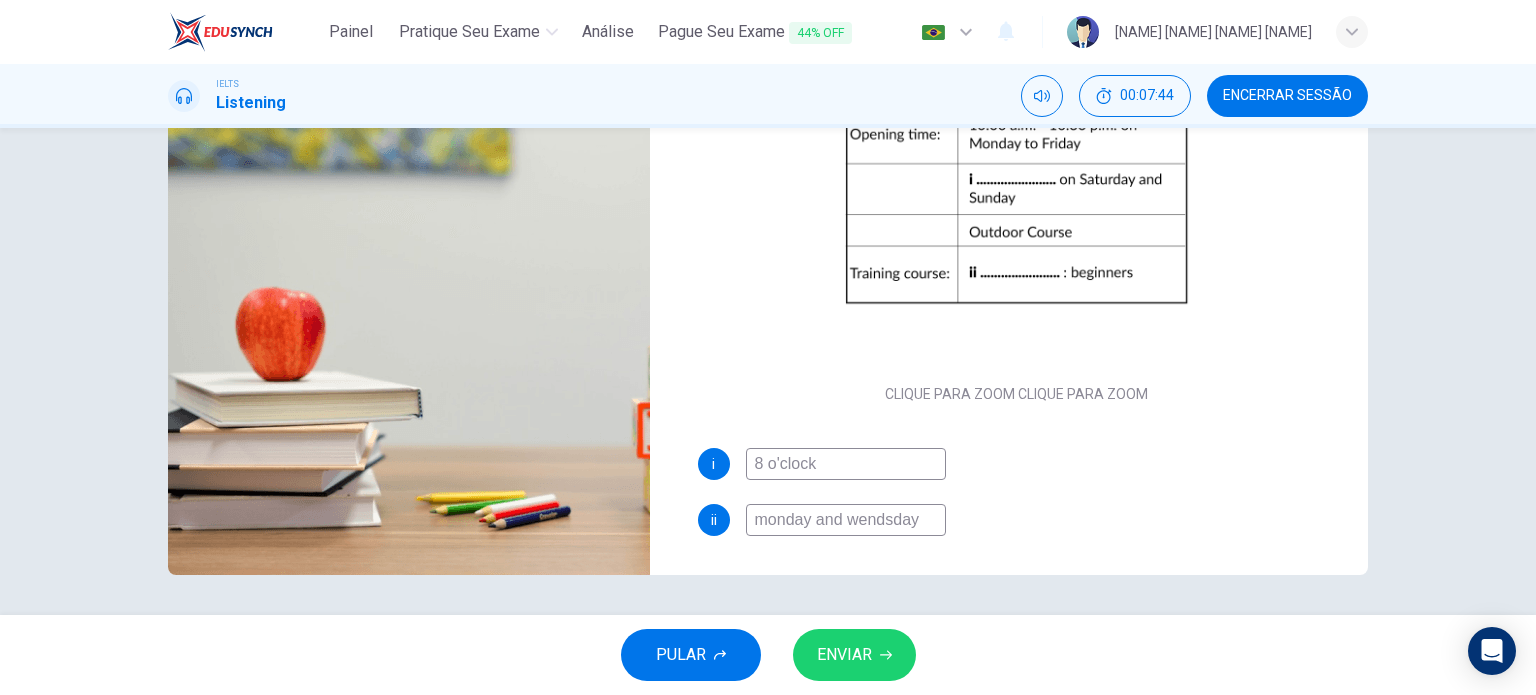 drag, startPoint x: 919, startPoint y: 529, endPoint x: 734, endPoint y: 520, distance: 185.2188 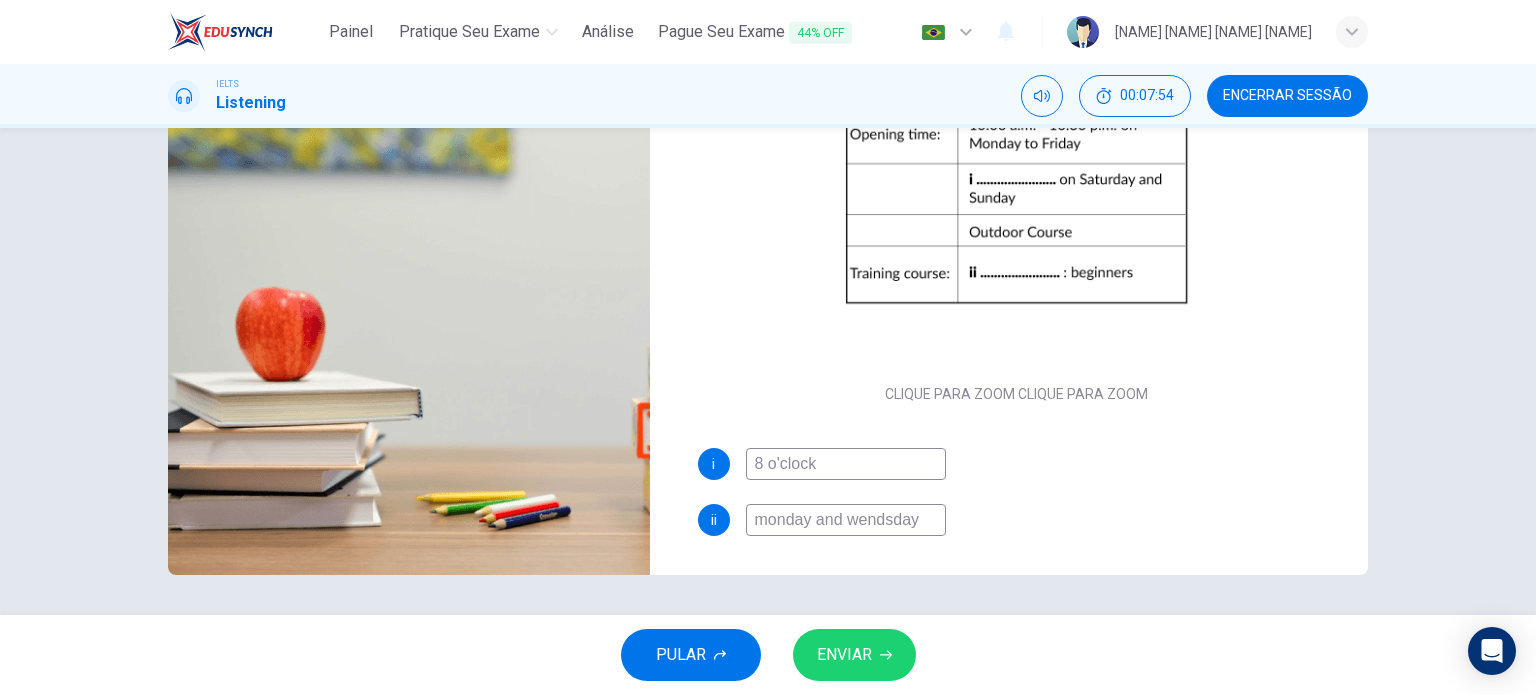 scroll, scrollTop: 188, scrollLeft: 0, axis: vertical 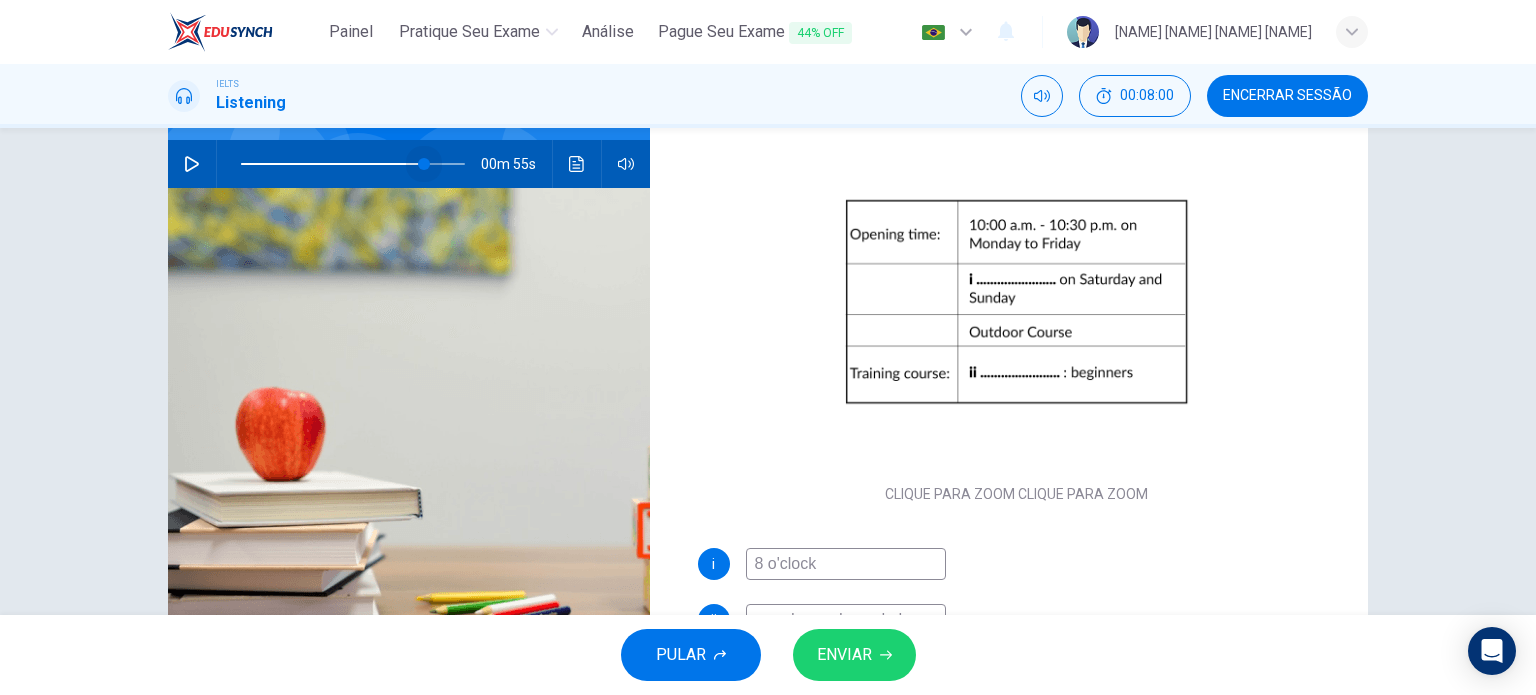 drag, startPoint x: 454, startPoint y: 159, endPoint x: 420, endPoint y: 159, distance: 34 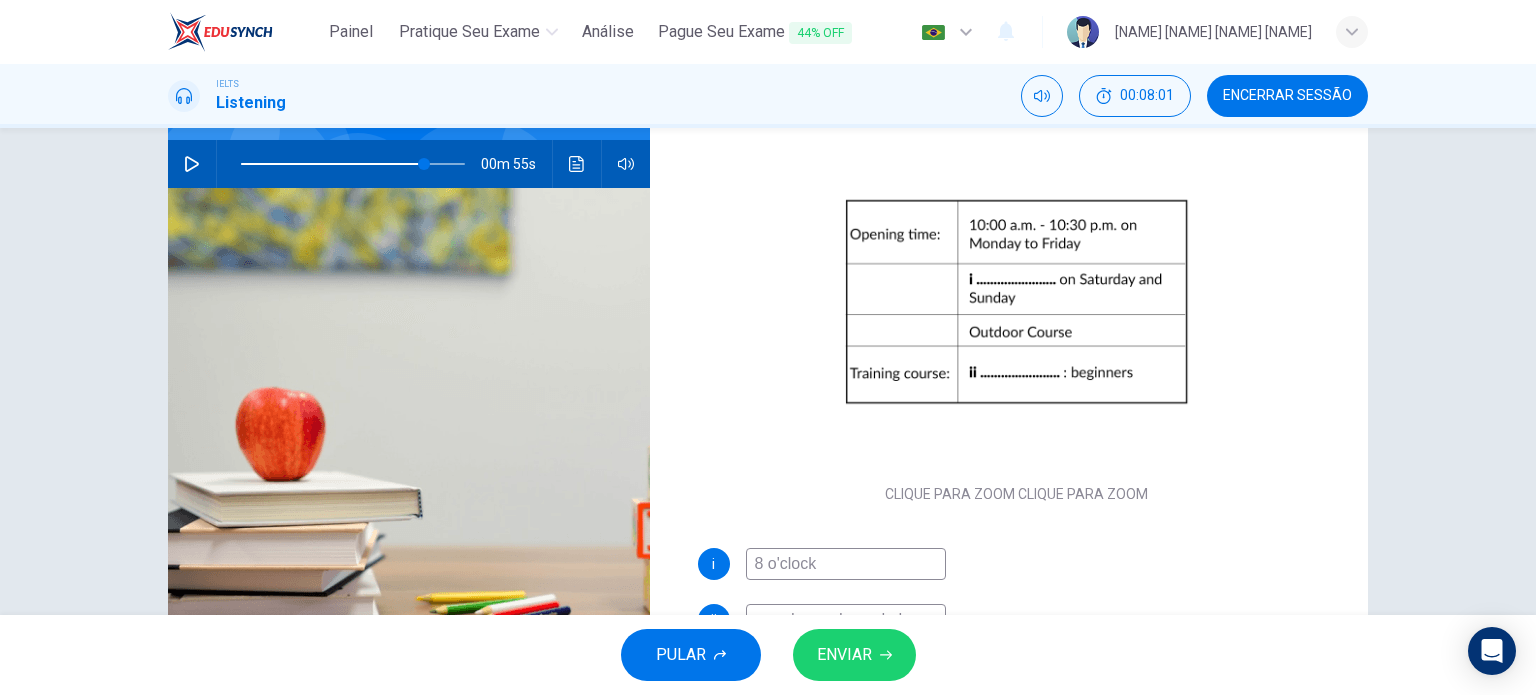 click at bounding box center (192, 164) 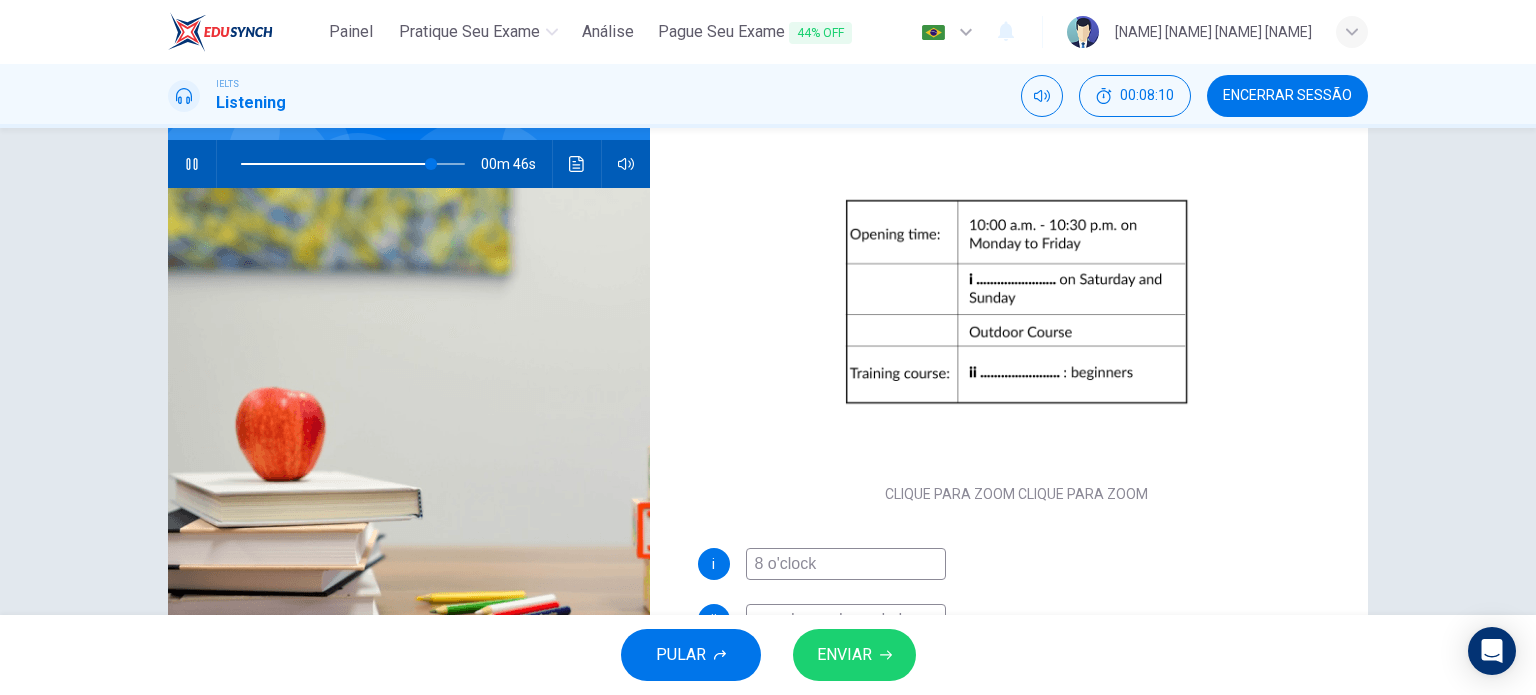 click at bounding box center (192, 164) 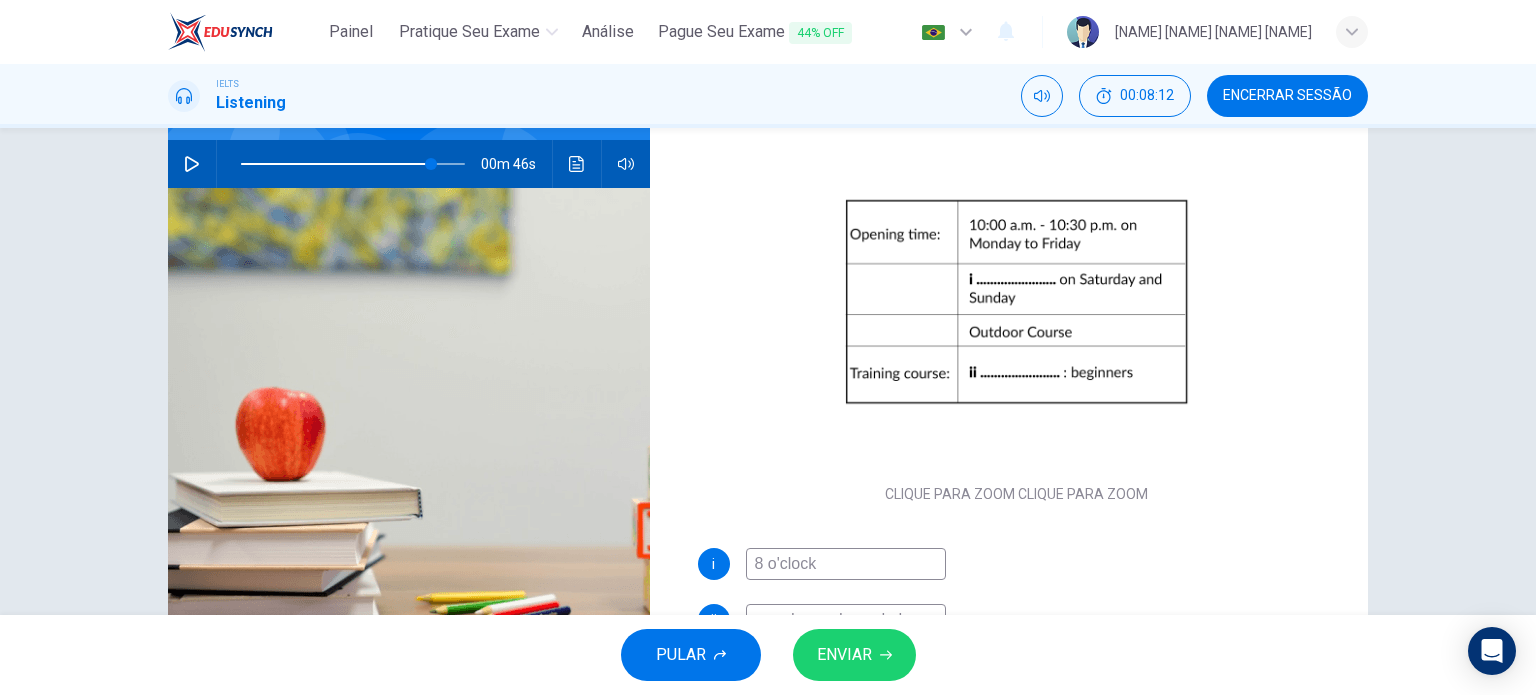 click on "8 o'clock" at bounding box center (846, 564) 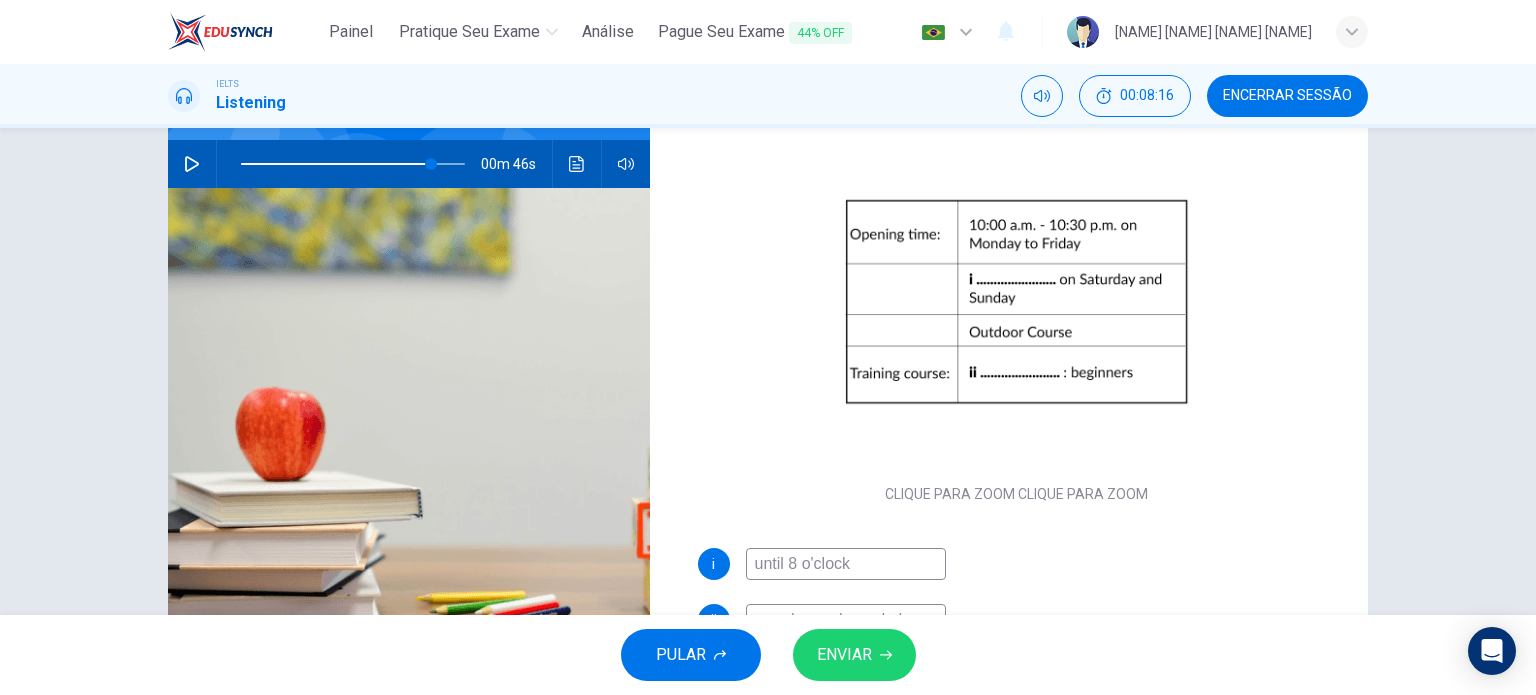 type on "until 8 o'clock" 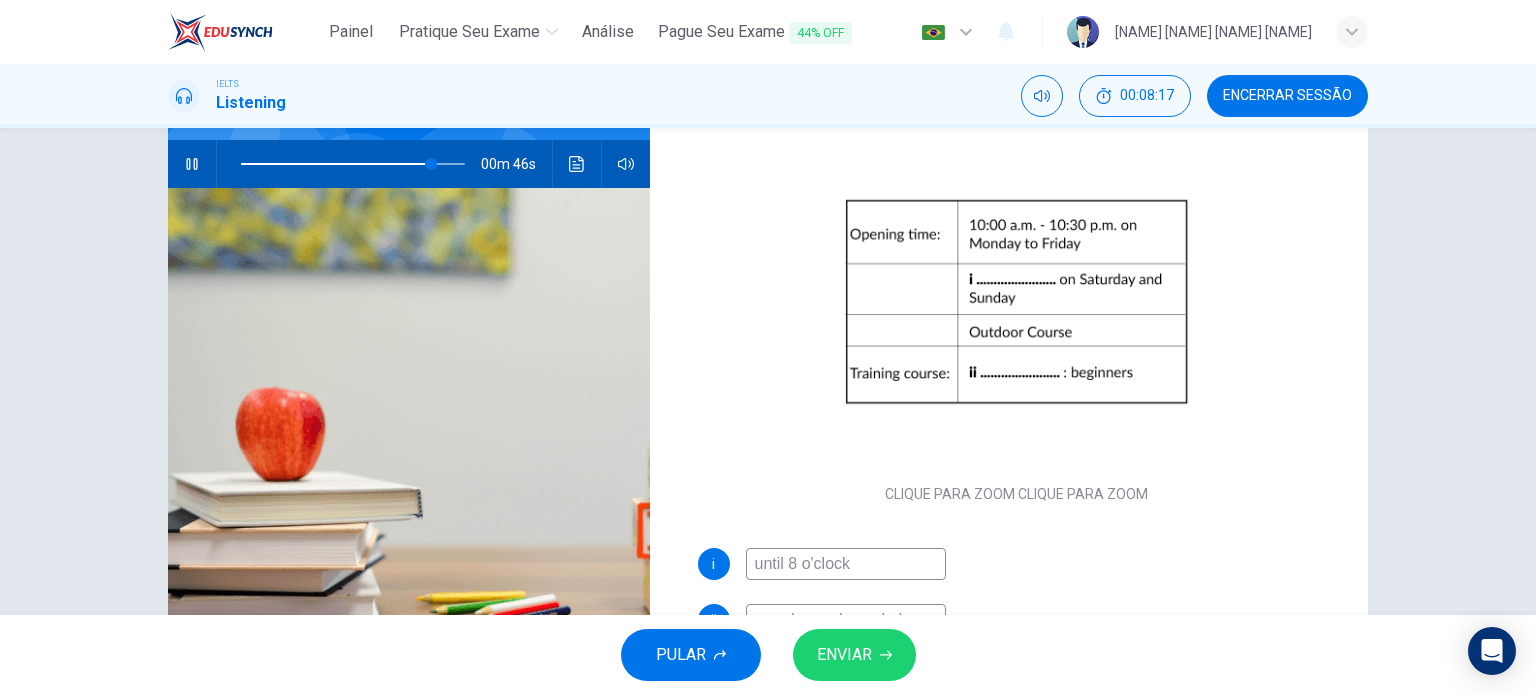 scroll, scrollTop: 288, scrollLeft: 0, axis: vertical 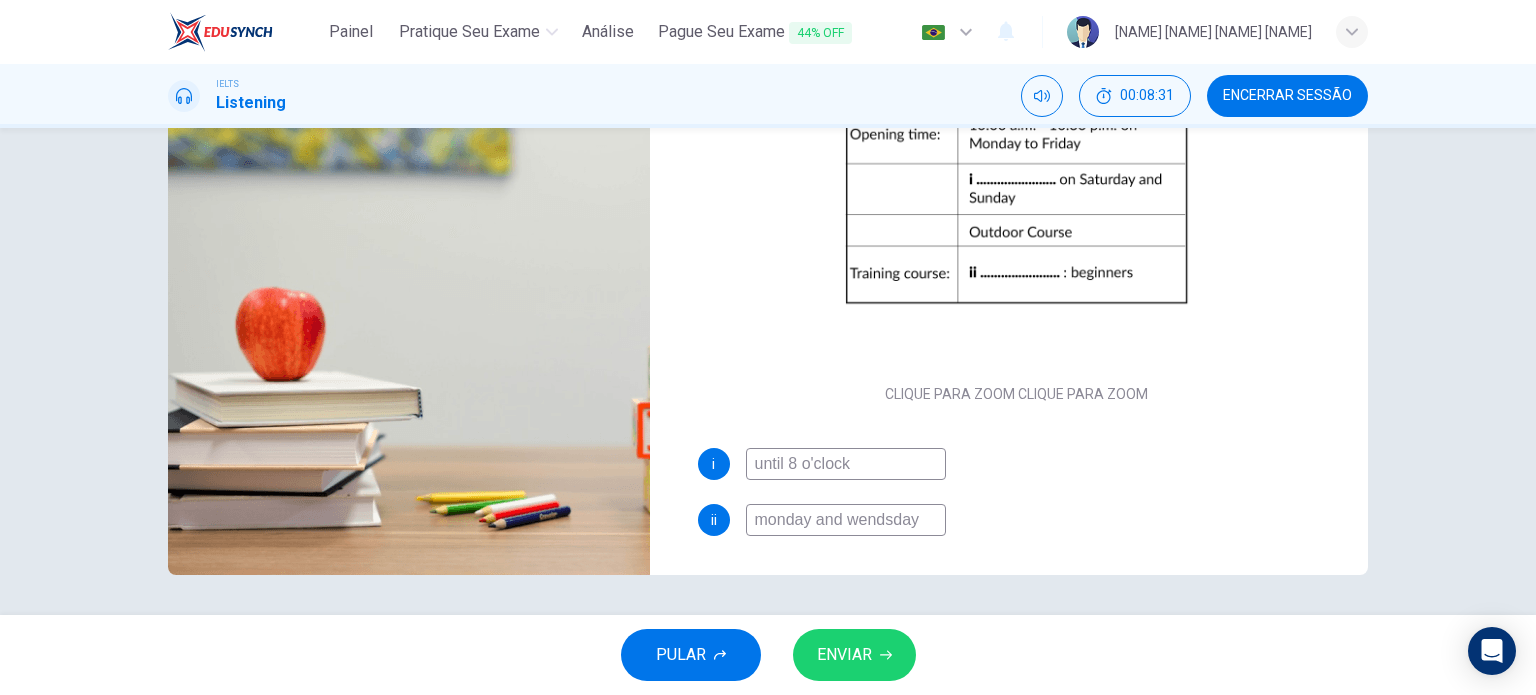 click on "monday and wendsday" at bounding box center (846, 464) 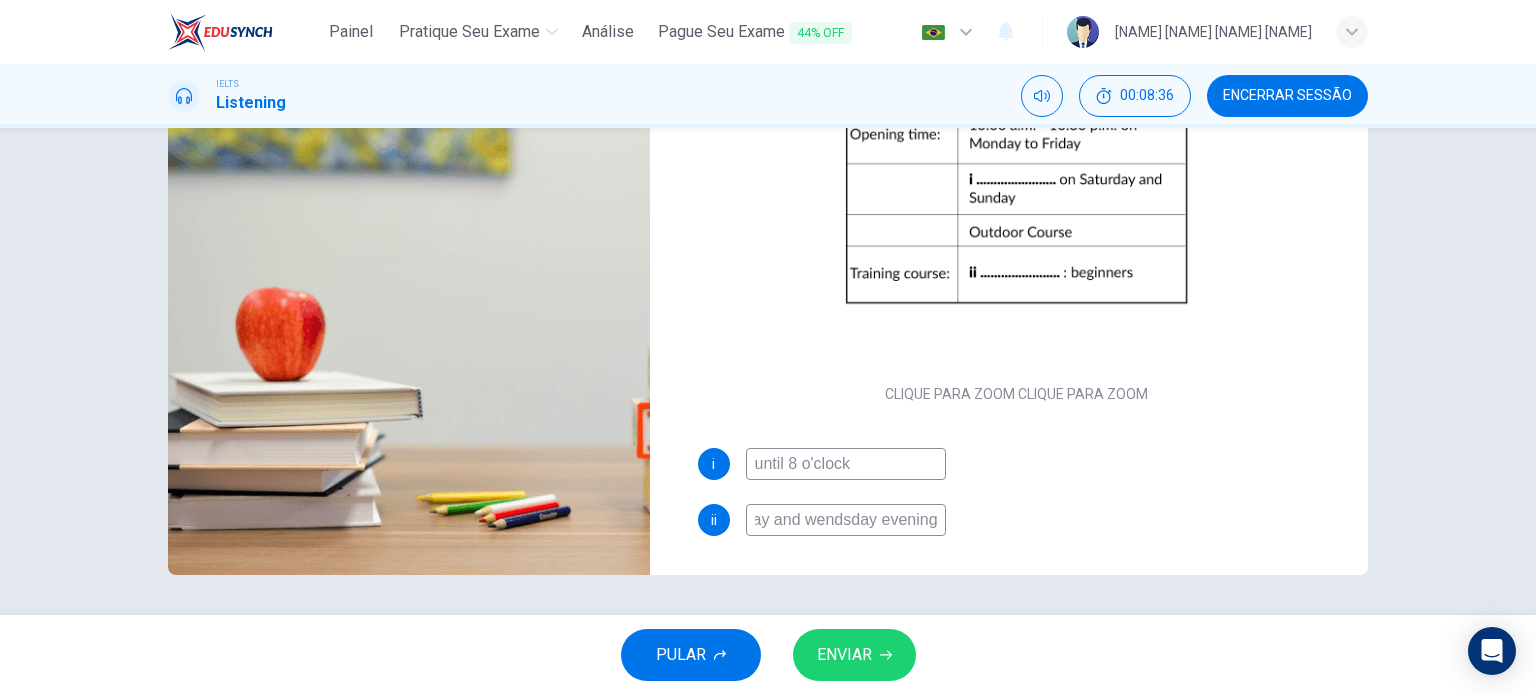 scroll, scrollTop: 0, scrollLeft: 50, axis: horizontal 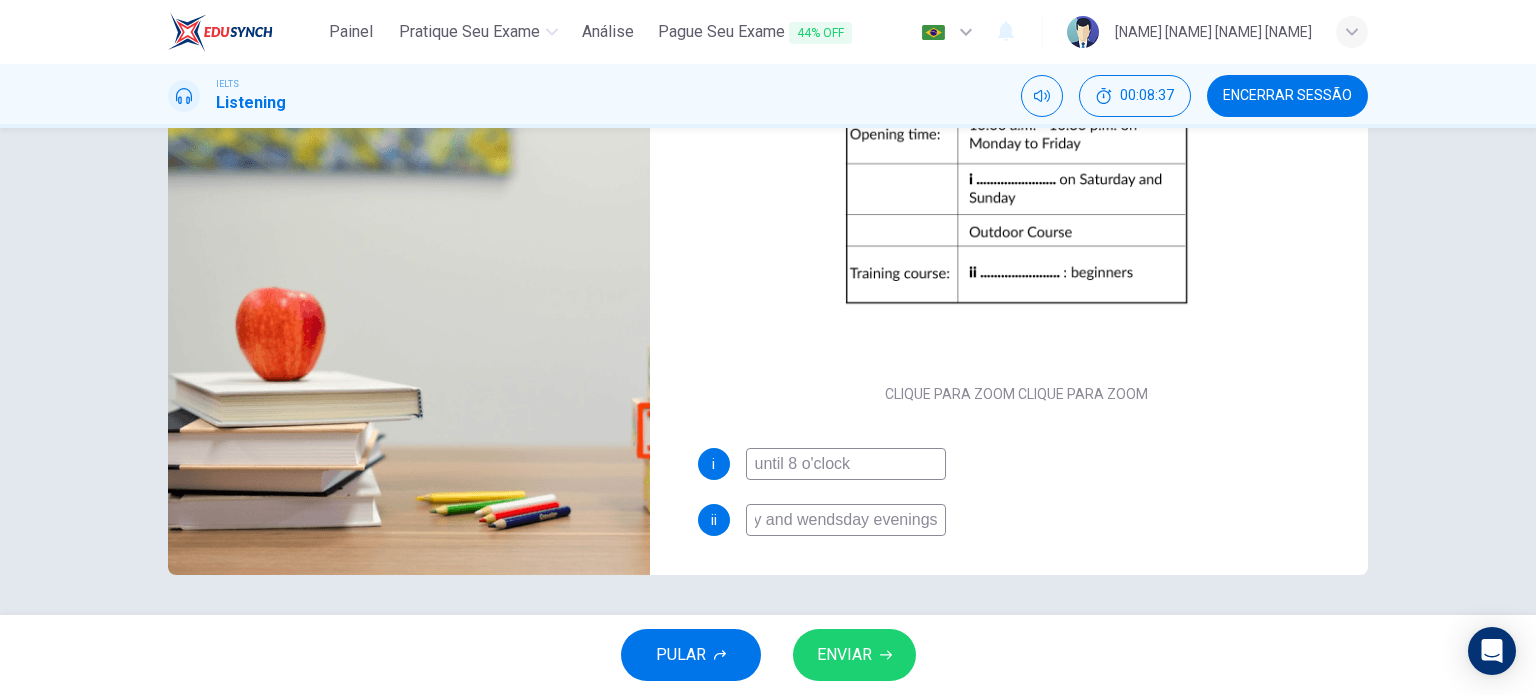 click on "ii monday and wendsday evenings" at bounding box center (1017, 520) 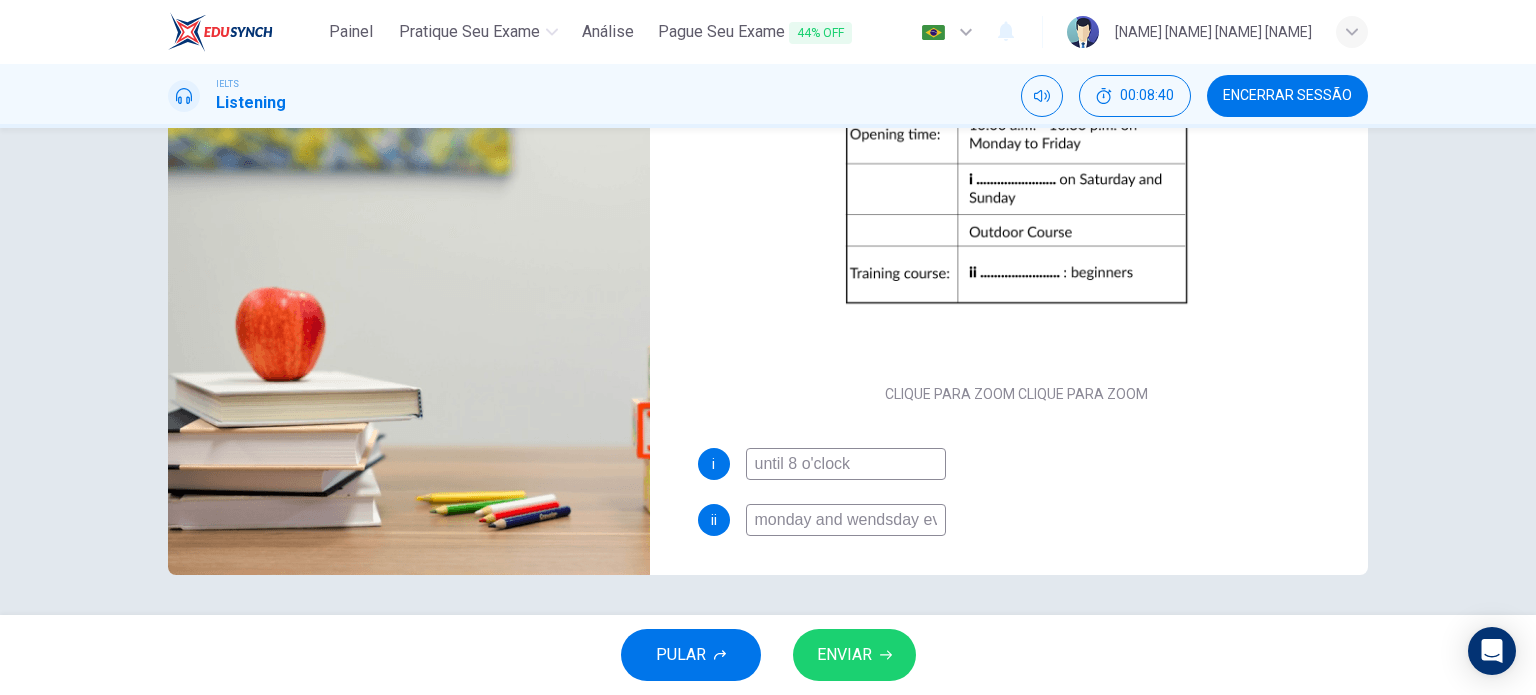 click on "monday and wendsday evenings" at bounding box center [846, 464] 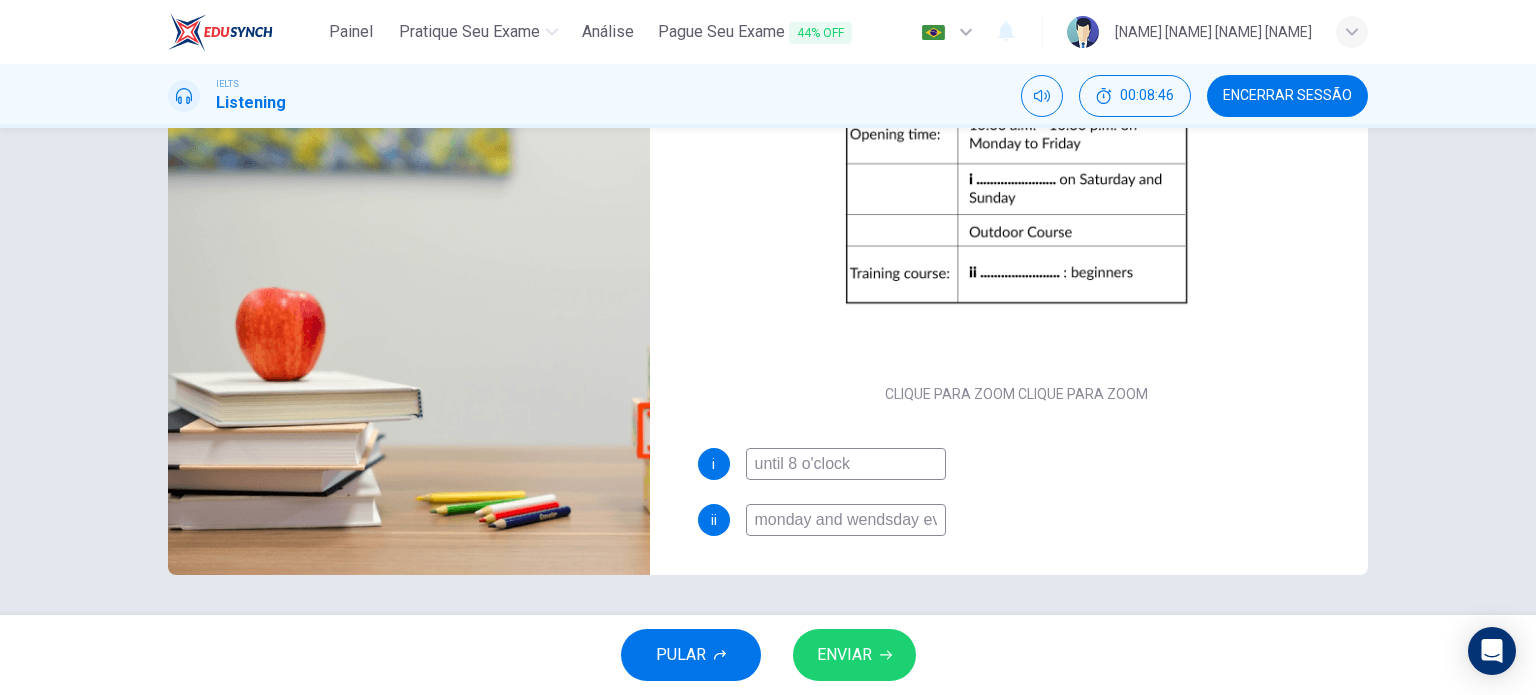 scroll, scrollTop: 0, scrollLeft: 50, axis: horizontal 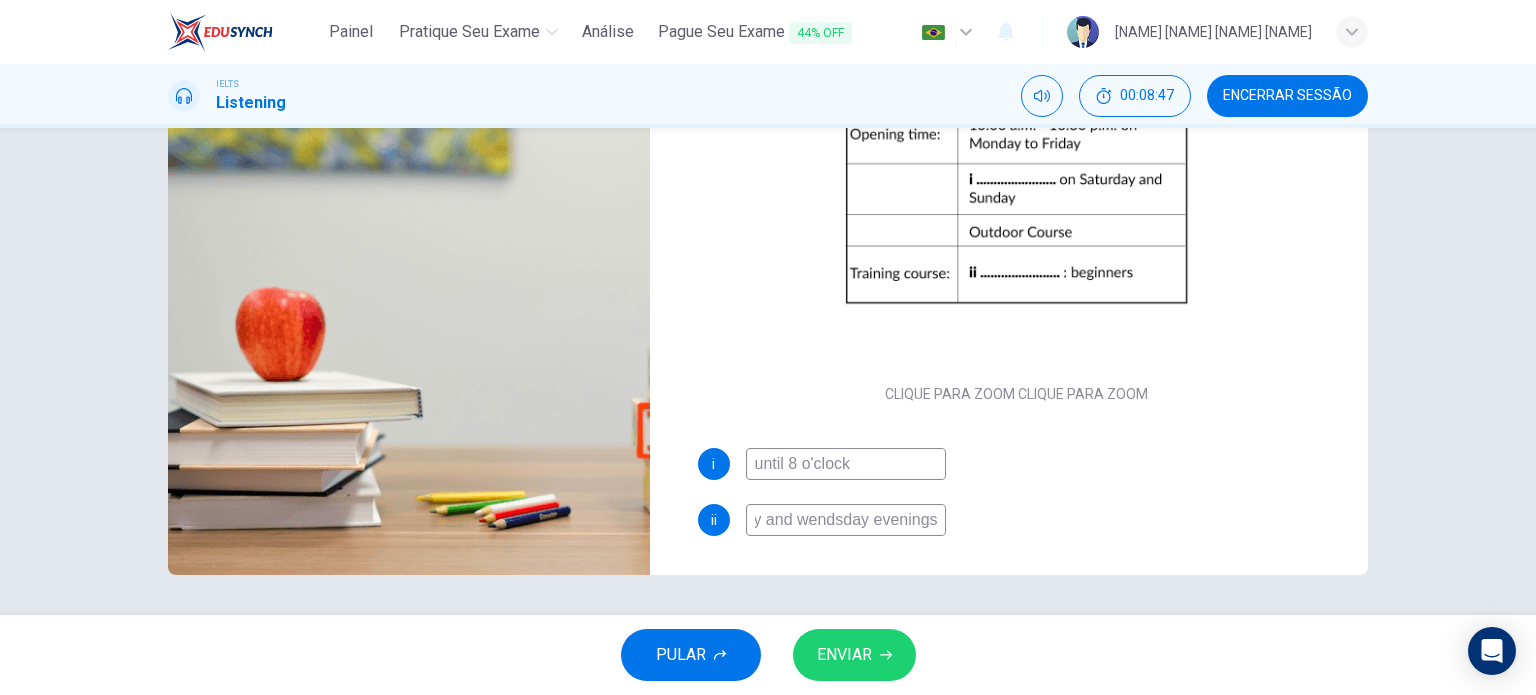 drag, startPoint x: 744, startPoint y: 520, endPoint x: 949, endPoint y: 534, distance: 205.4775 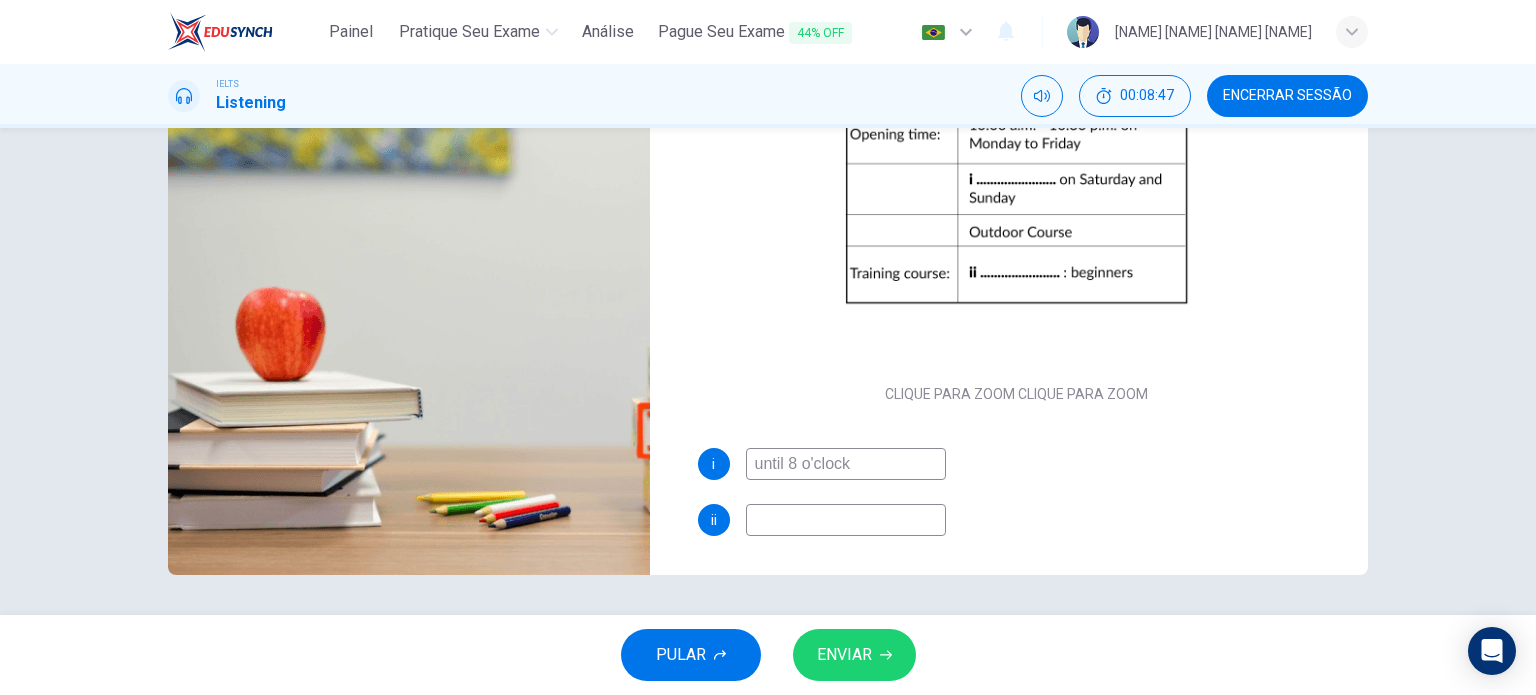 scroll, scrollTop: 0, scrollLeft: 0, axis: both 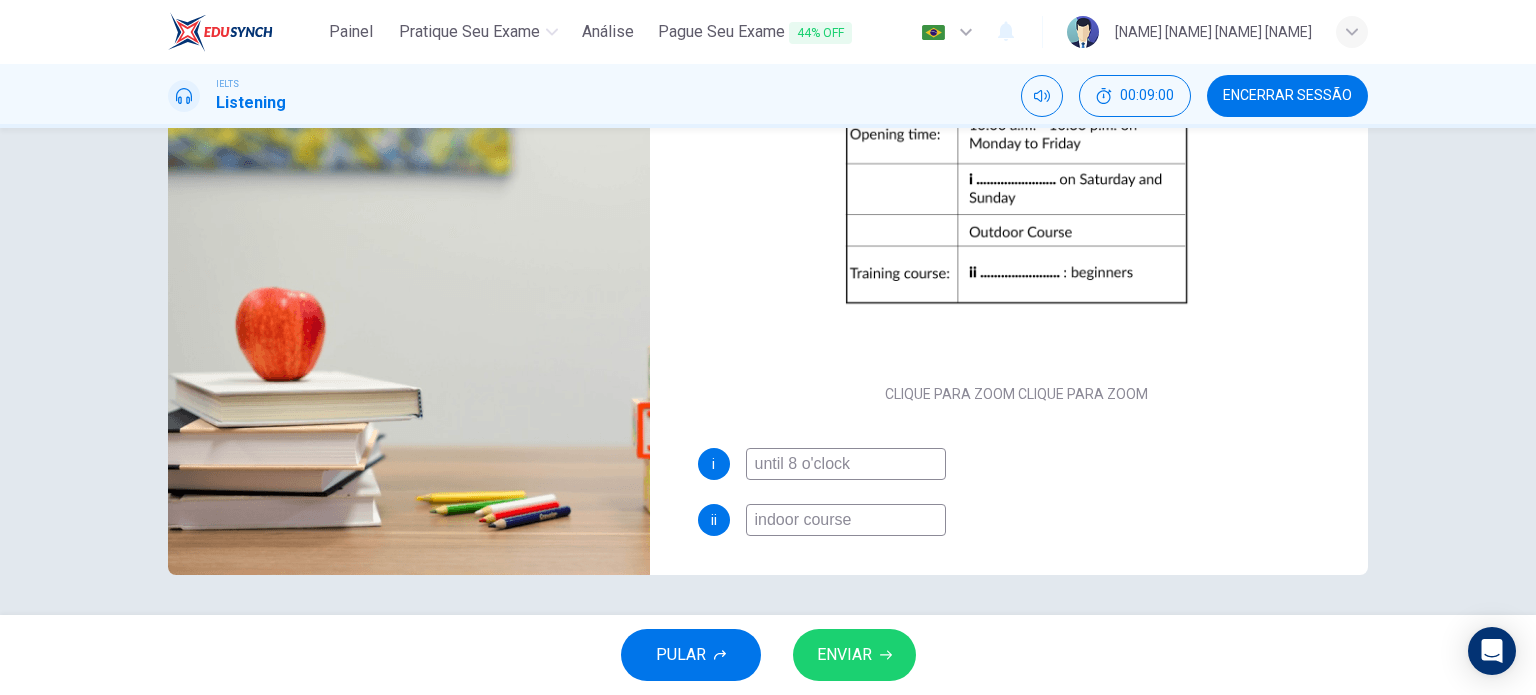 type on "indoor course" 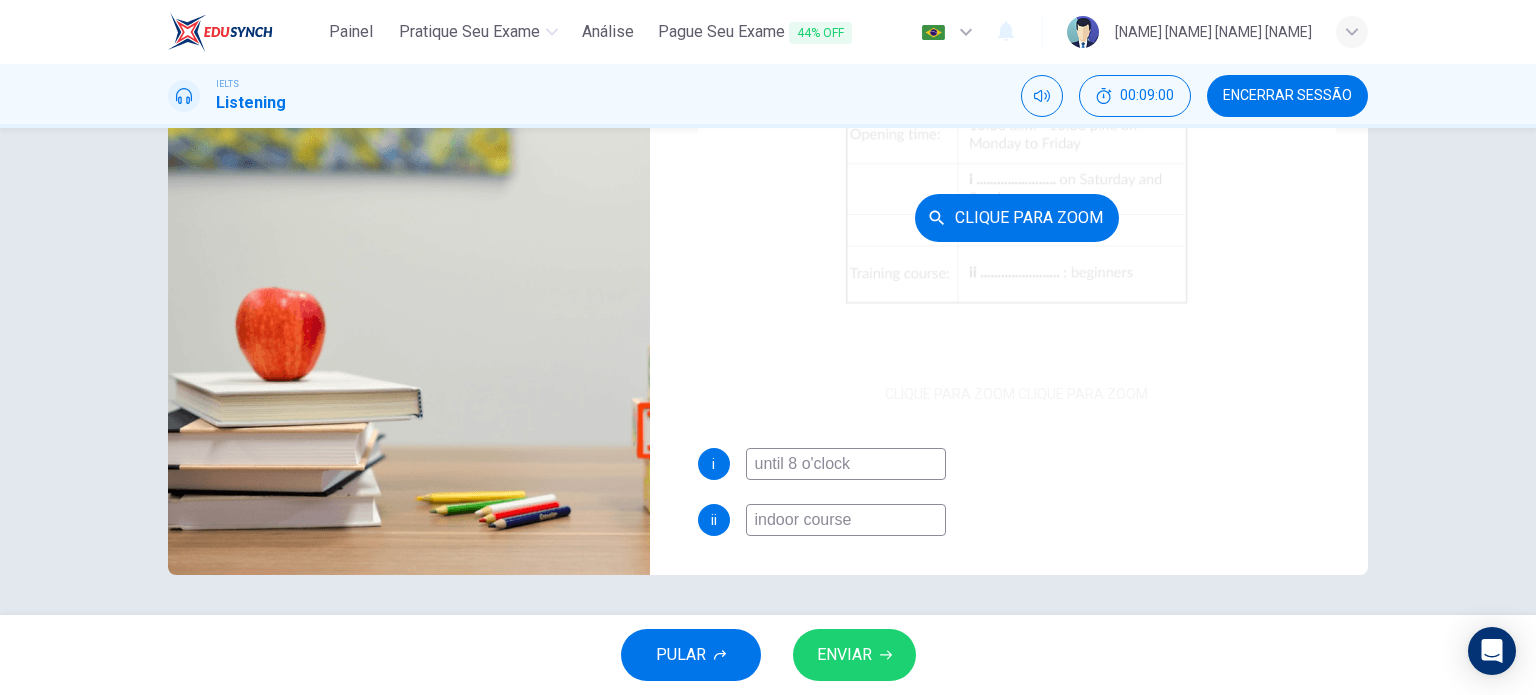 scroll, scrollTop: 0, scrollLeft: 0, axis: both 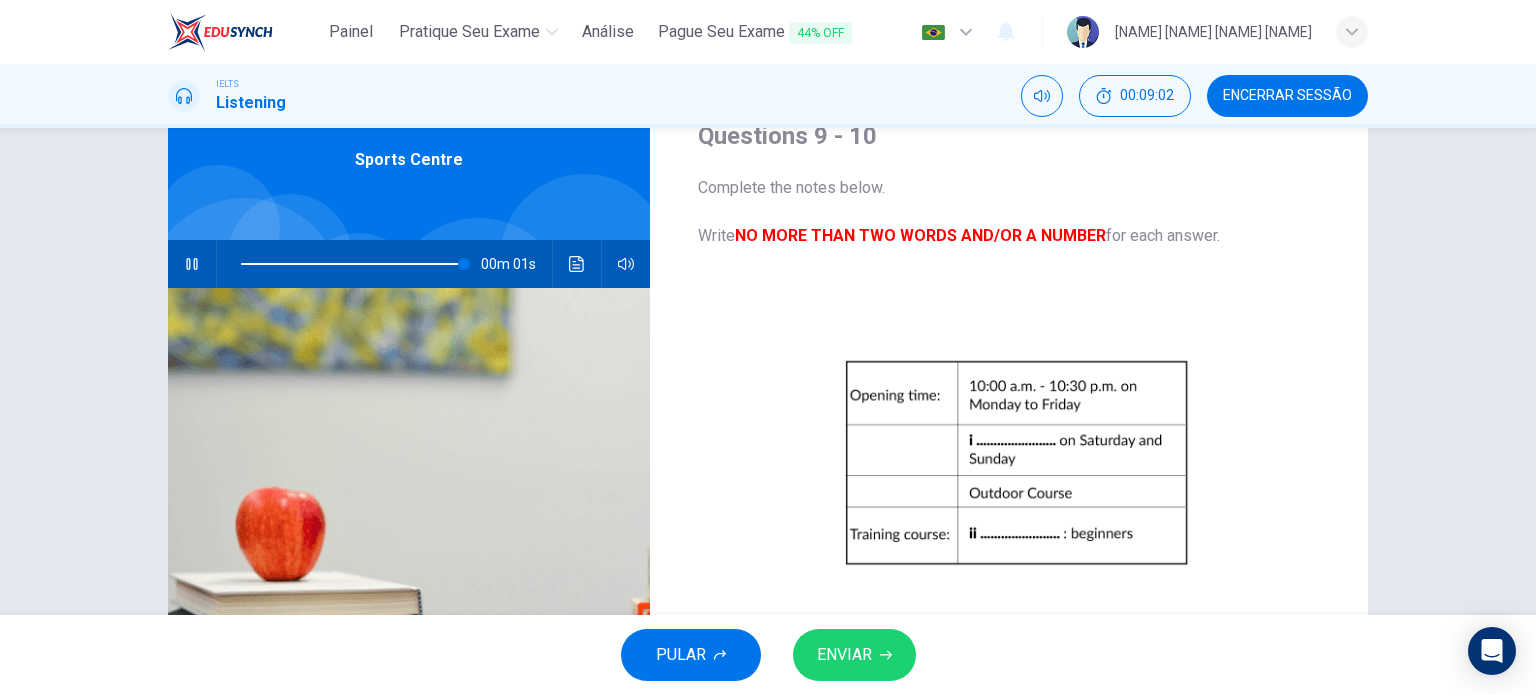 click at bounding box center [192, 264] 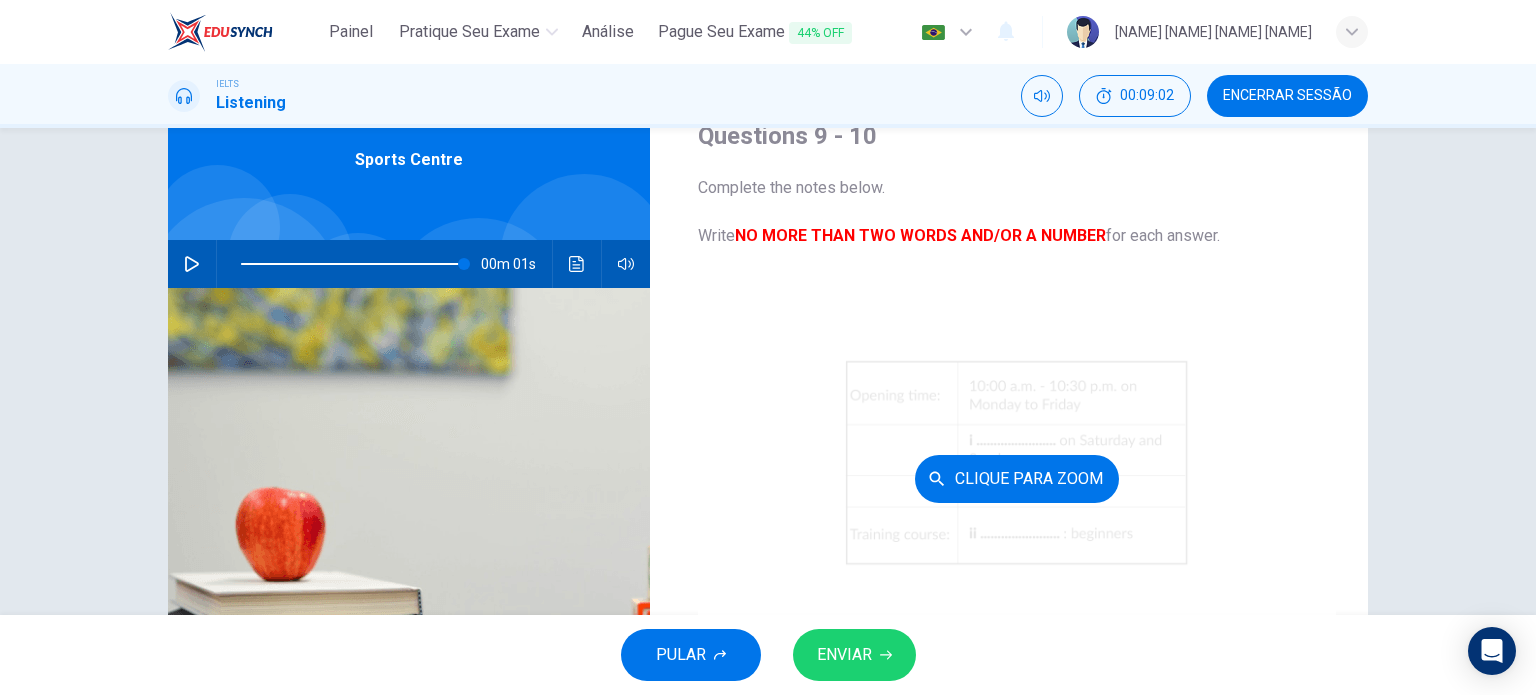 scroll, scrollTop: 61, scrollLeft: 0, axis: vertical 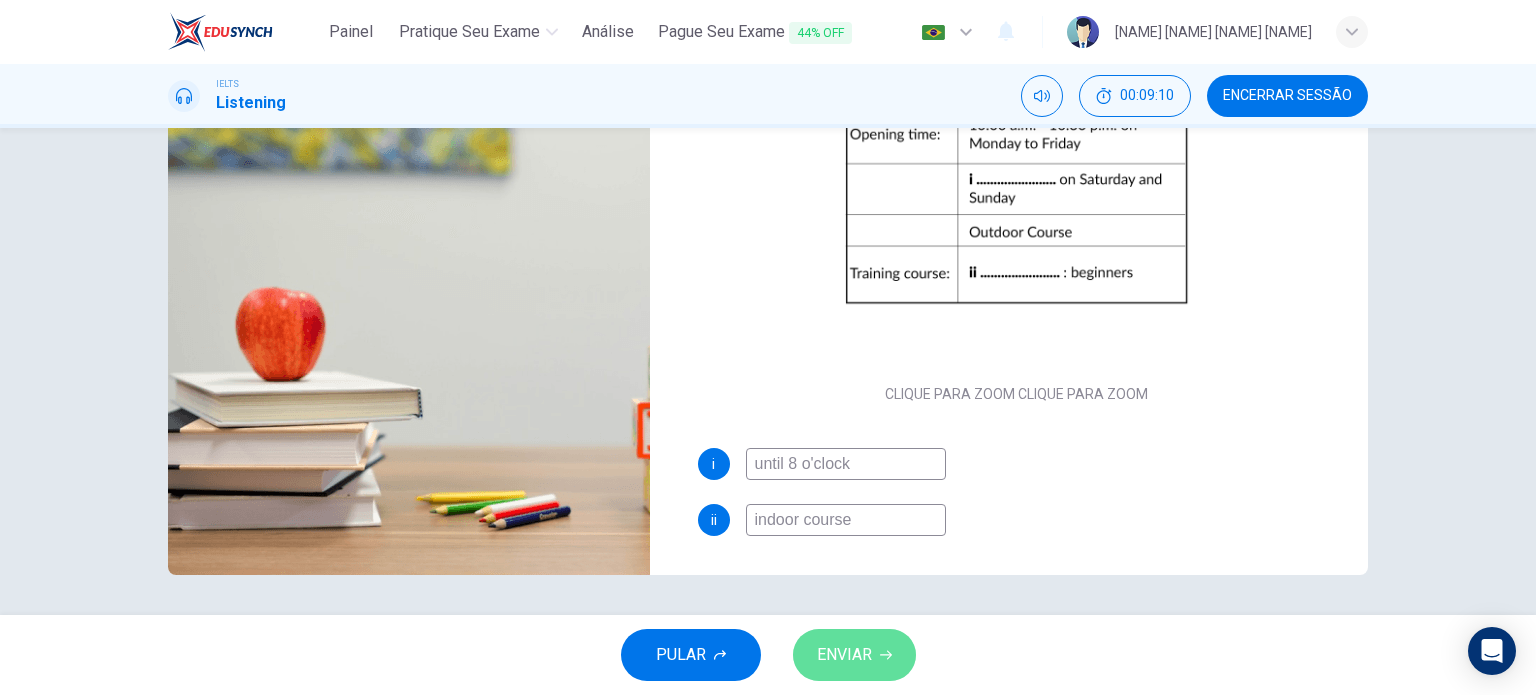 click on "ENVIAR" at bounding box center [844, 655] 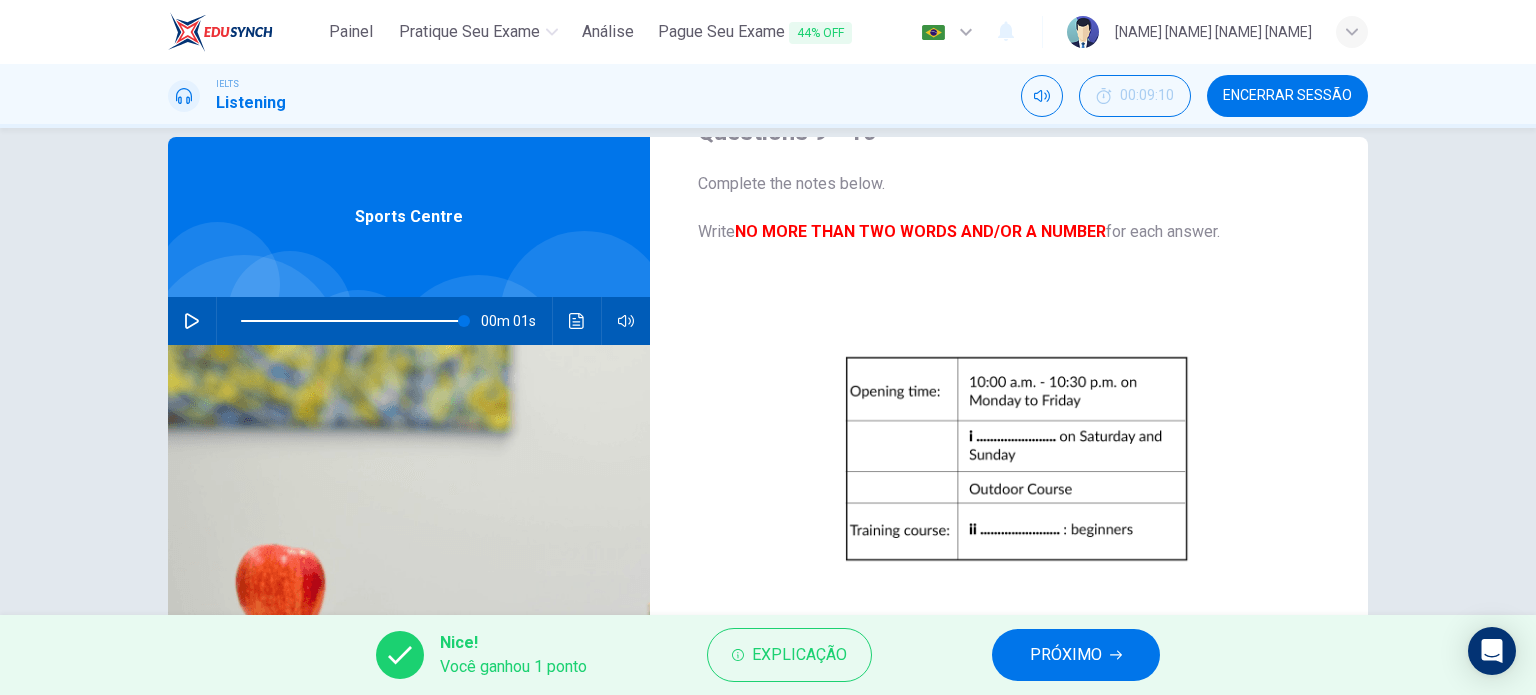 scroll, scrollTop: 0, scrollLeft: 0, axis: both 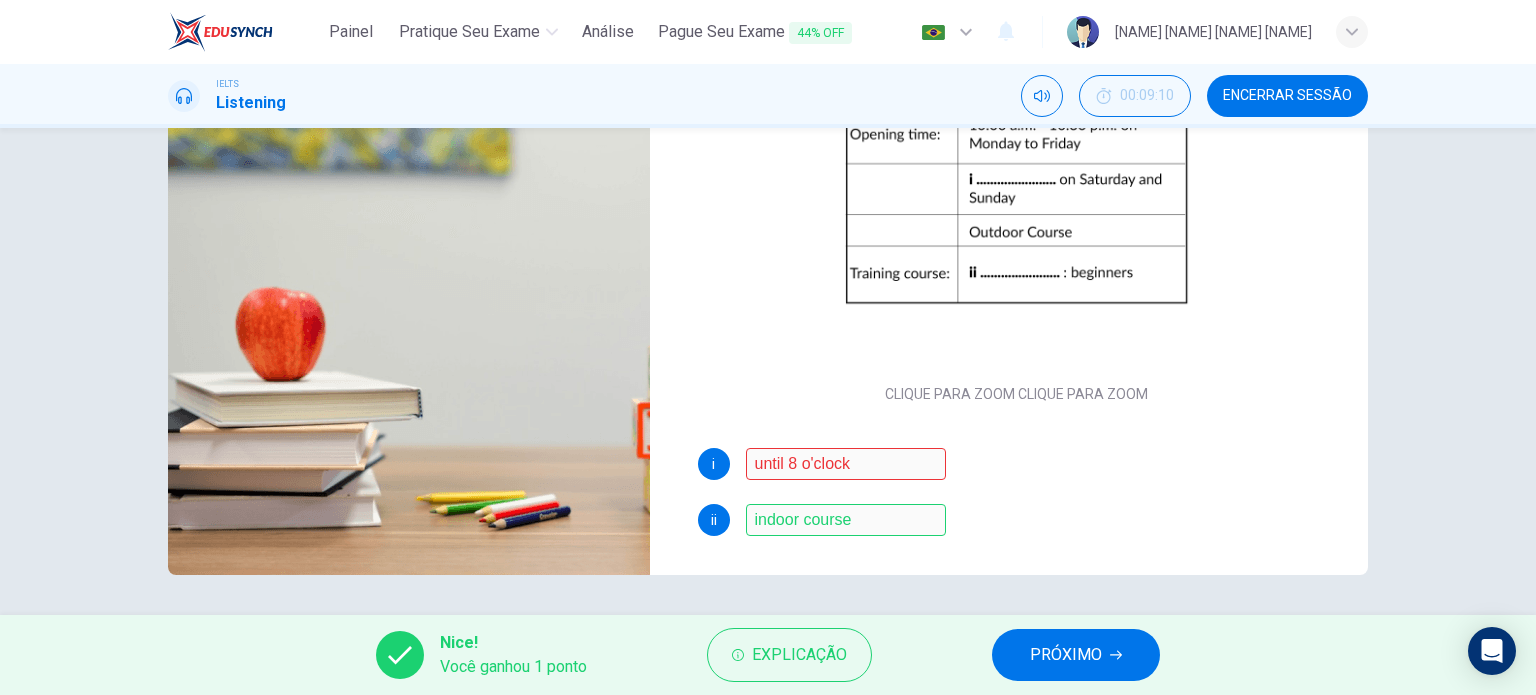 click on "PRÓXIMO" at bounding box center [1076, 655] 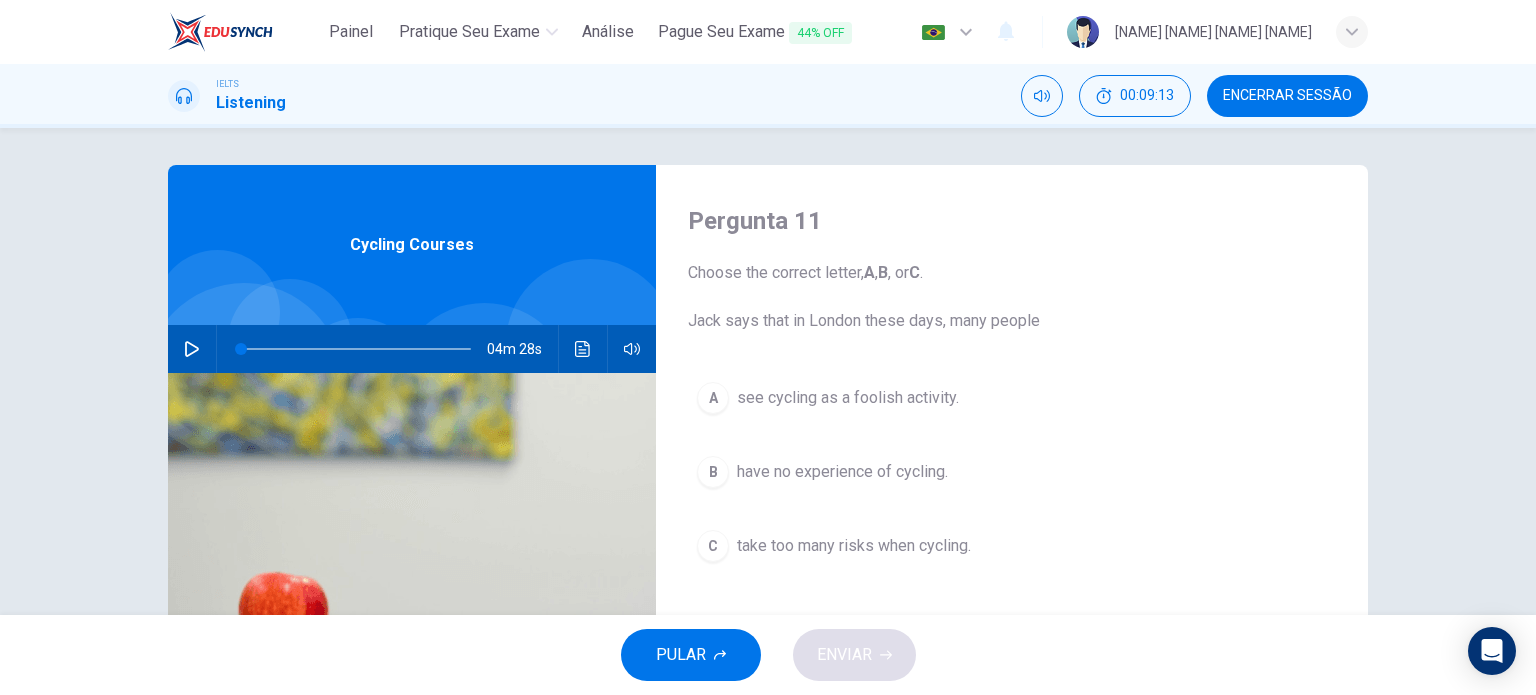 scroll, scrollTop: 0, scrollLeft: 0, axis: both 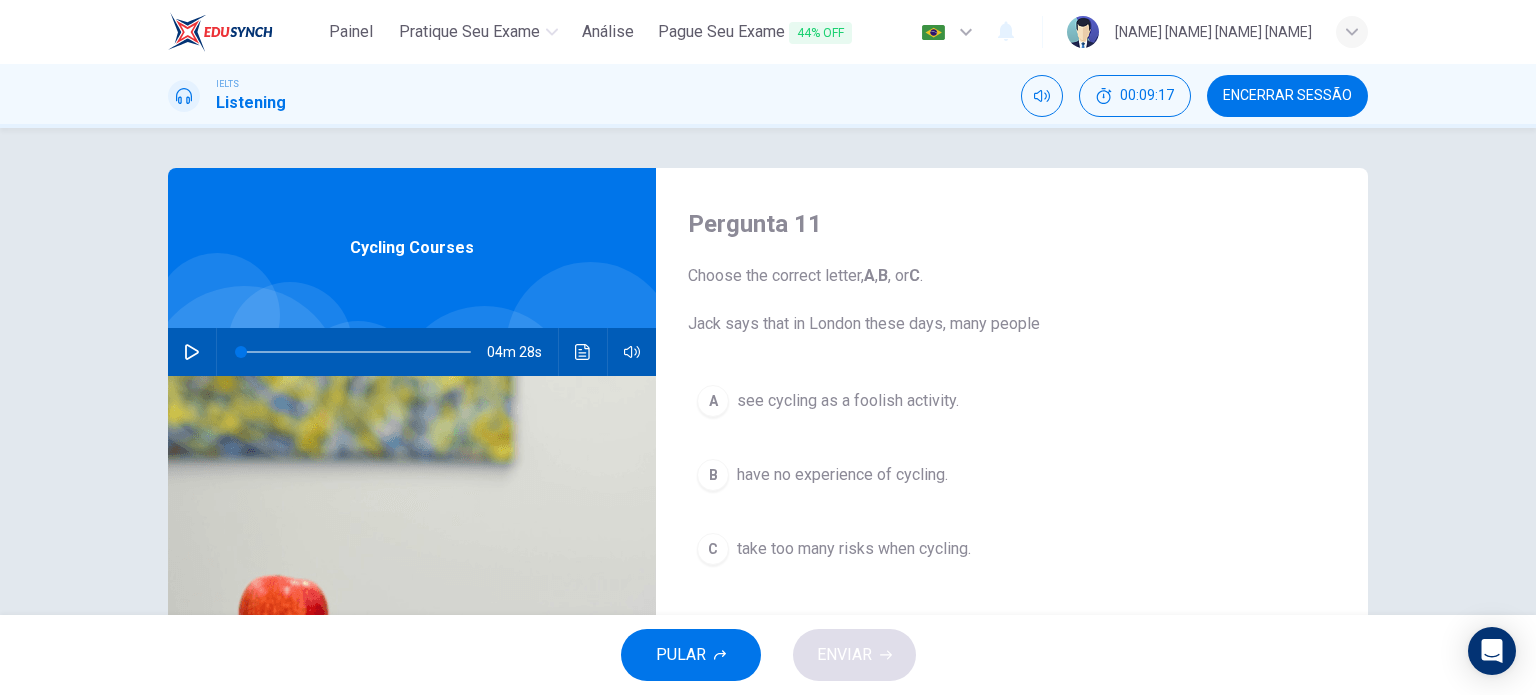 click at bounding box center [356, 352] 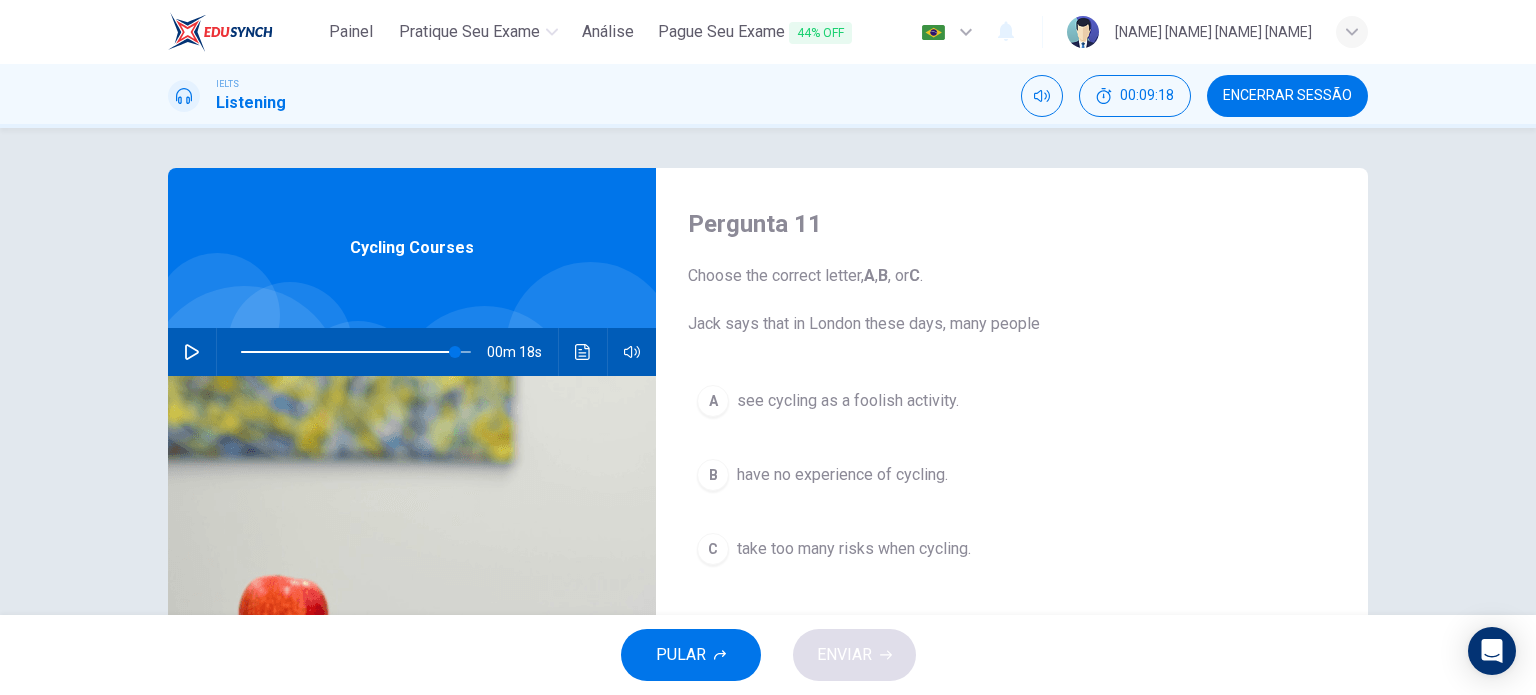 click at bounding box center (192, 352) 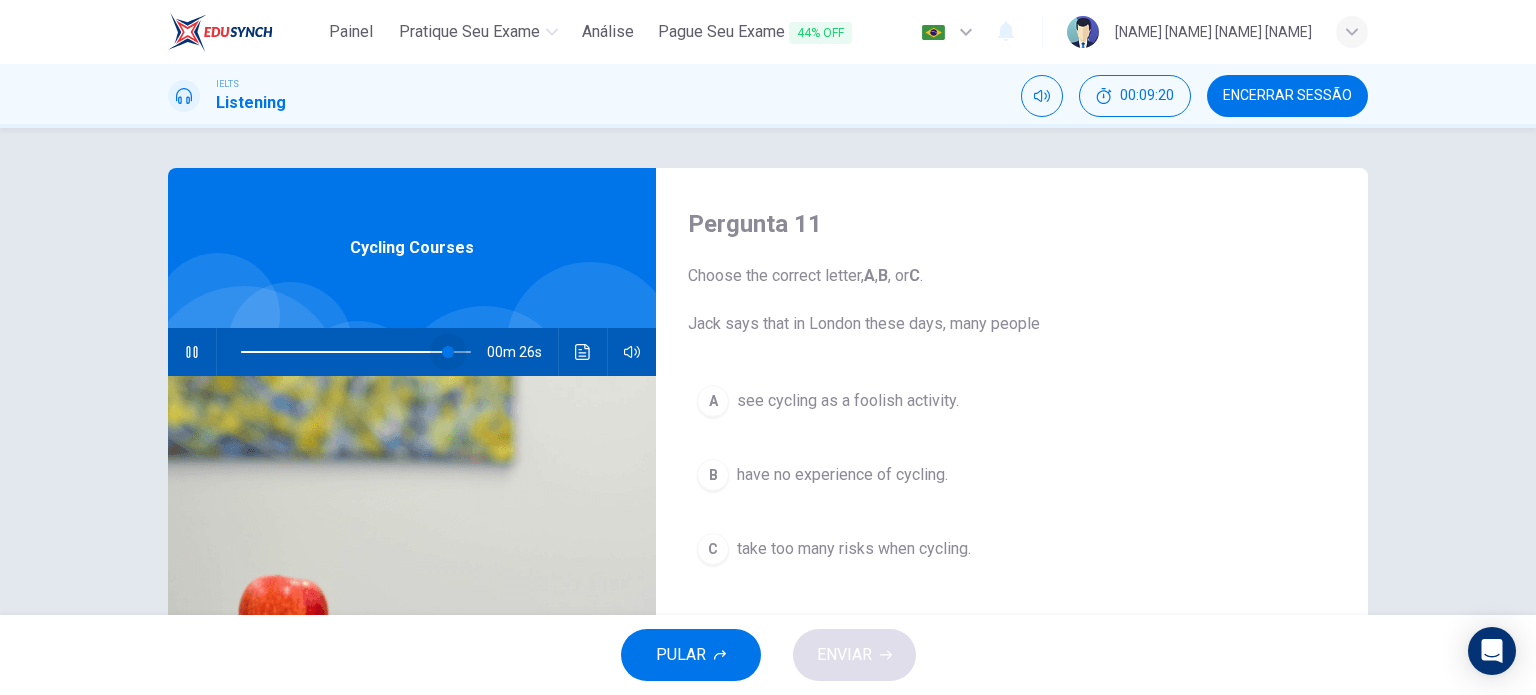 drag, startPoint x: 450, startPoint y: 351, endPoint x: 436, endPoint y: 357, distance: 15.231546 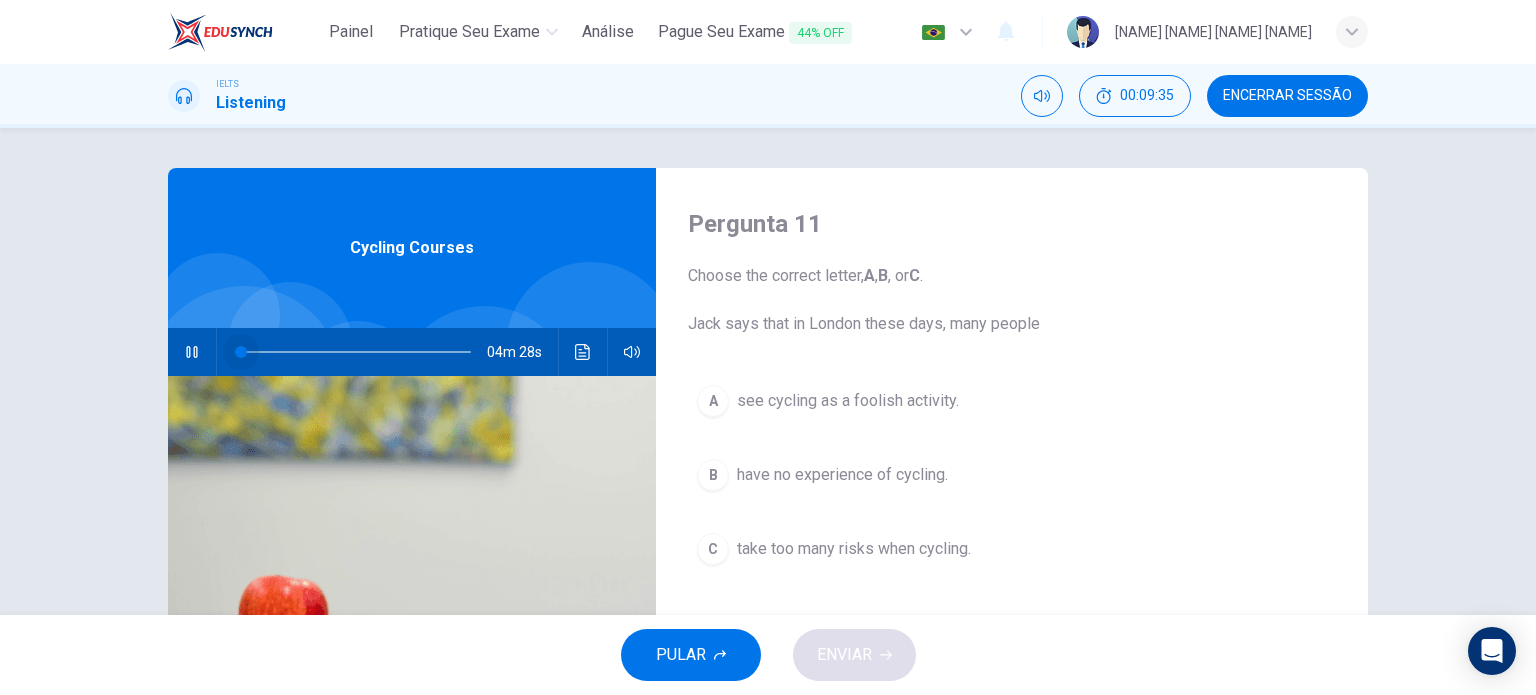drag, startPoint x: 451, startPoint y: 353, endPoint x: 223, endPoint y: 333, distance: 228.87552 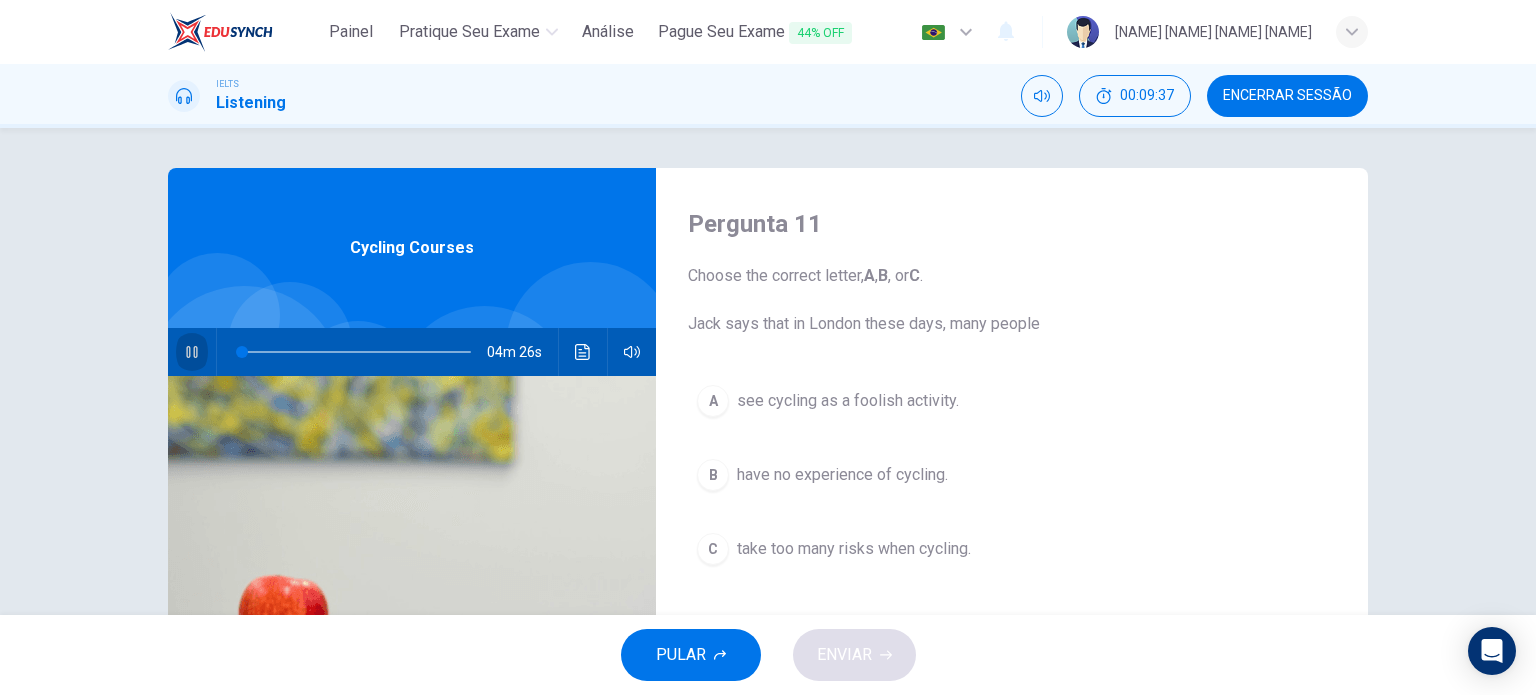 click at bounding box center (192, 352) 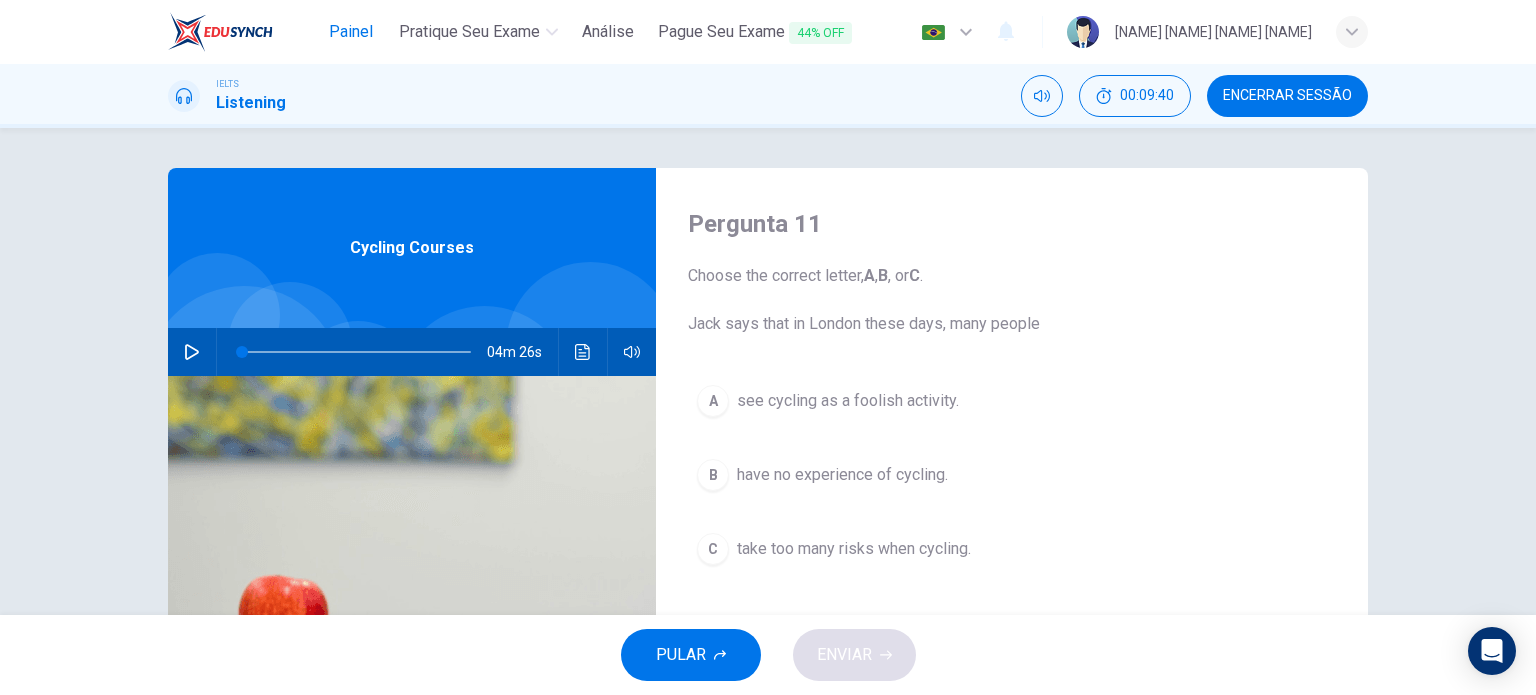 click on "Painel" at bounding box center [351, 32] 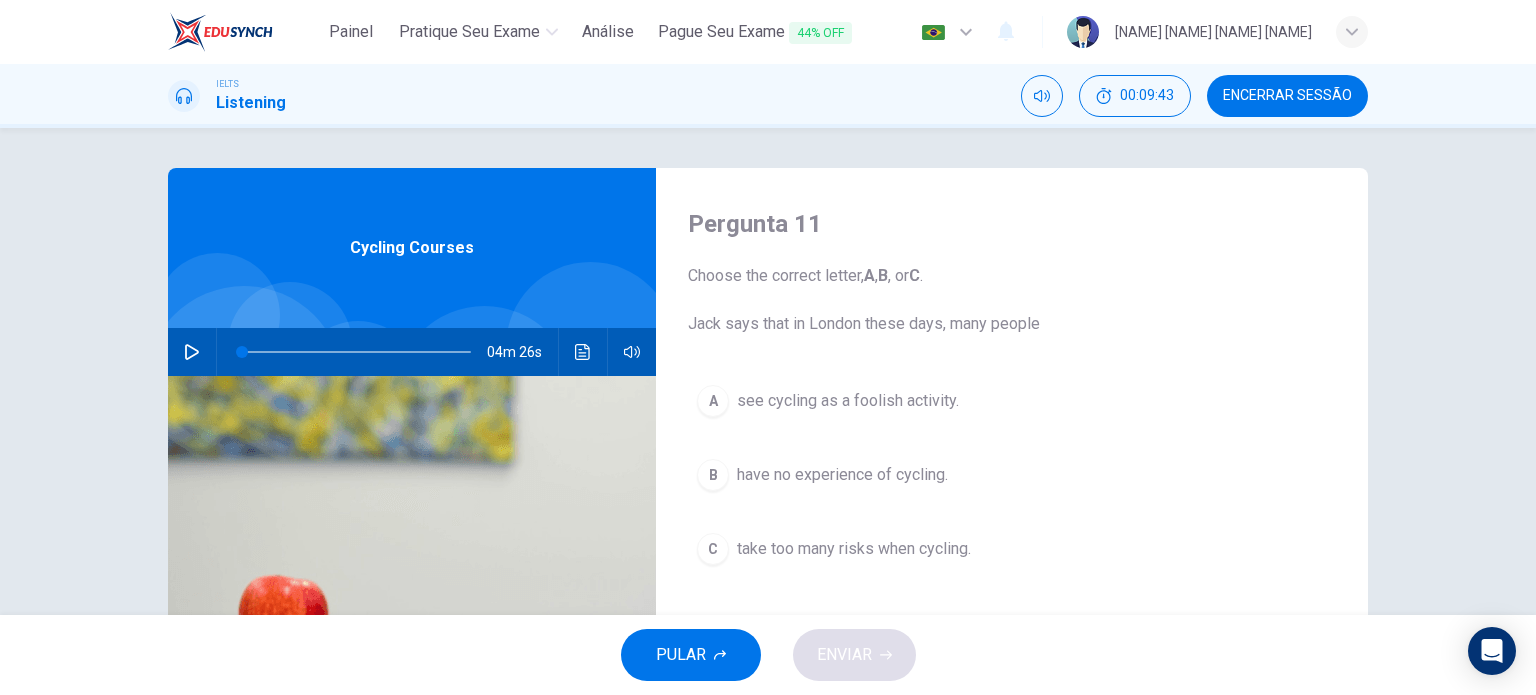 click on "Encerrar Sessão" at bounding box center (1287, 96) 